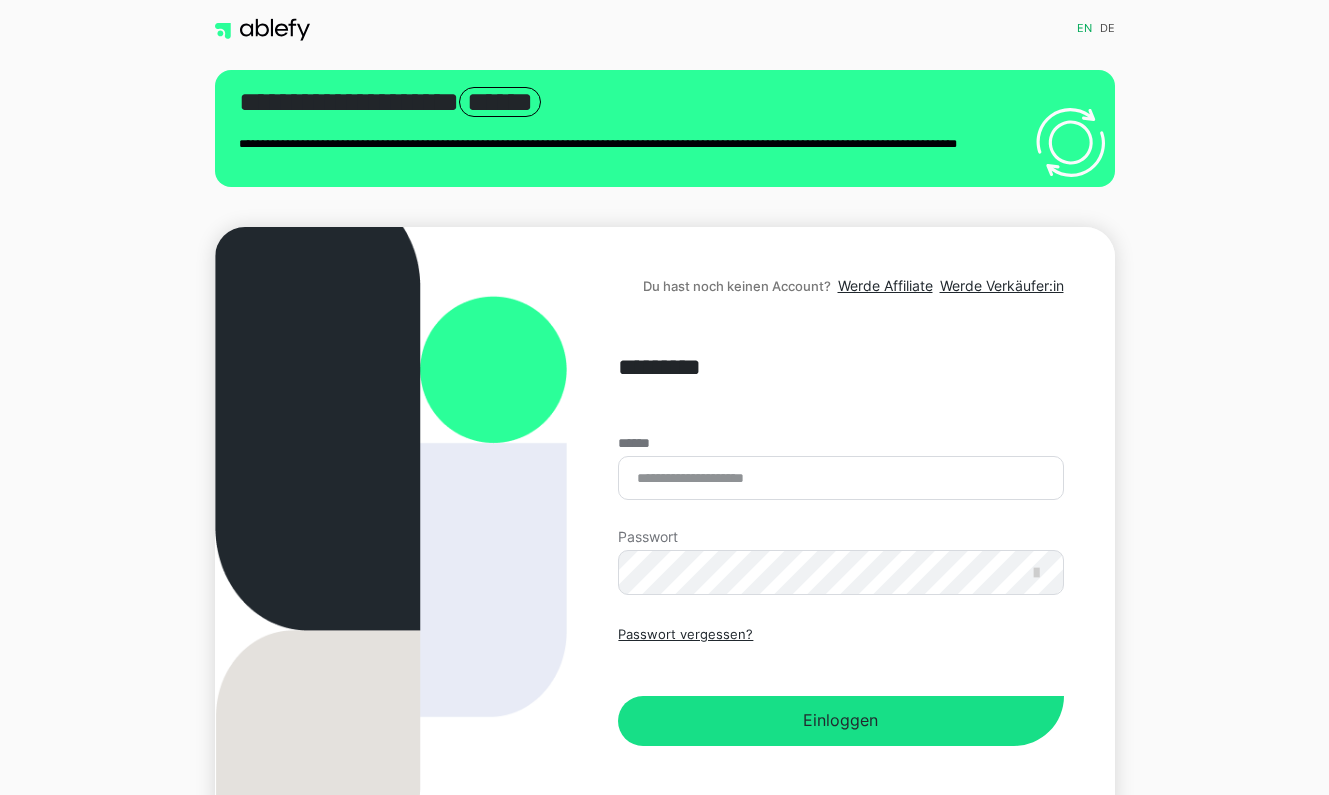 scroll, scrollTop: 0, scrollLeft: 0, axis: both 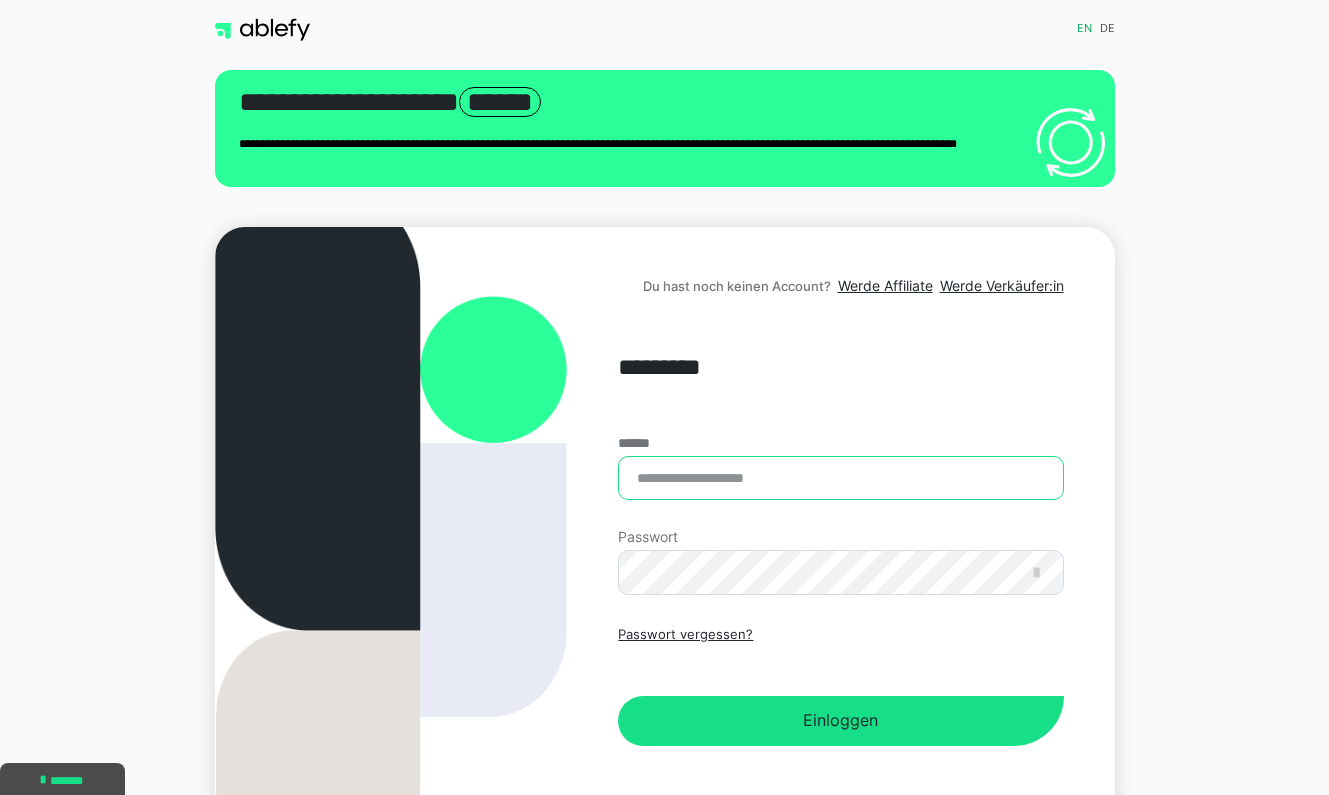 type on "**********" 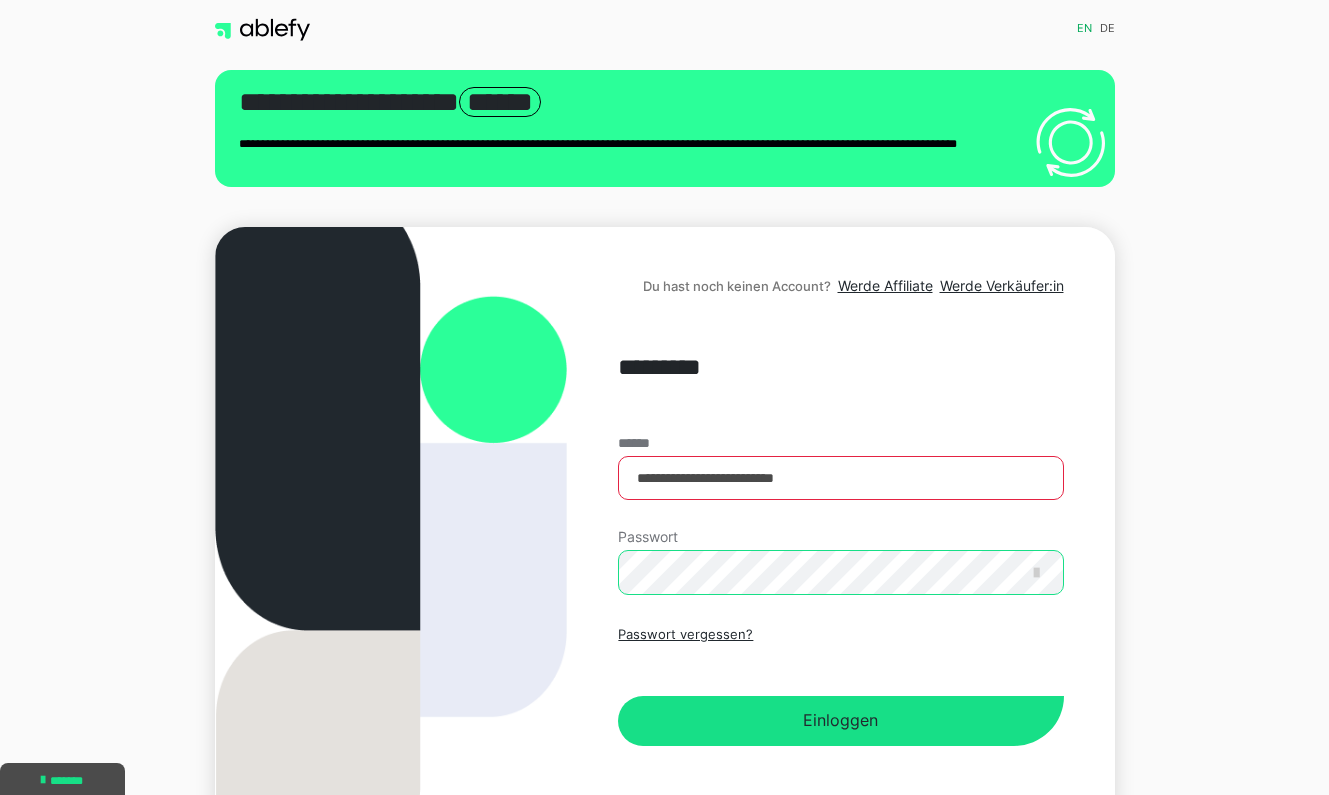 click on "Einloggen" at bounding box center [840, 721] 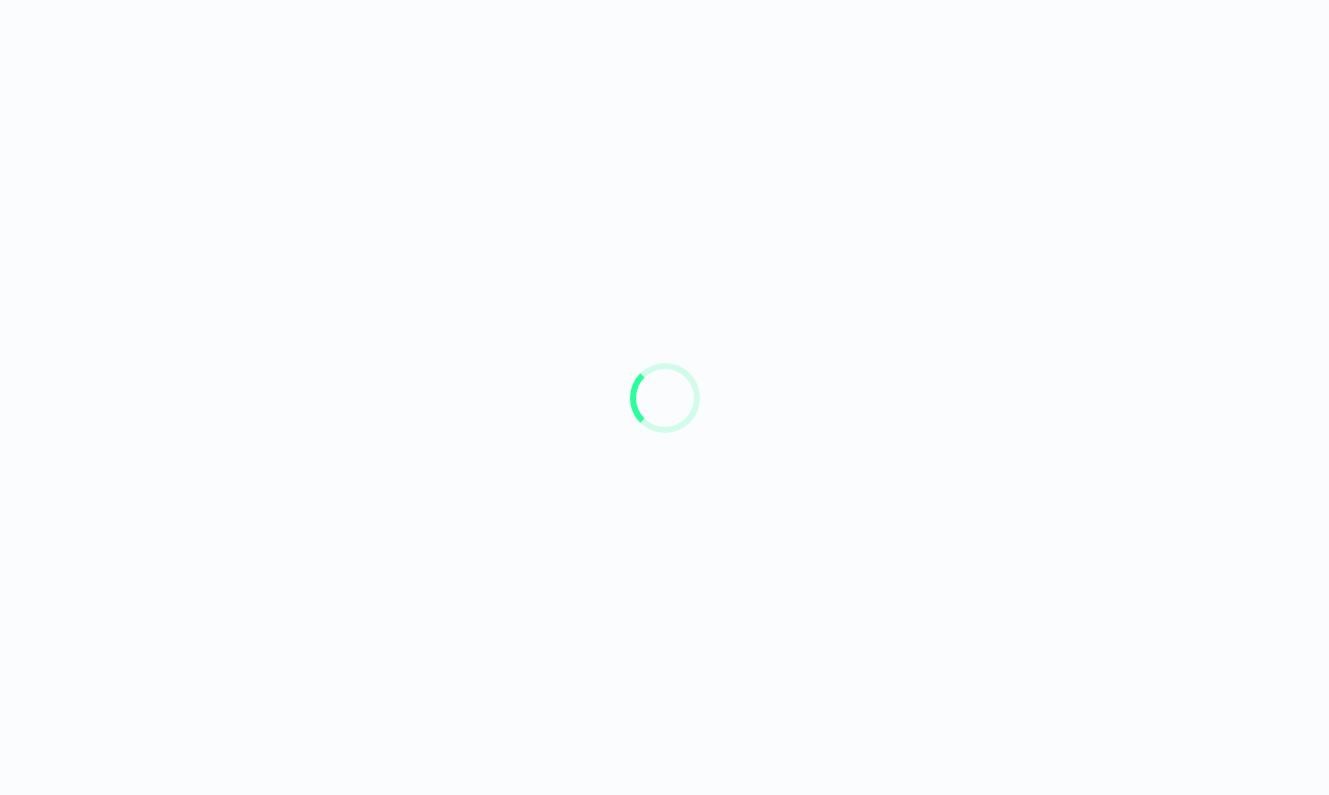 scroll, scrollTop: 0, scrollLeft: 0, axis: both 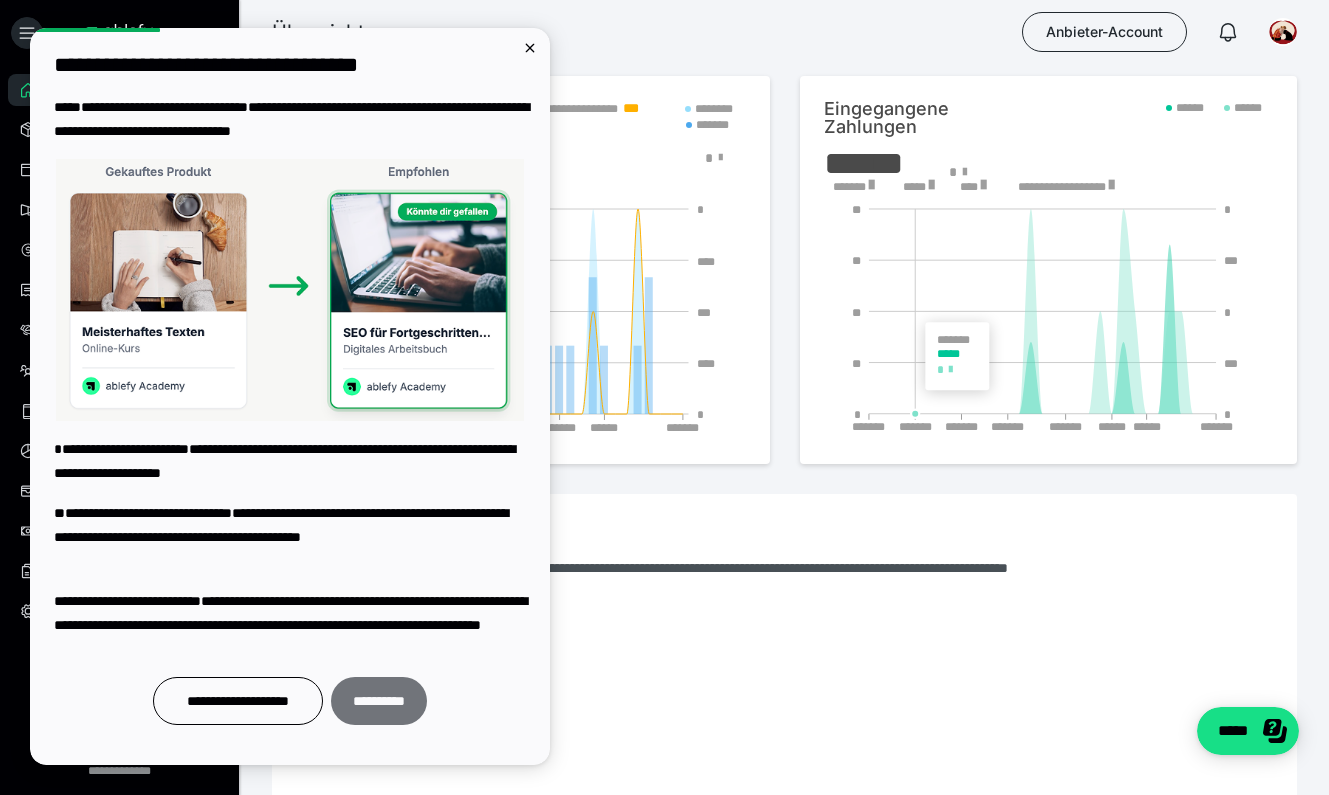 click on "**********" at bounding box center (379, 701) 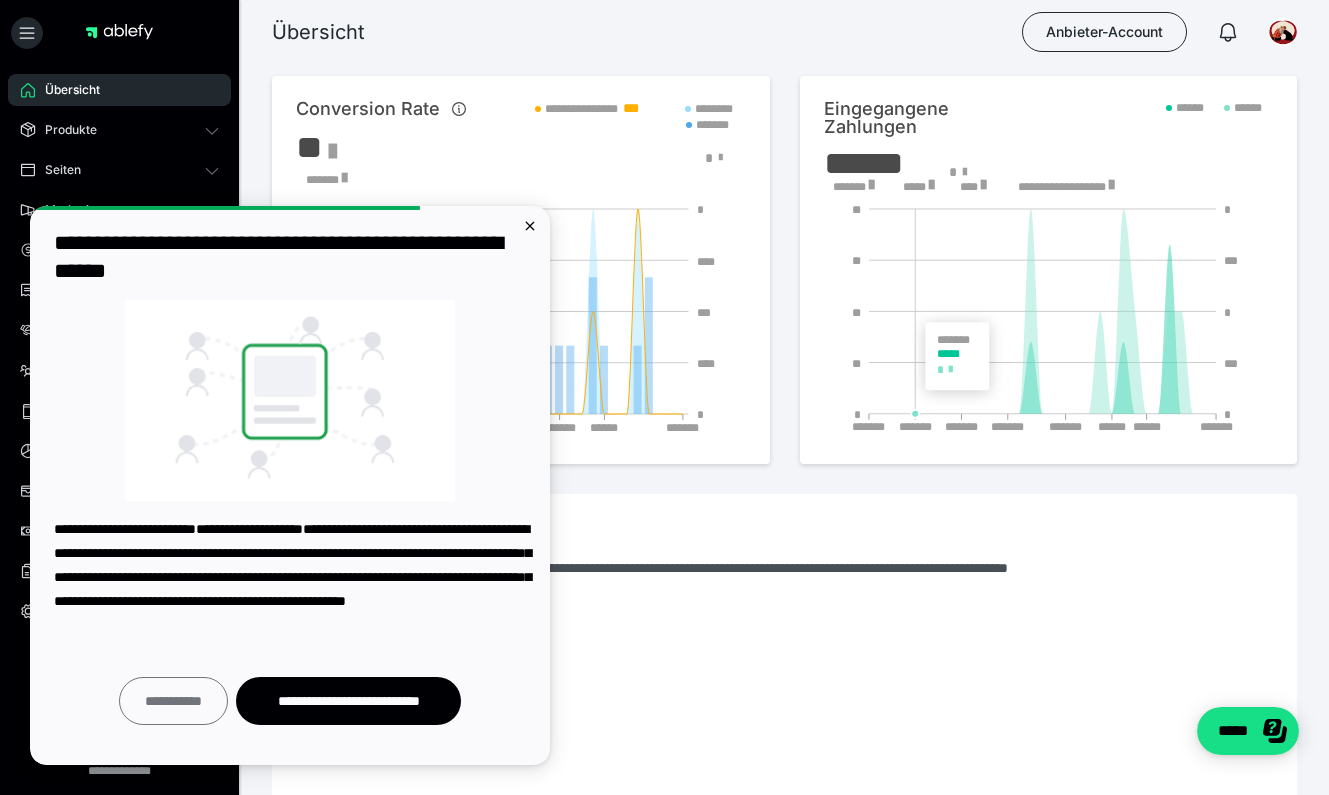 click on "**********" at bounding box center [173, 701] 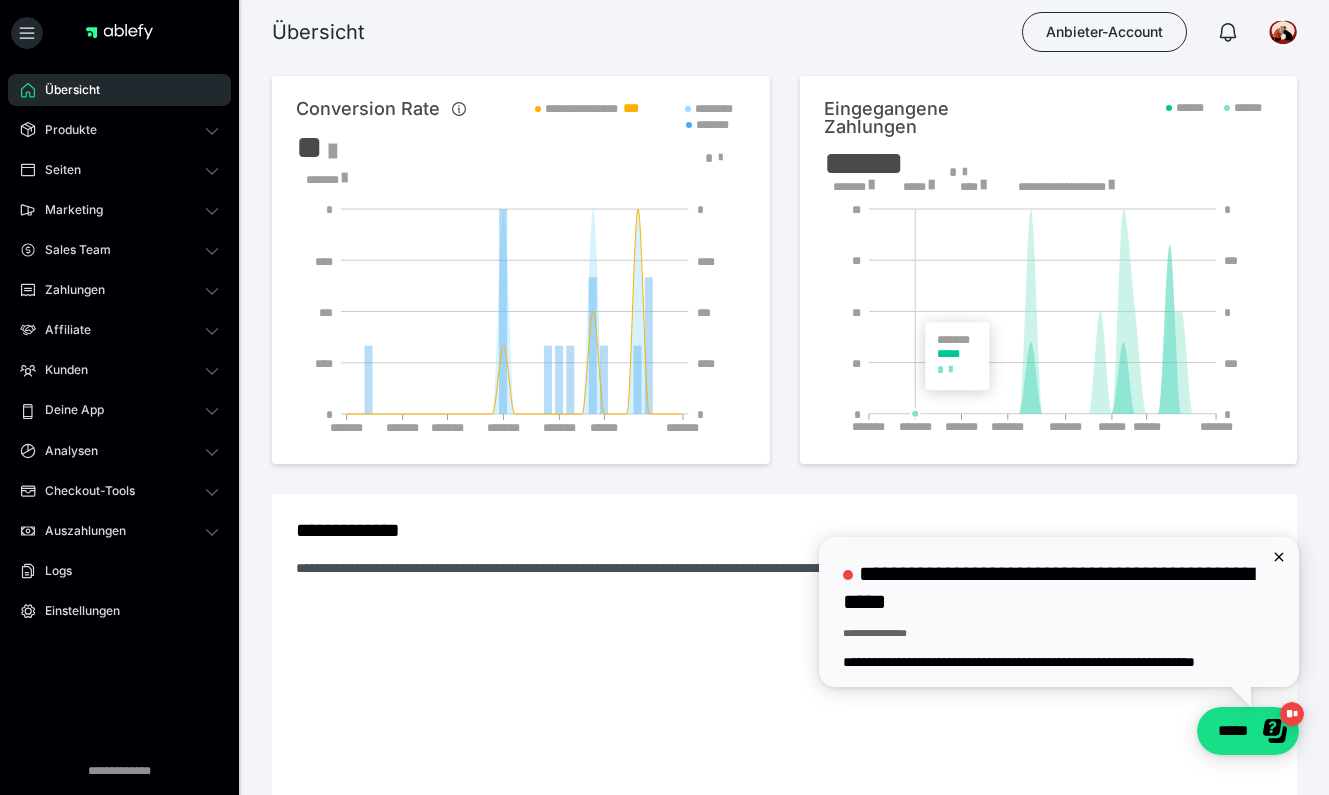 scroll, scrollTop: 0, scrollLeft: 0, axis: both 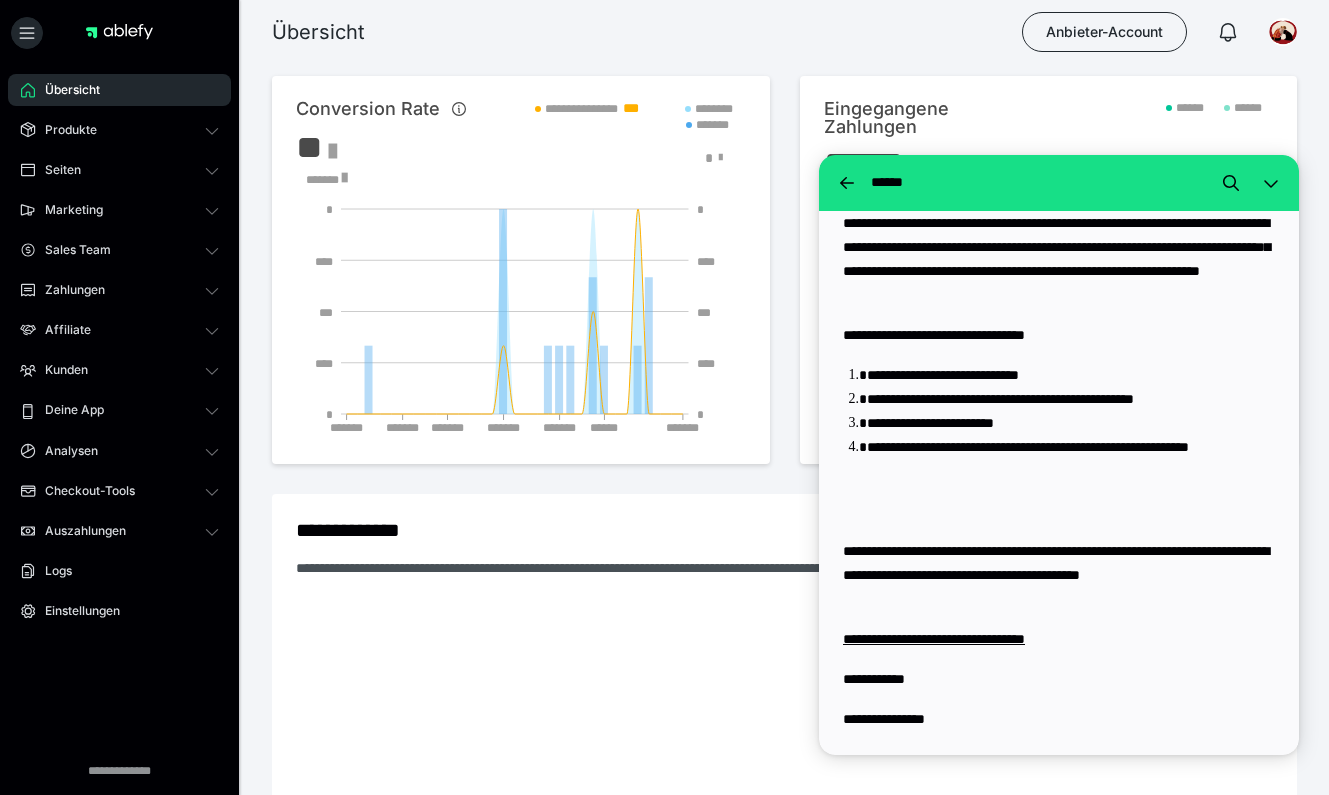 click at bounding box center (664, 724) 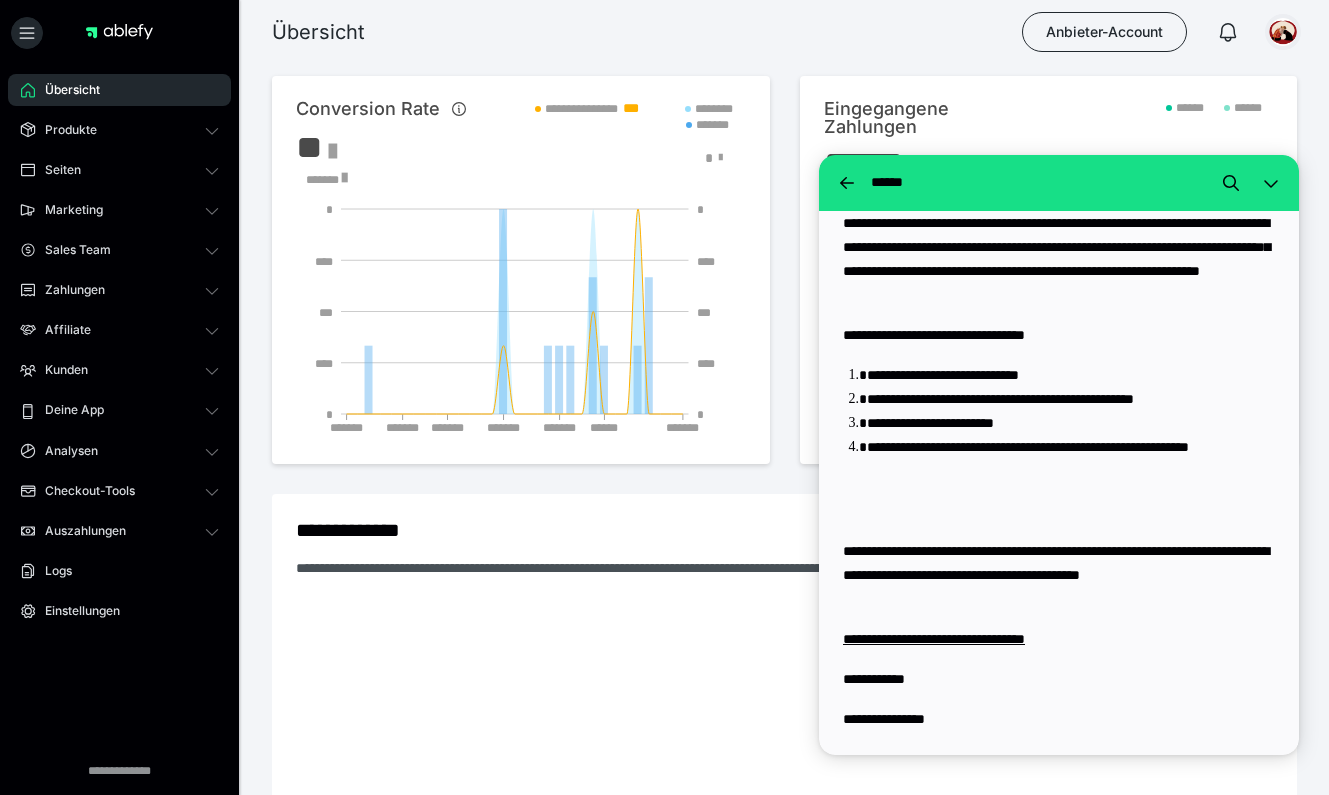 click at bounding box center [1283, 32] 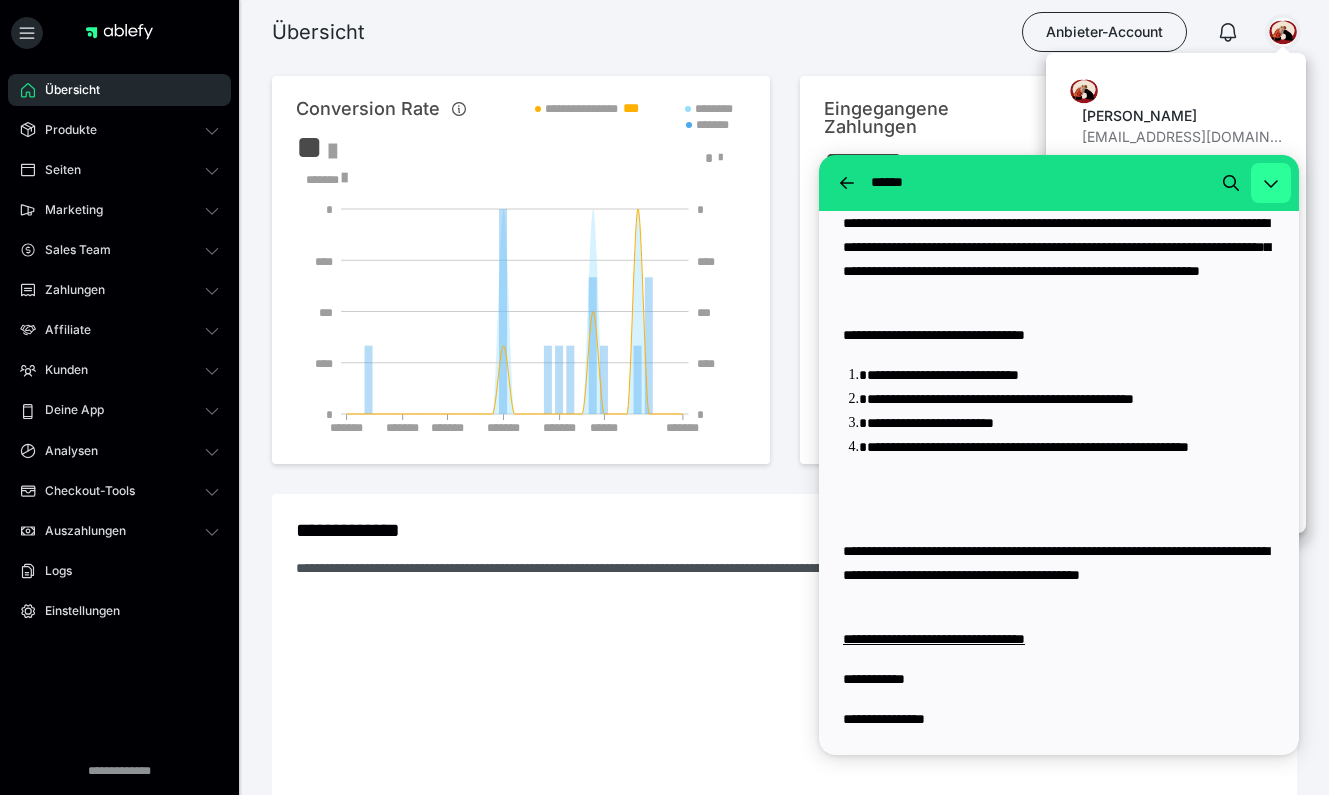 click at bounding box center [1271, 183] 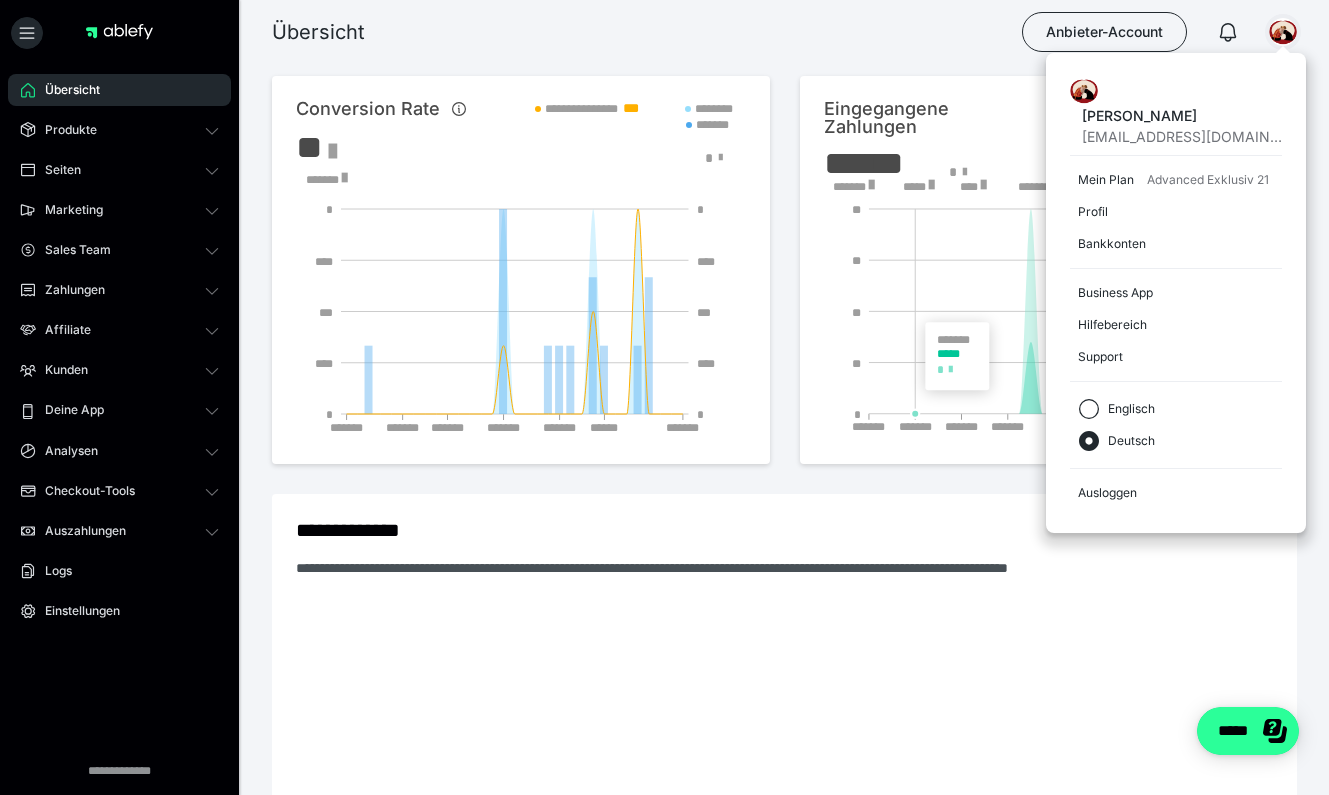 scroll, scrollTop: 0, scrollLeft: 0, axis: both 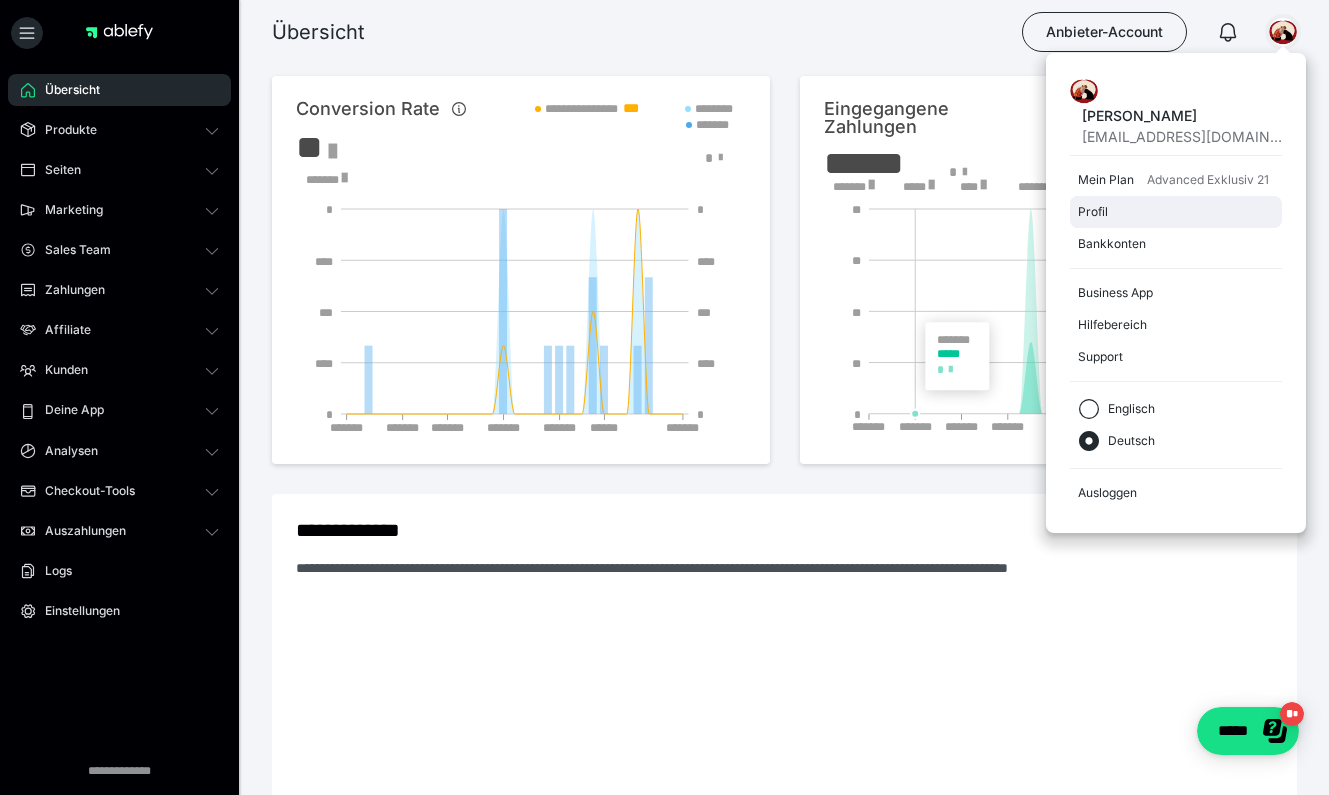 click on "Profil" at bounding box center [1172, 212] 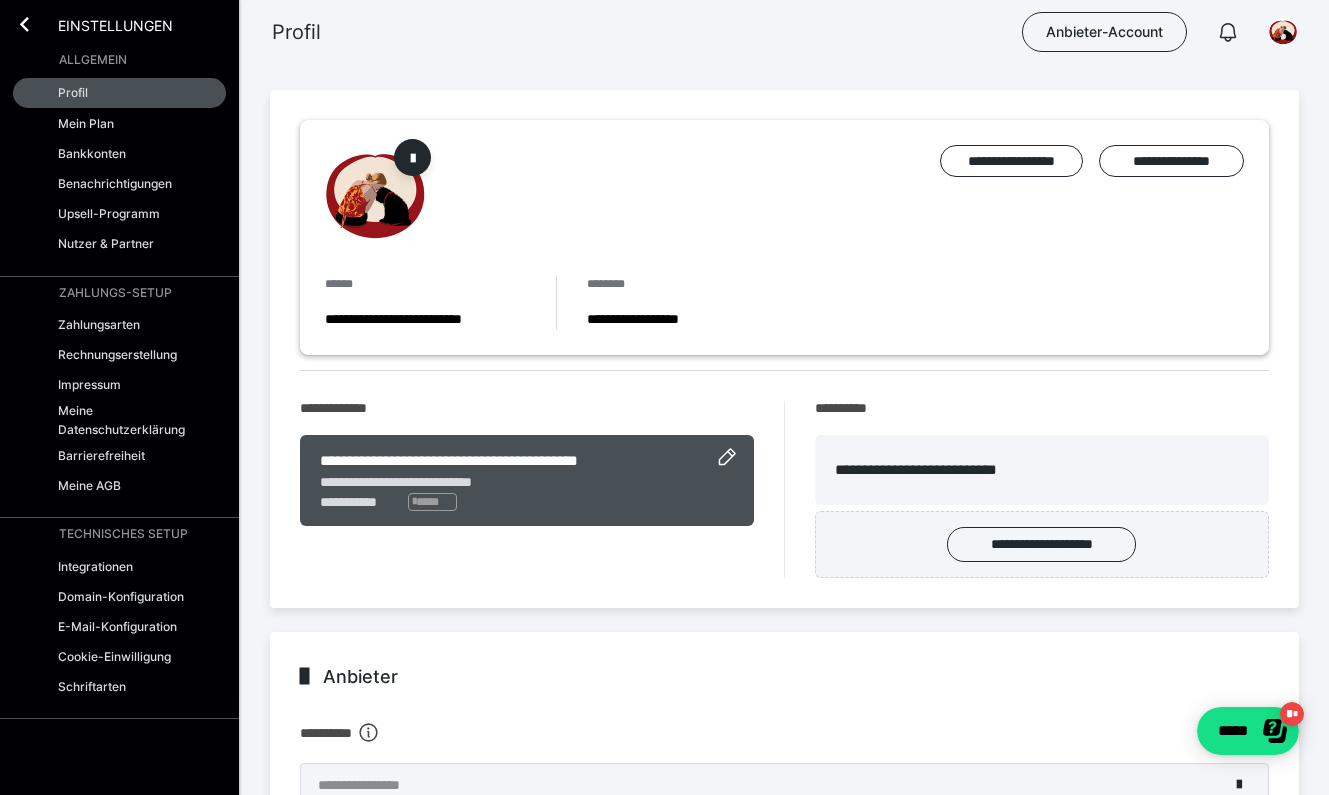 scroll, scrollTop: 0, scrollLeft: 0, axis: both 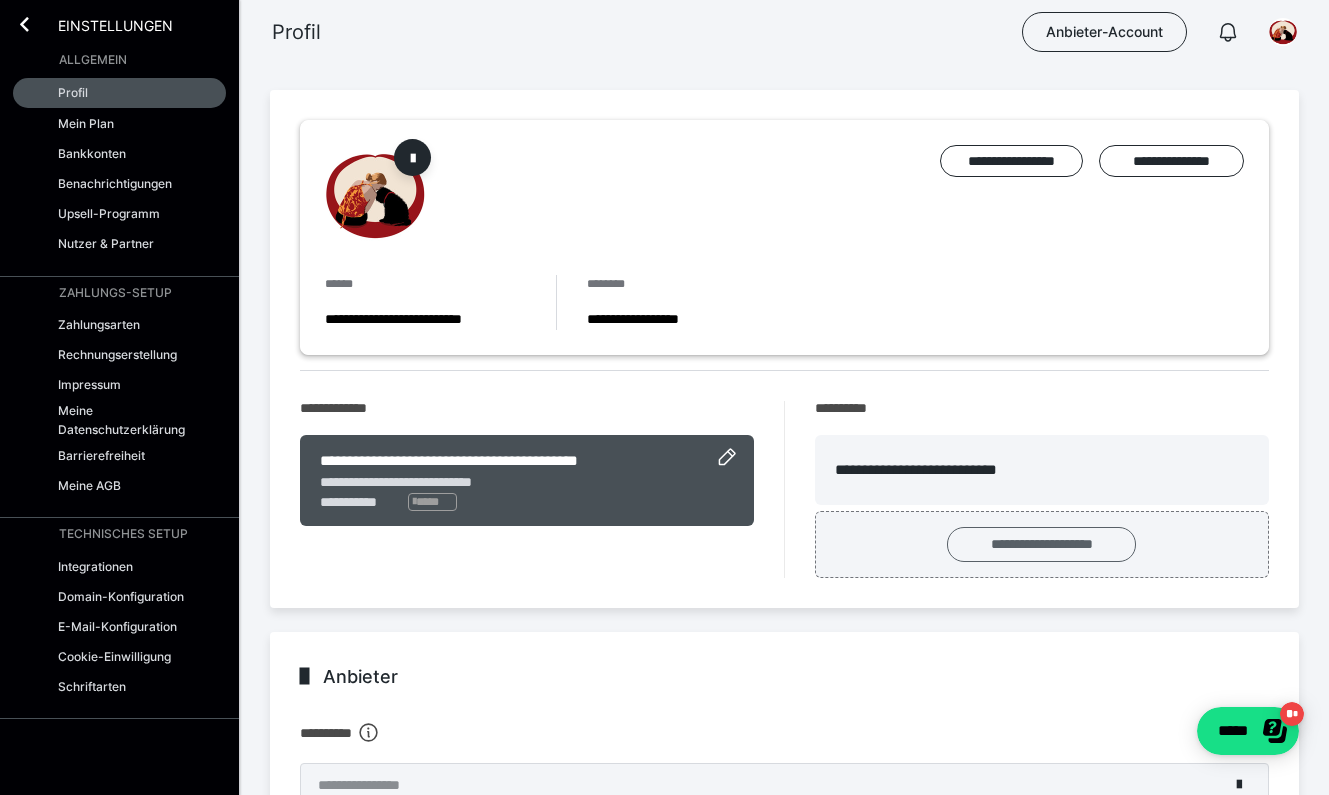 click on "**********" at bounding box center [1041, 544] 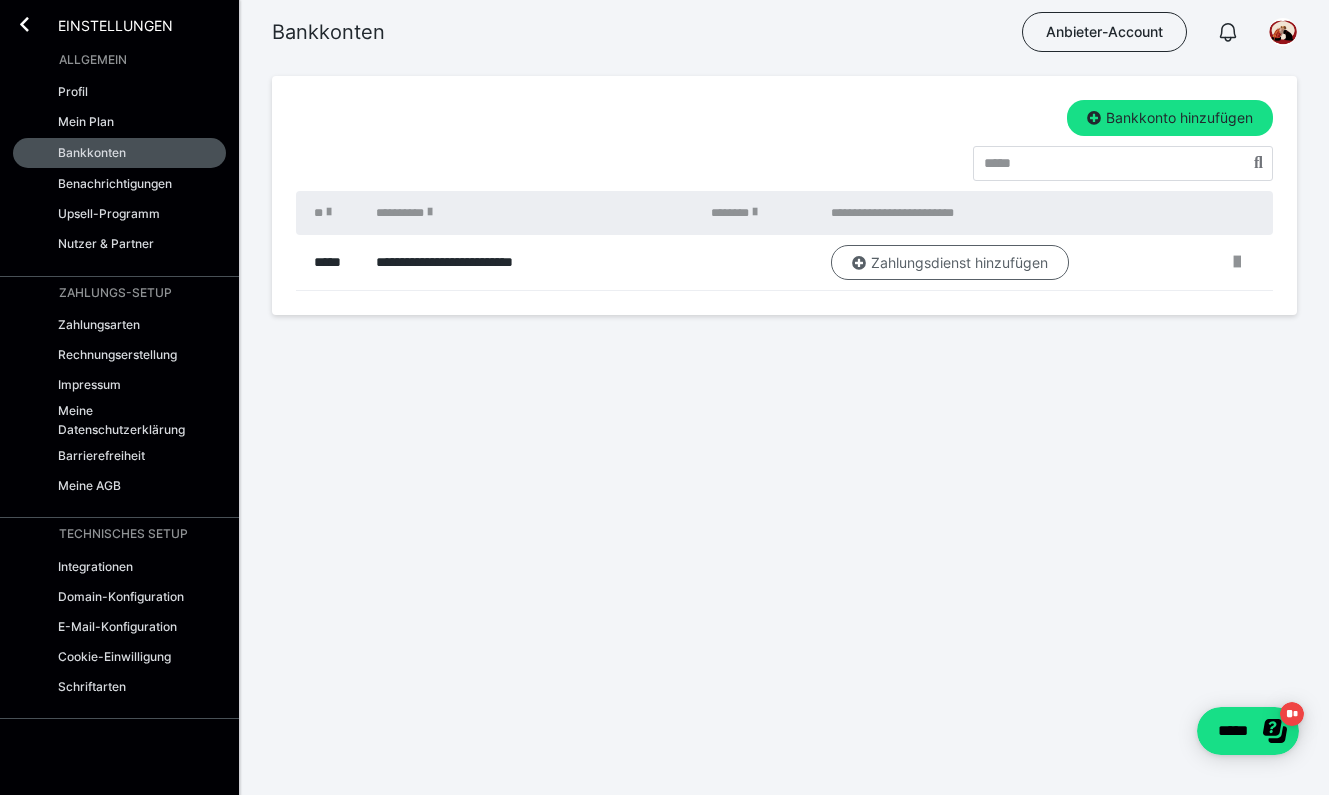 click on "Zahlungsdienst hinzufügen" at bounding box center [950, 263] 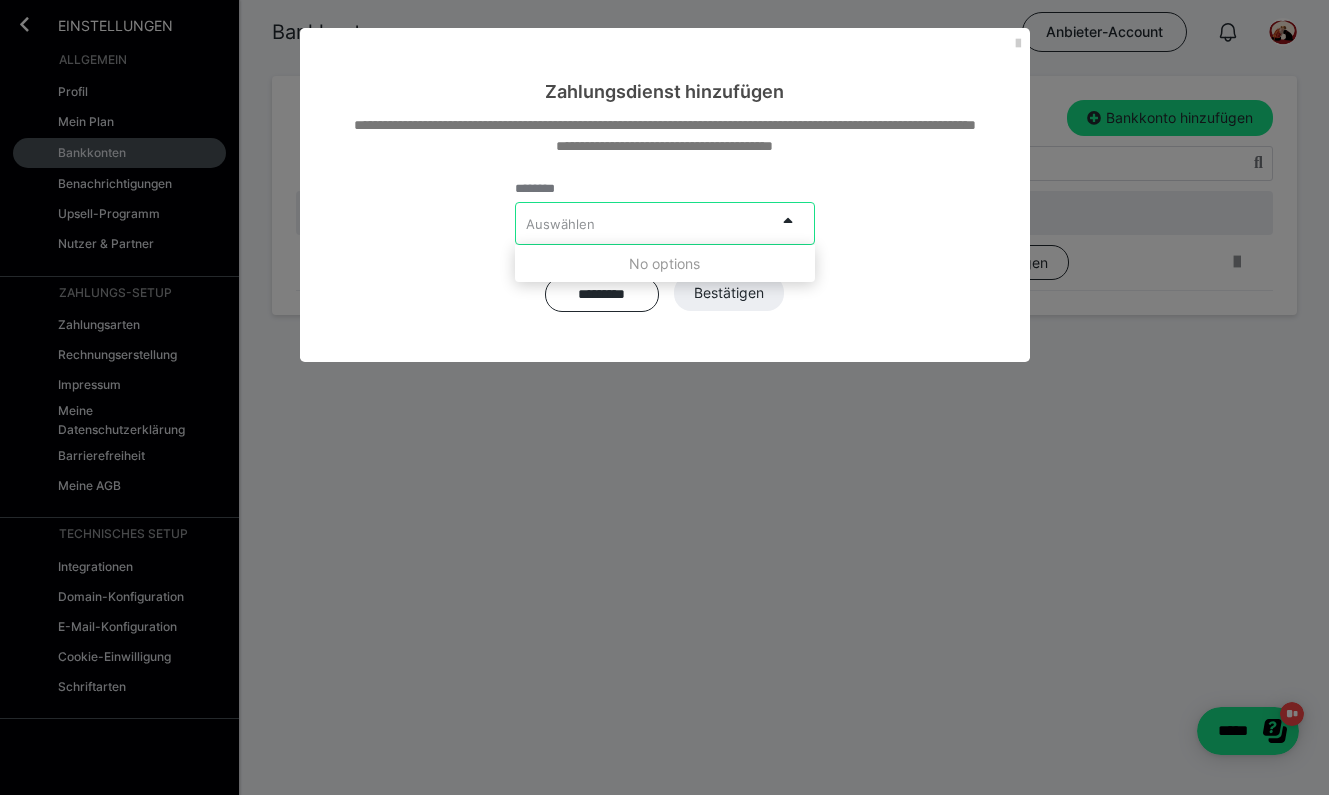 click at bounding box center [788, 220] 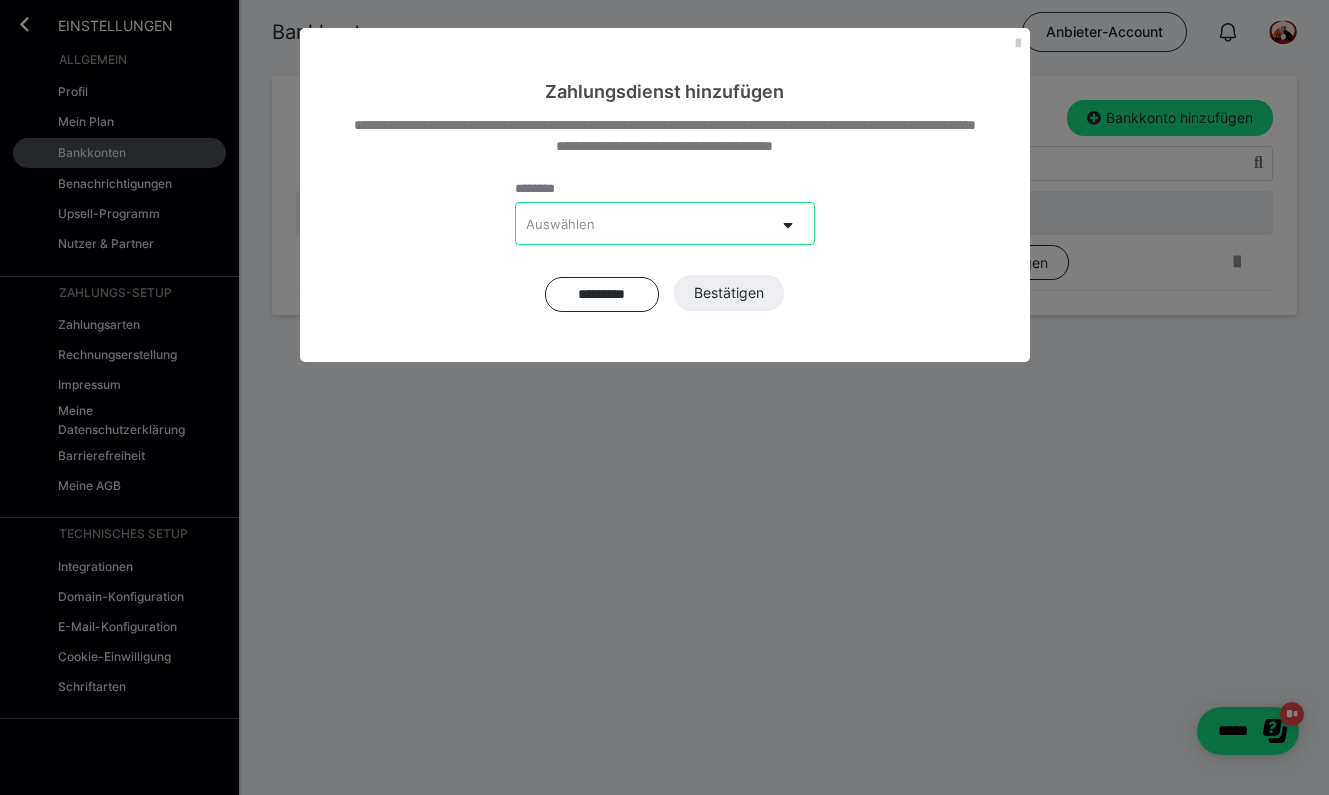 click at bounding box center (788, 222) 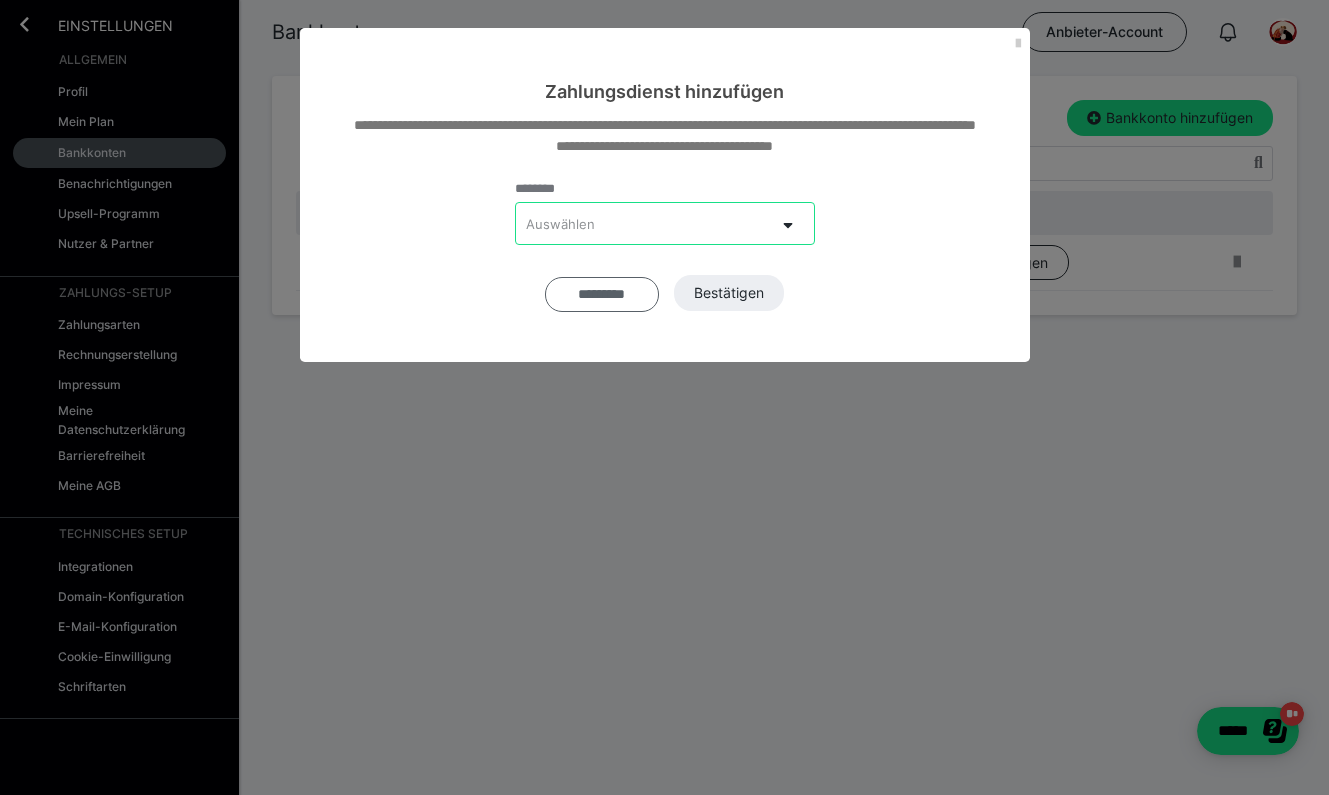 click on "*********" at bounding box center (602, 294) 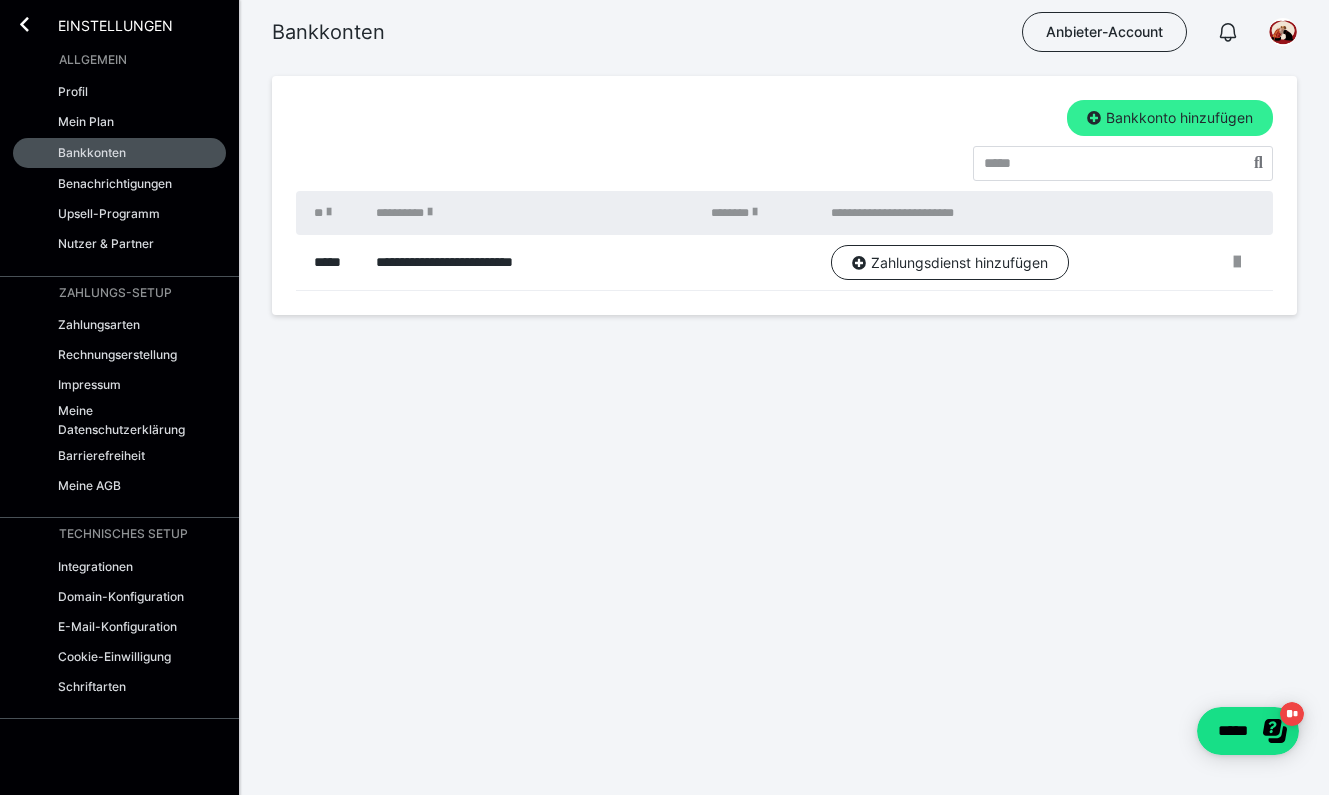 click on "Bankkonto hinzufügen" at bounding box center (1170, 118) 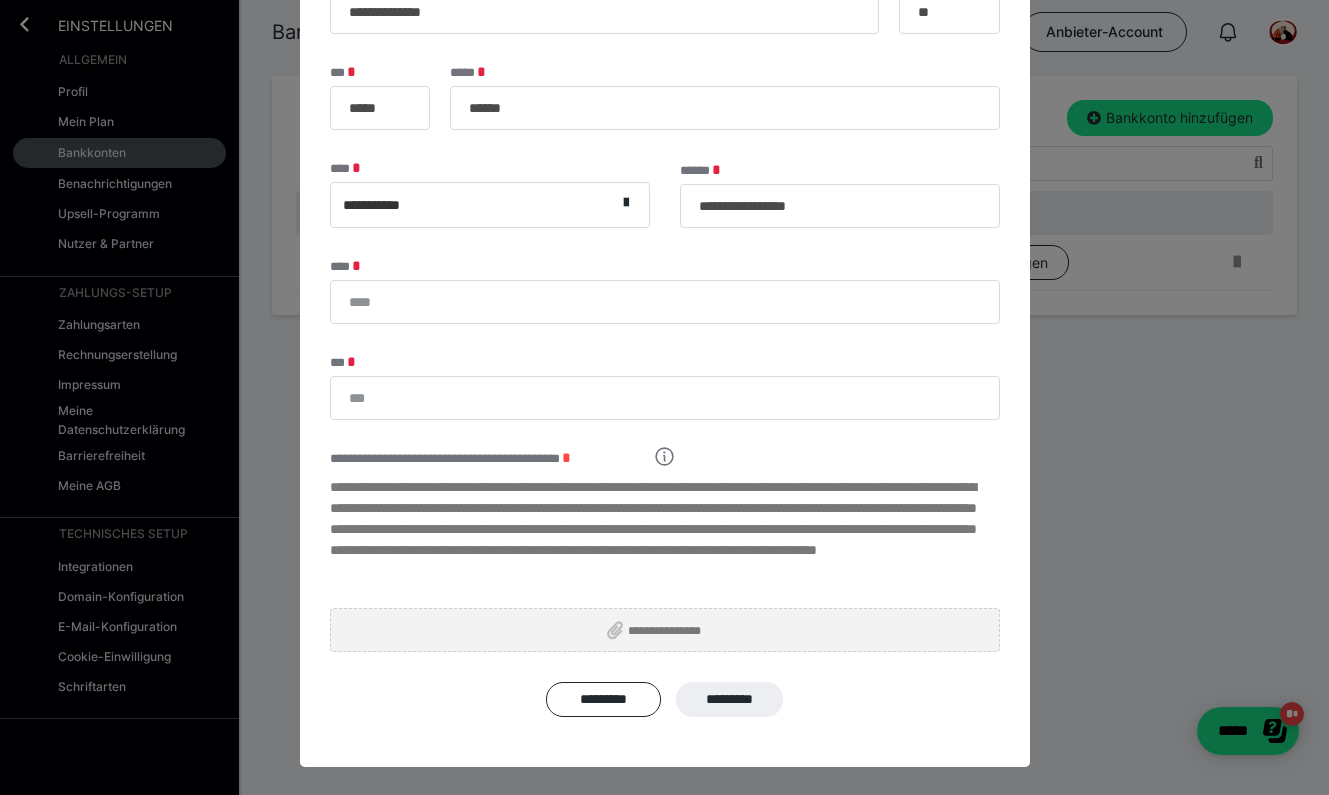 scroll, scrollTop: 248, scrollLeft: 0, axis: vertical 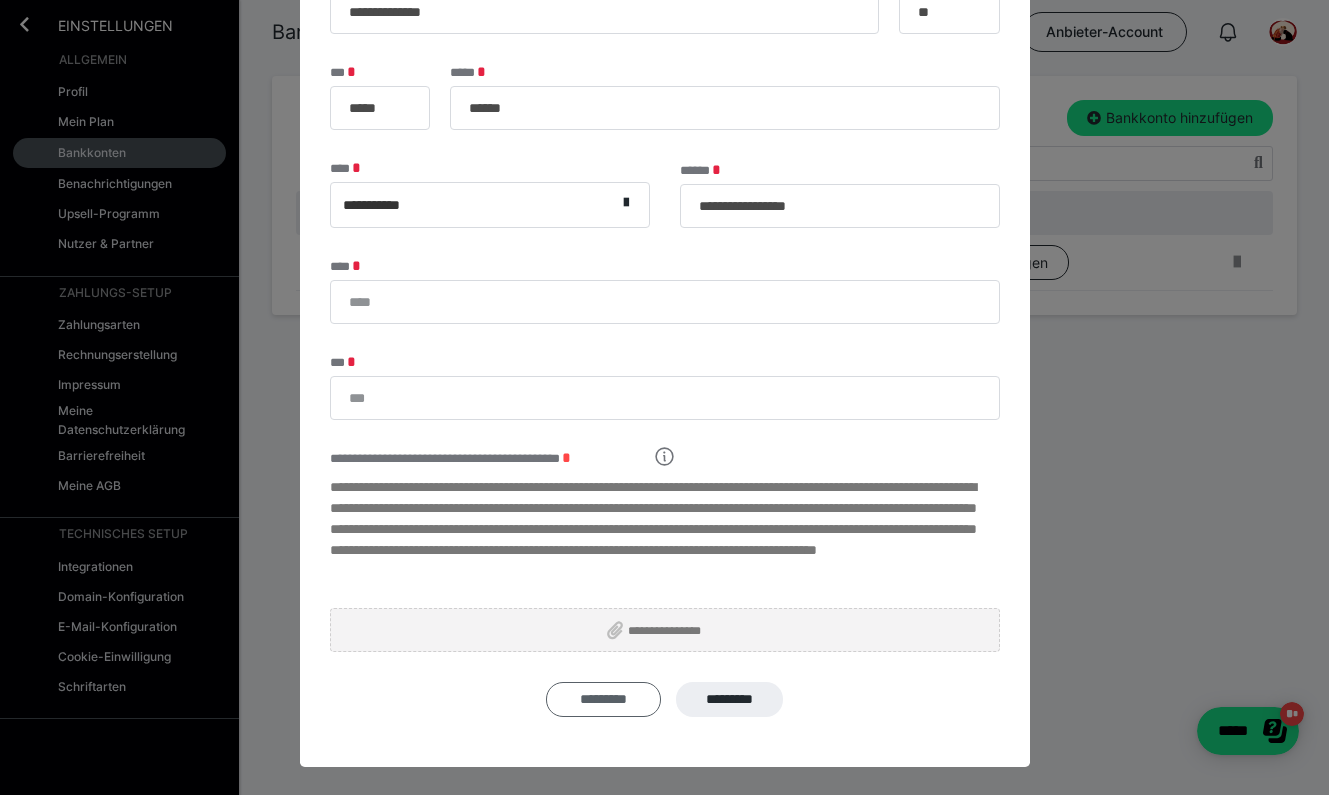 click on "*********" at bounding box center (603, 699) 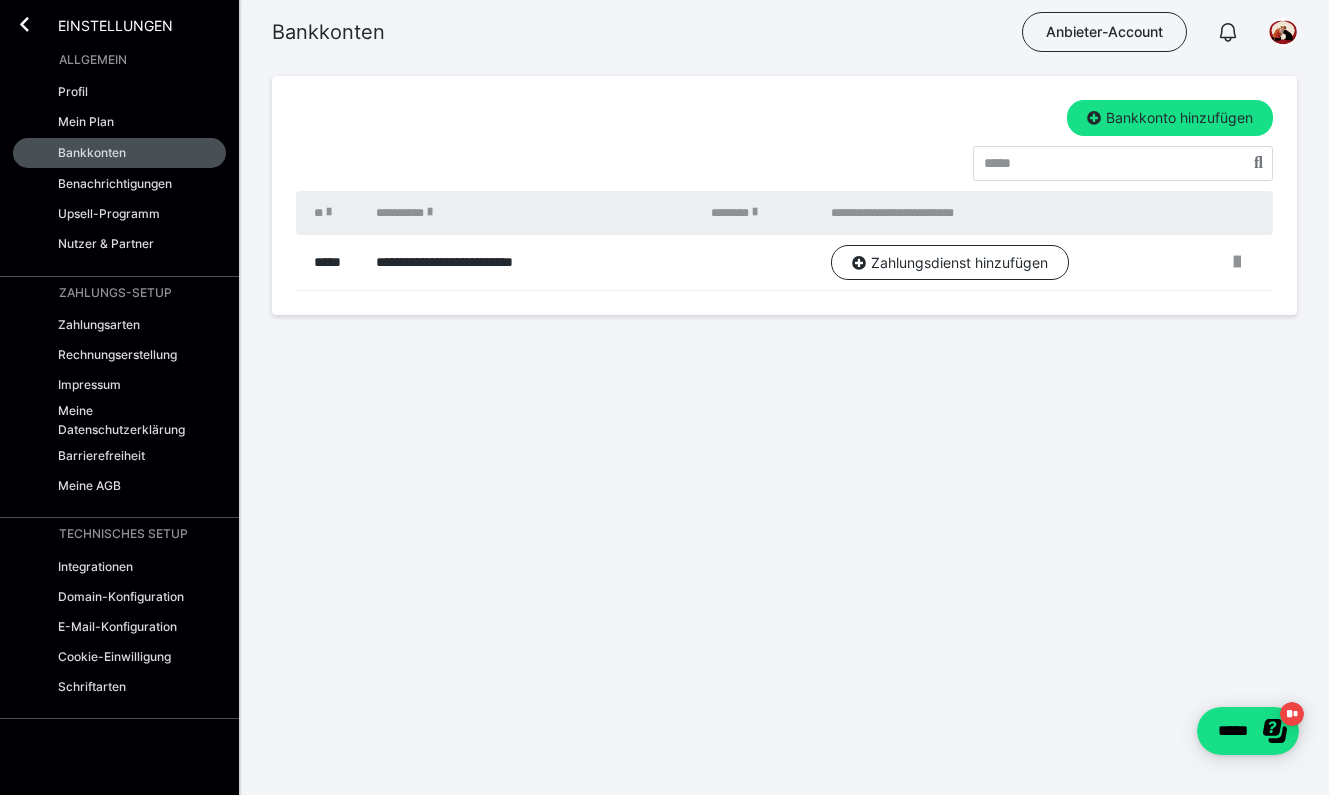 scroll, scrollTop: 0, scrollLeft: 0, axis: both 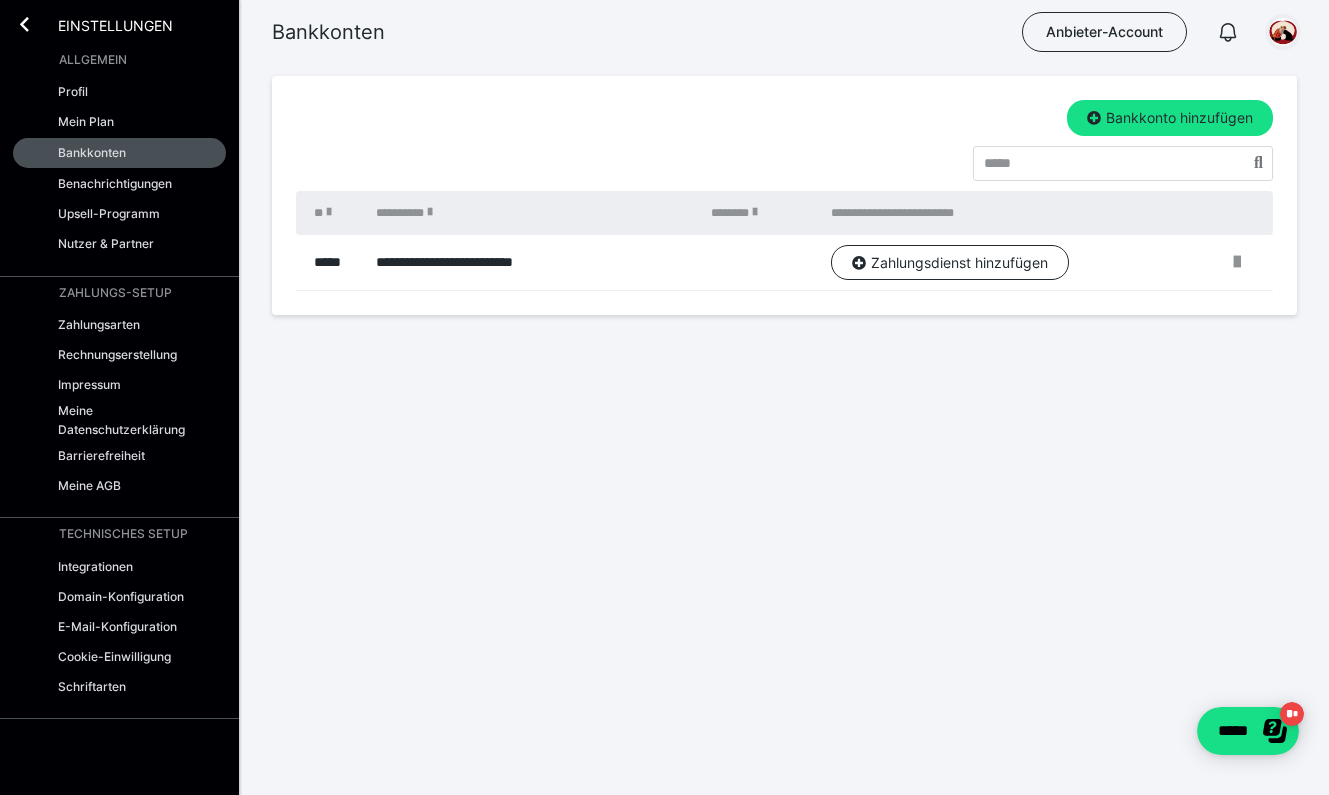 click at bounding box center (1283, 32) 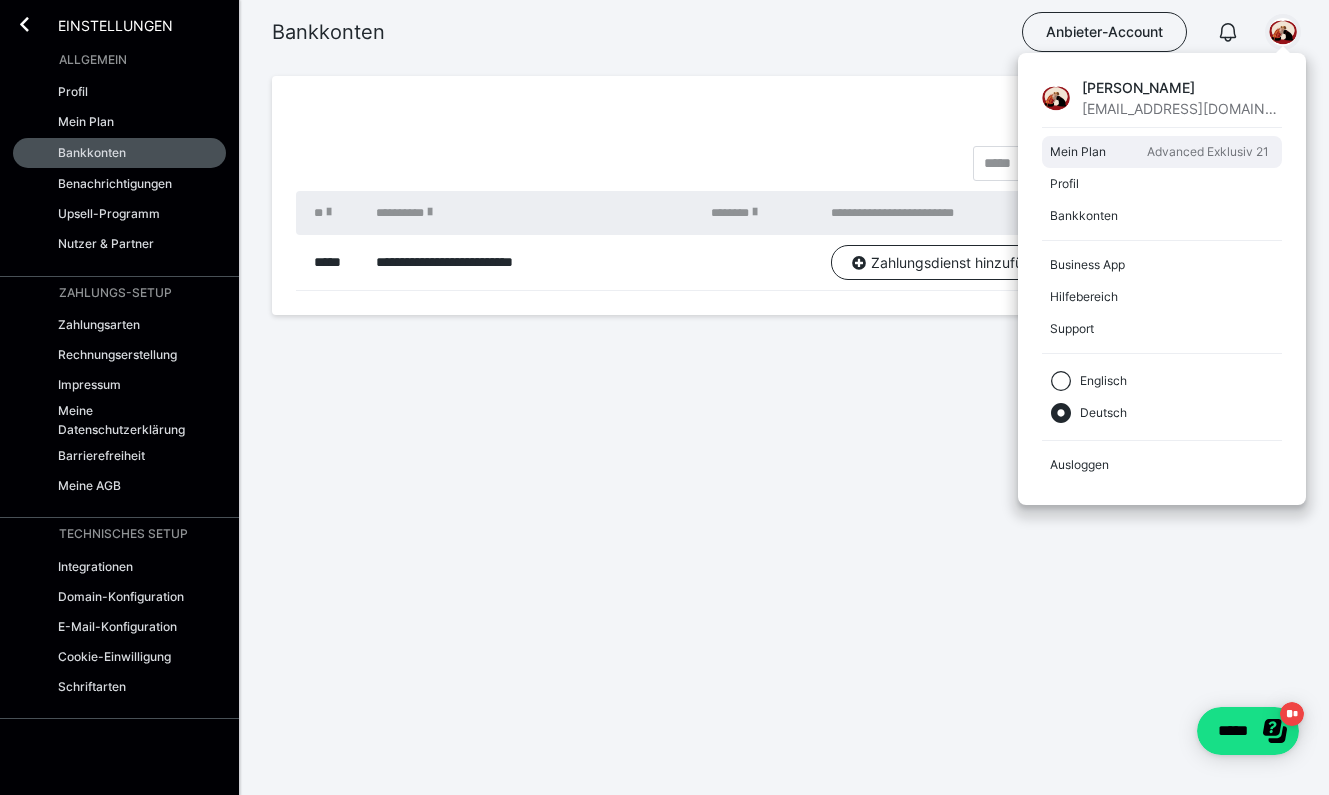 click on "Advanced Exklusiv 21" at bounding box center (1208, 152) 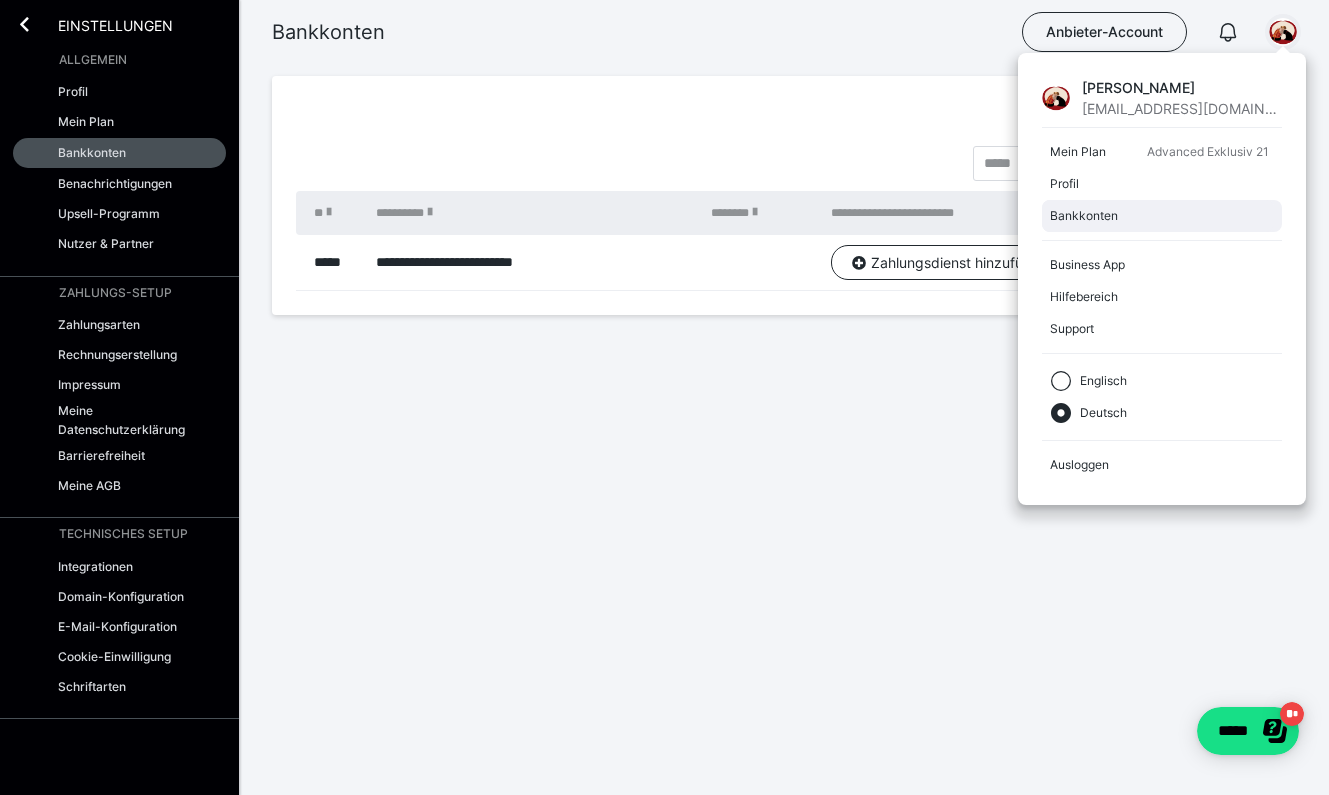 click on "Bankkonten" at bounding box center [1158, 216] 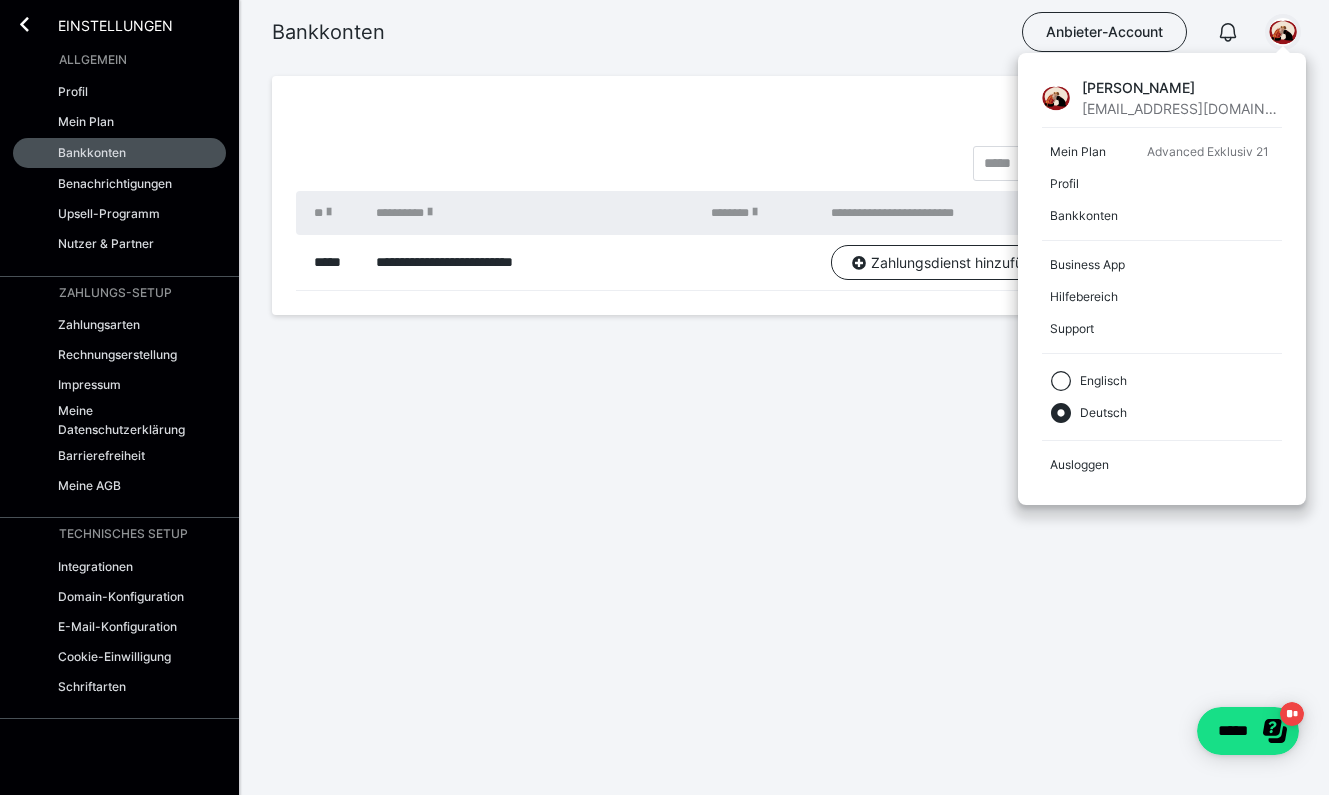 click on "**********" at bounding box center (664, 219) 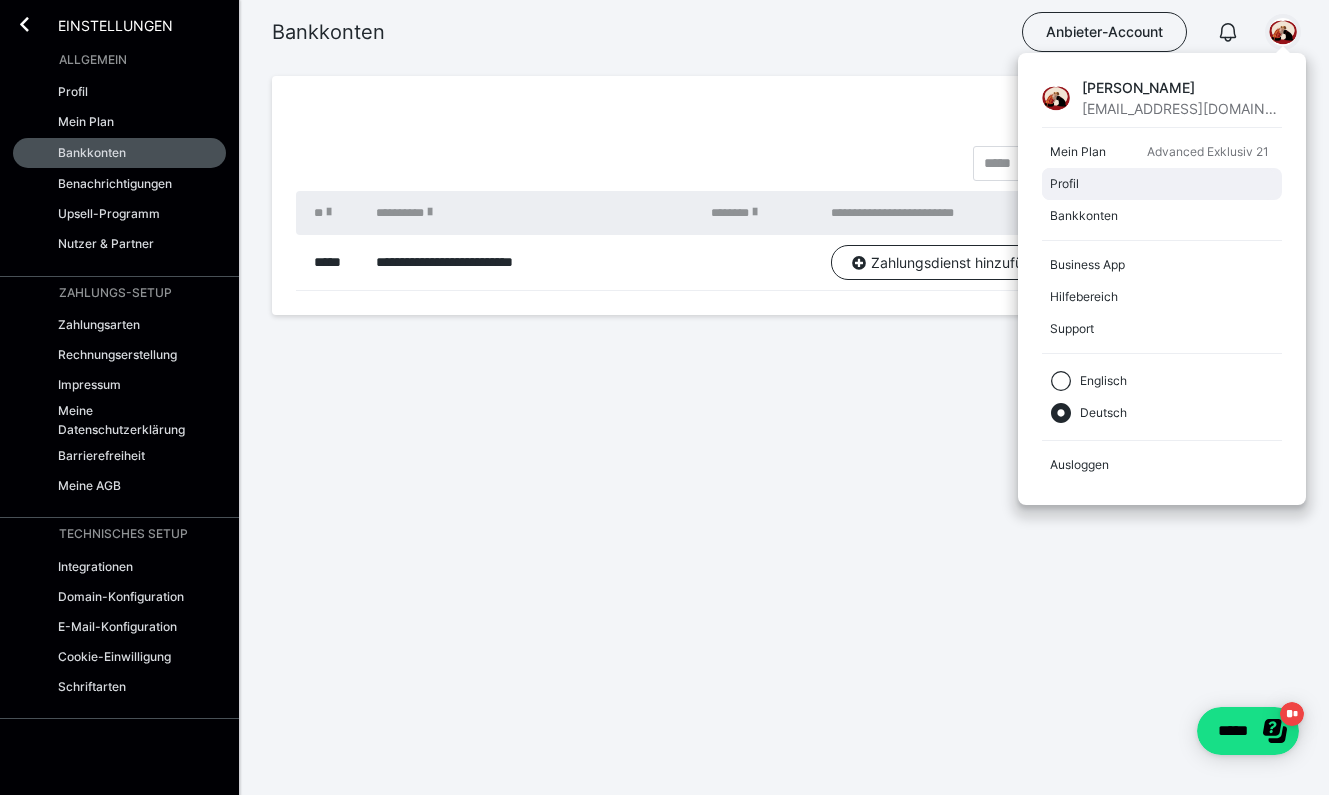 click on "Profil" at bounding box center [1158, 184] 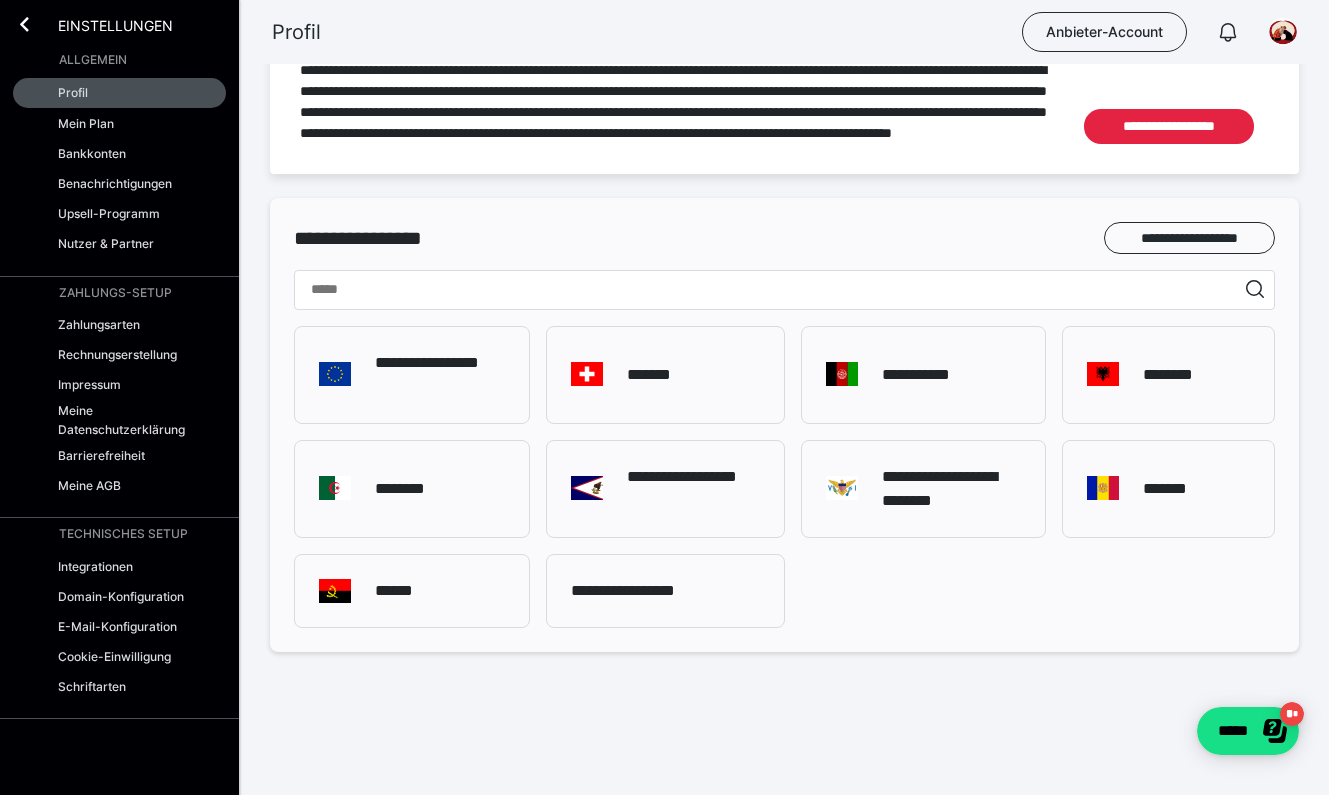 scroll, scrollTop: 1206, scrollLeft: 0, axis: vertical 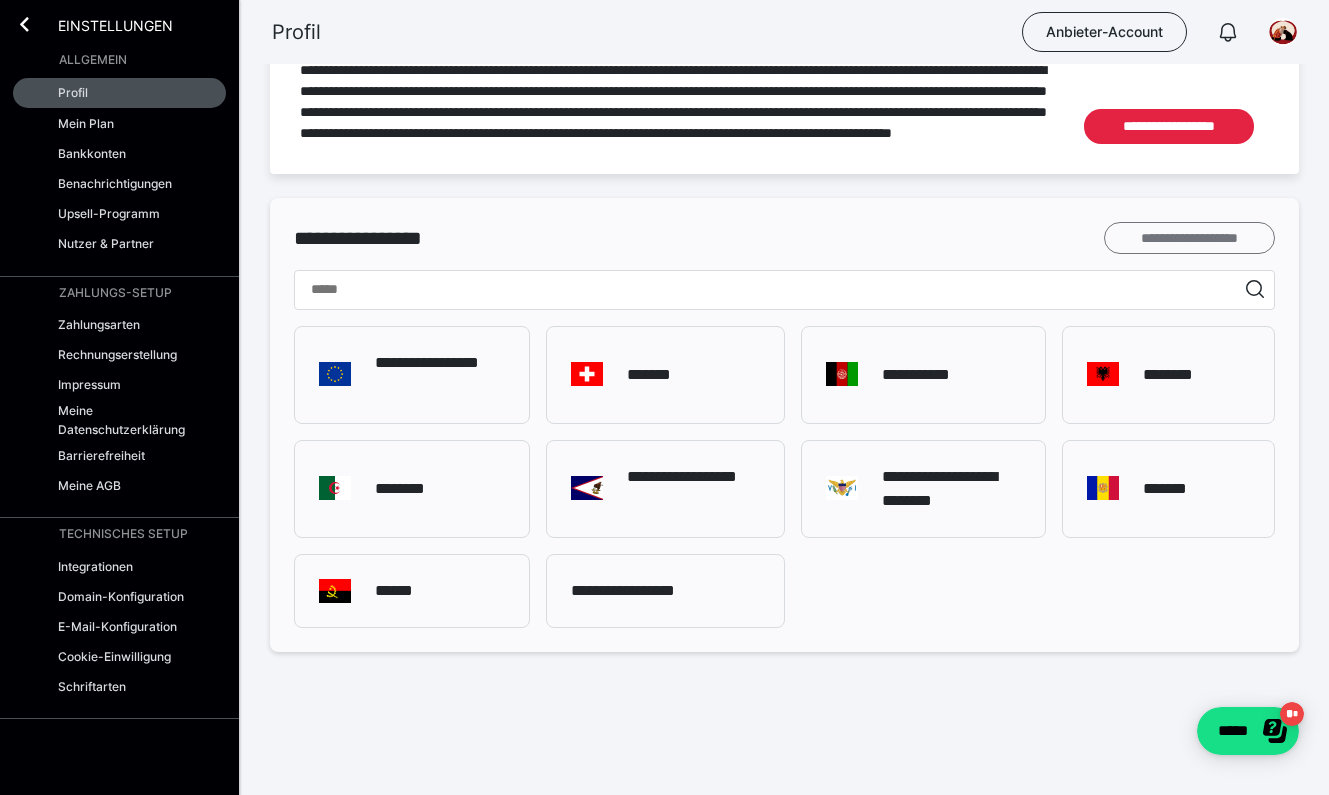click on "**********" at bounding box center (1189, 238) 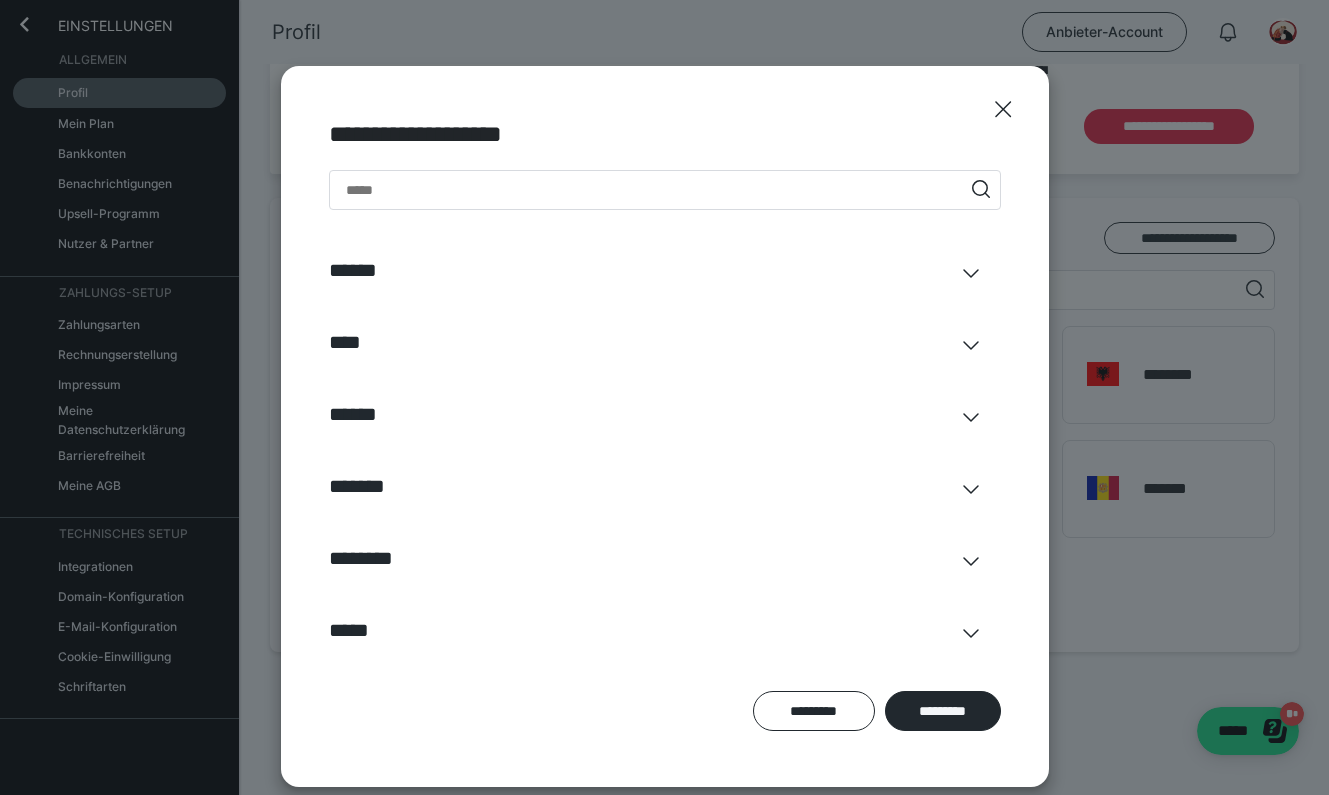 click 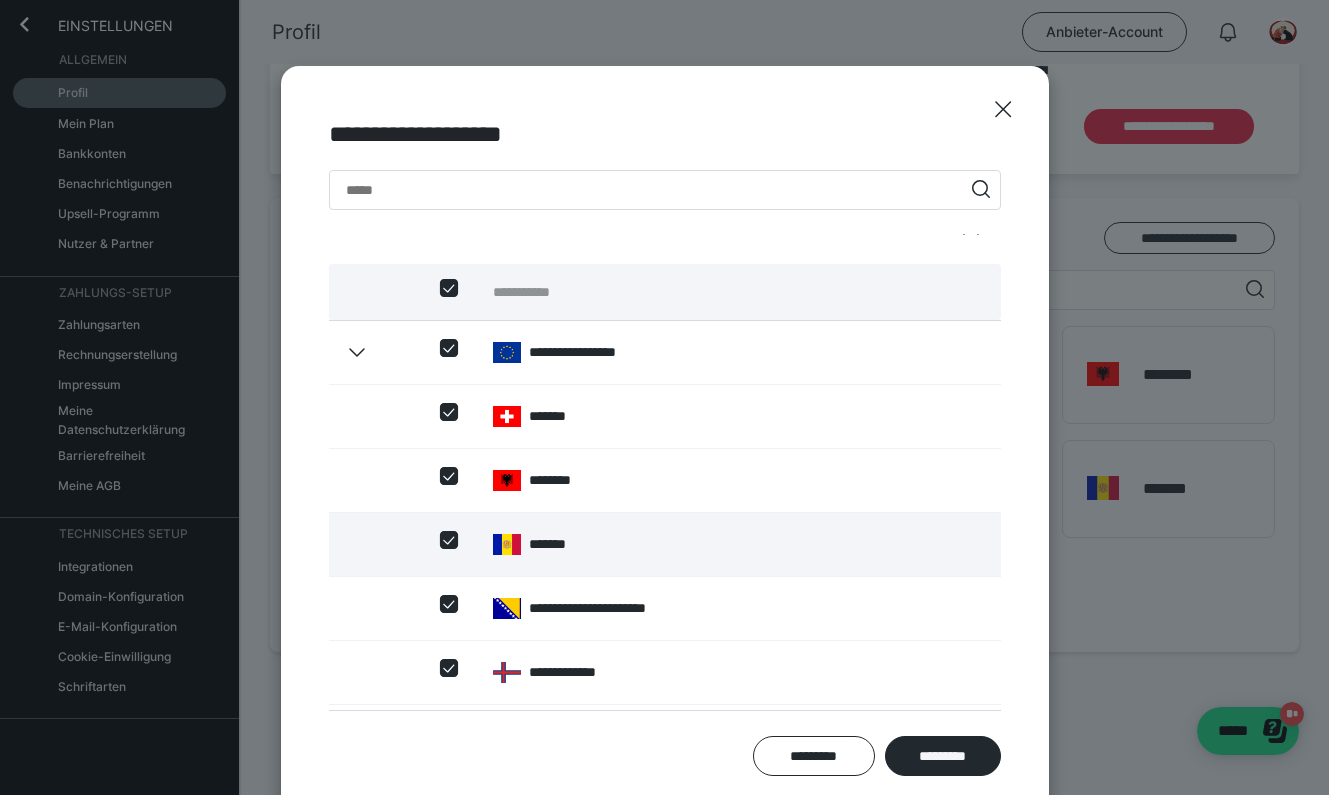 scroll, scrollTop: 43, scrollLeft: 0, axis: vertical 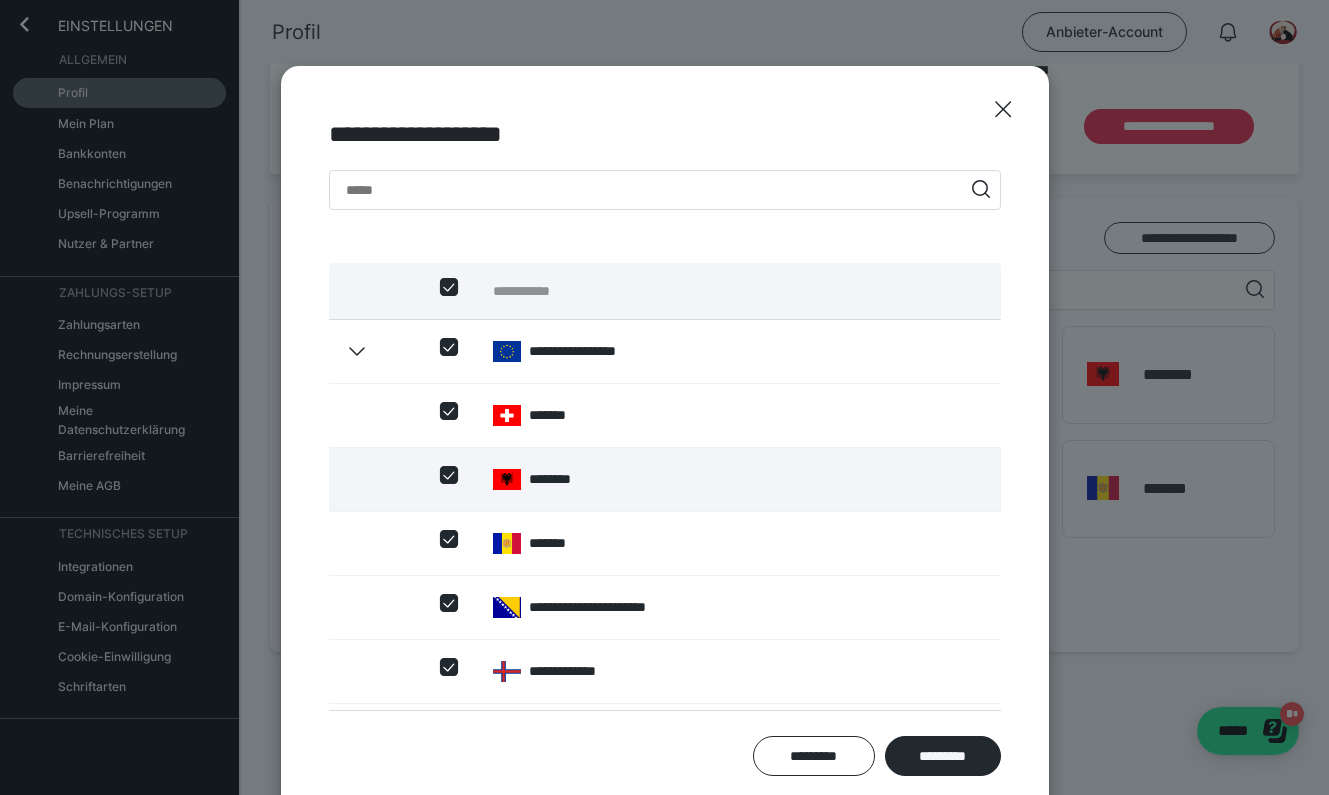 click at bounding box center (449, 475) 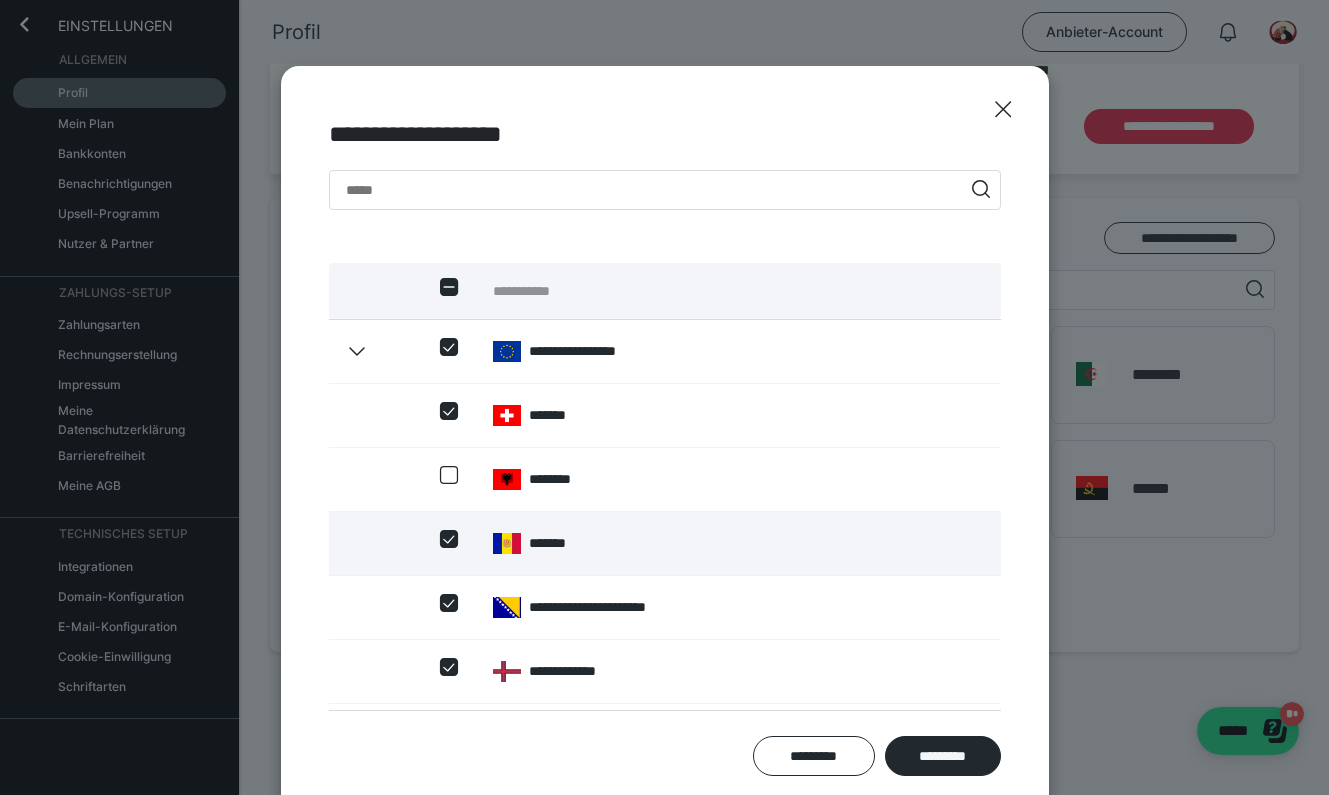click at bounding box center (449, 539) 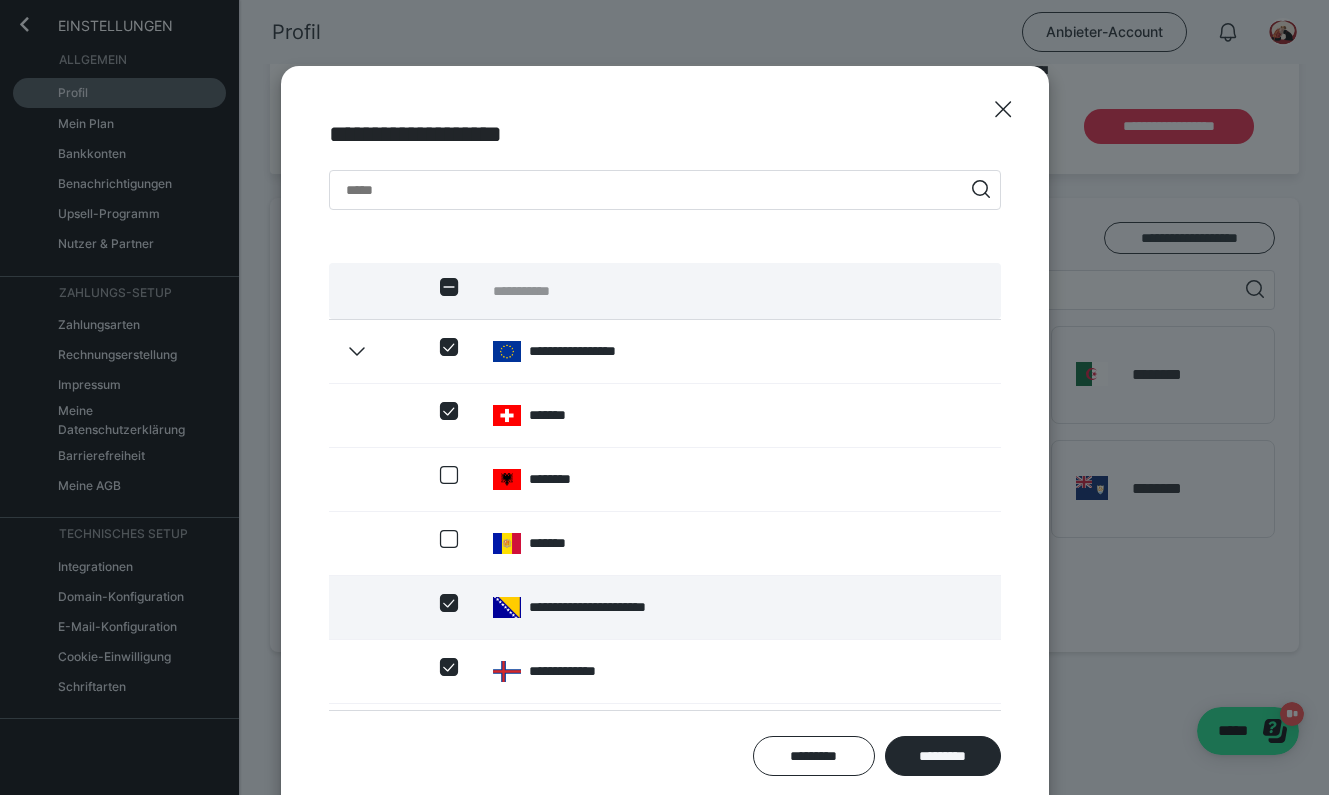click at bounding box center (449, 603) 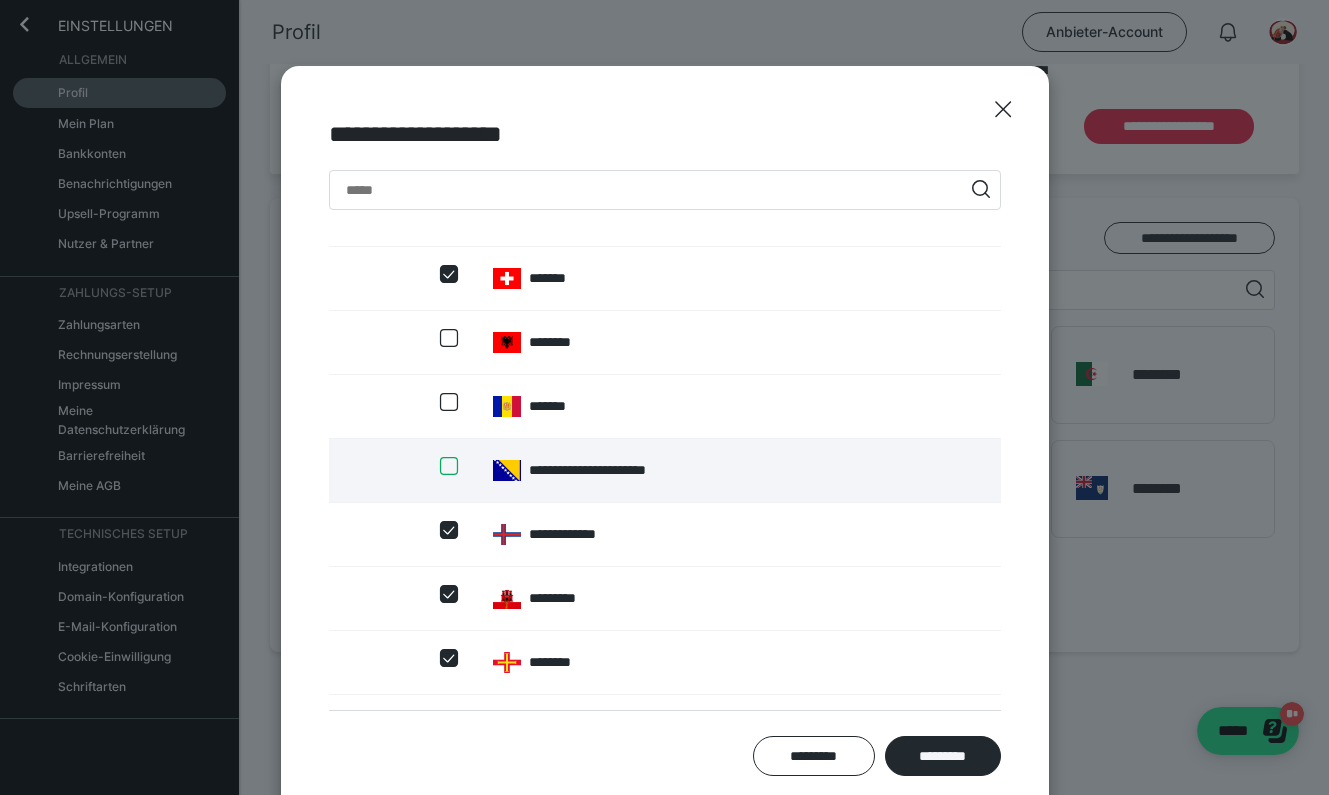 scroll, scrollTop: 234, scrollLeft: 0, axis: vertical 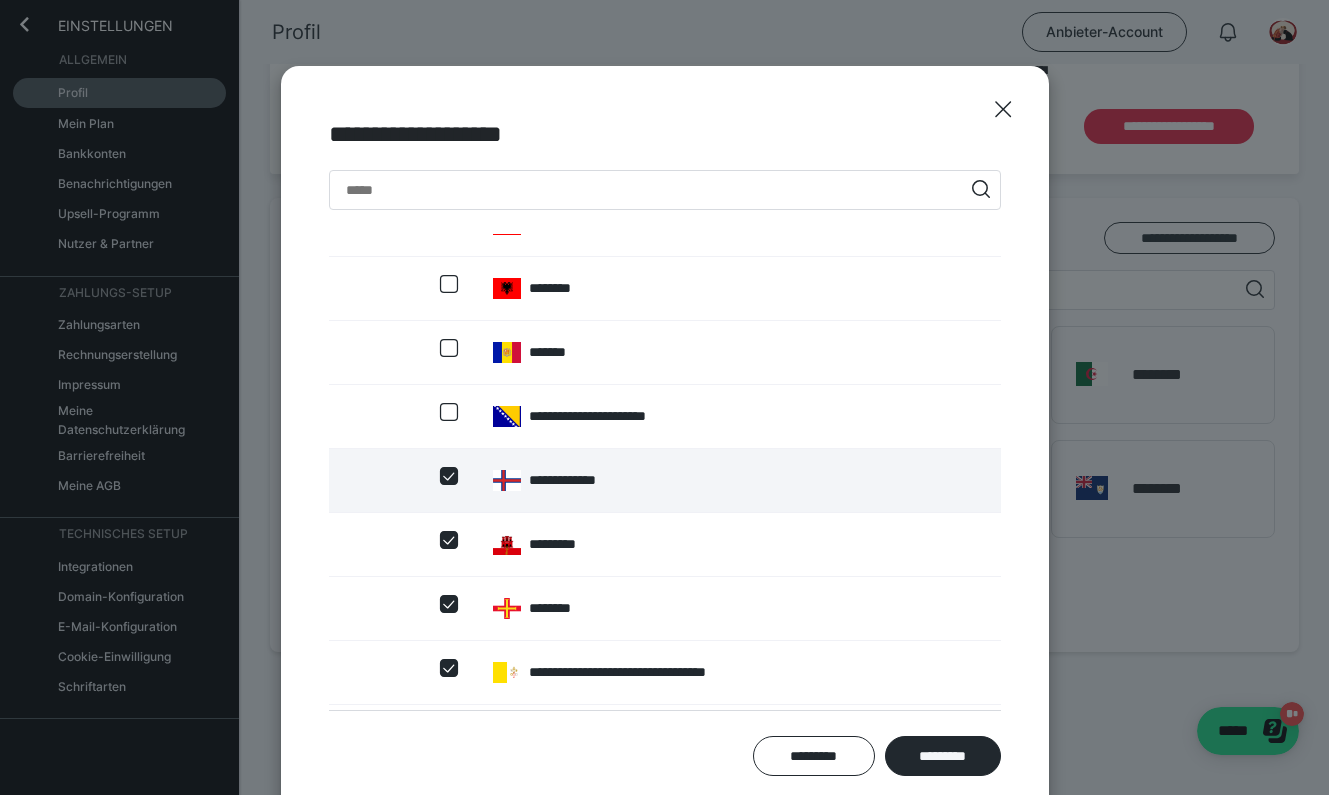 click at bounding box center [449, 476] 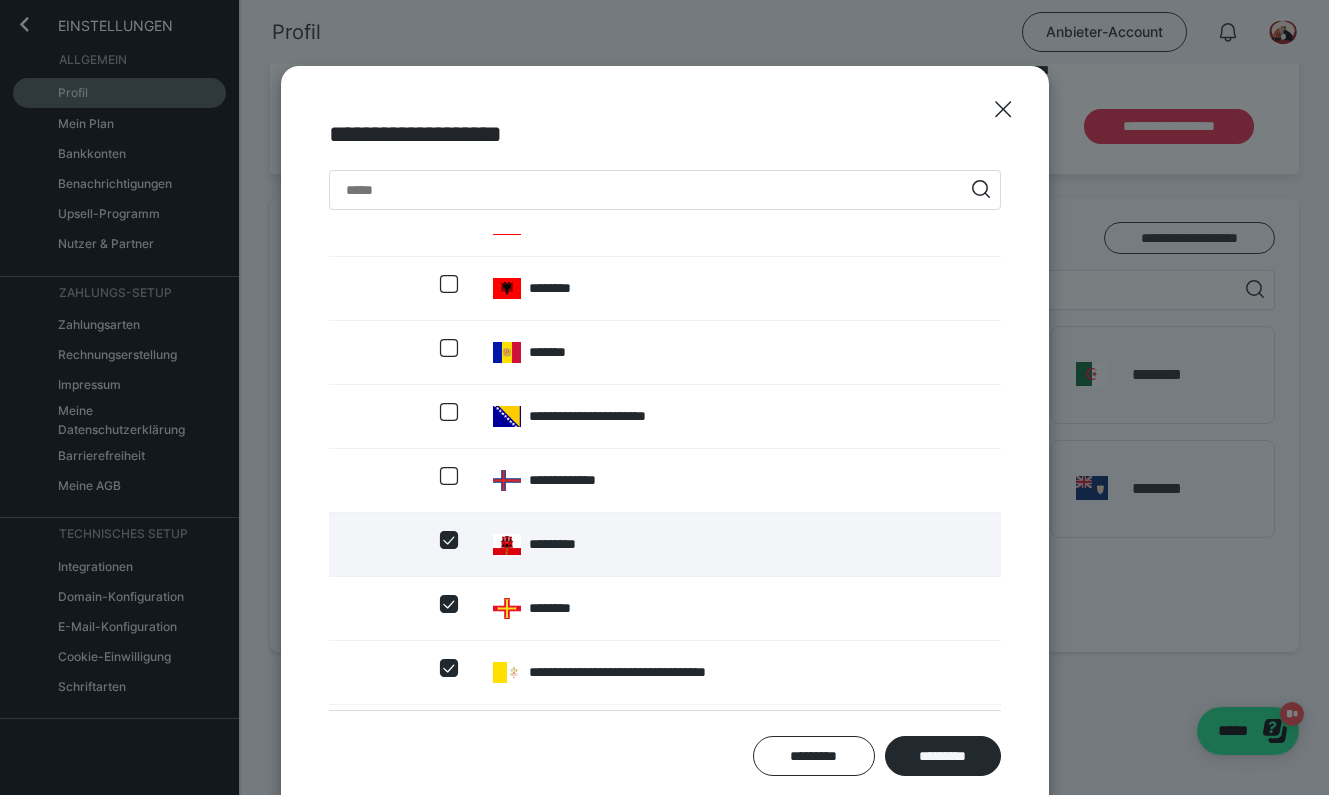 click at bounding box center [449, 540] 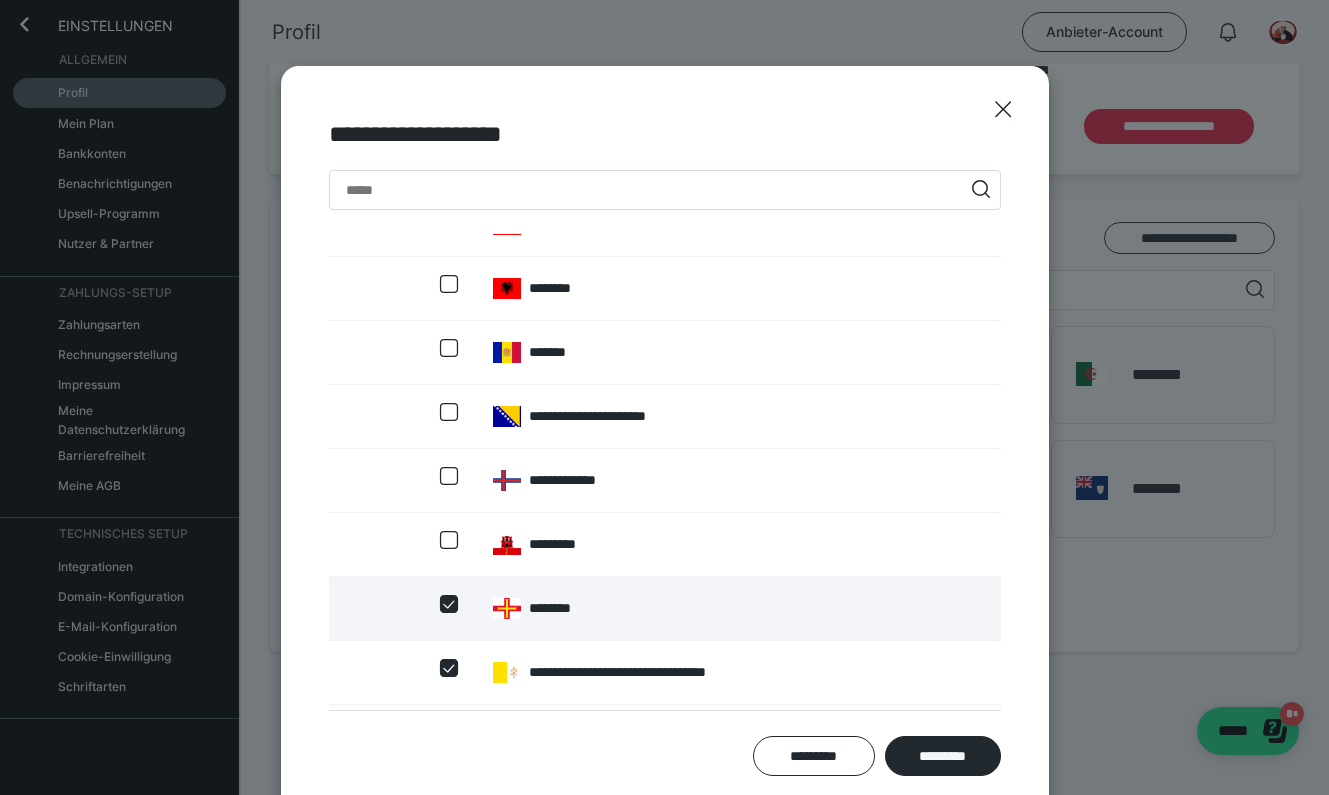 click at bounding box center [449, 604] 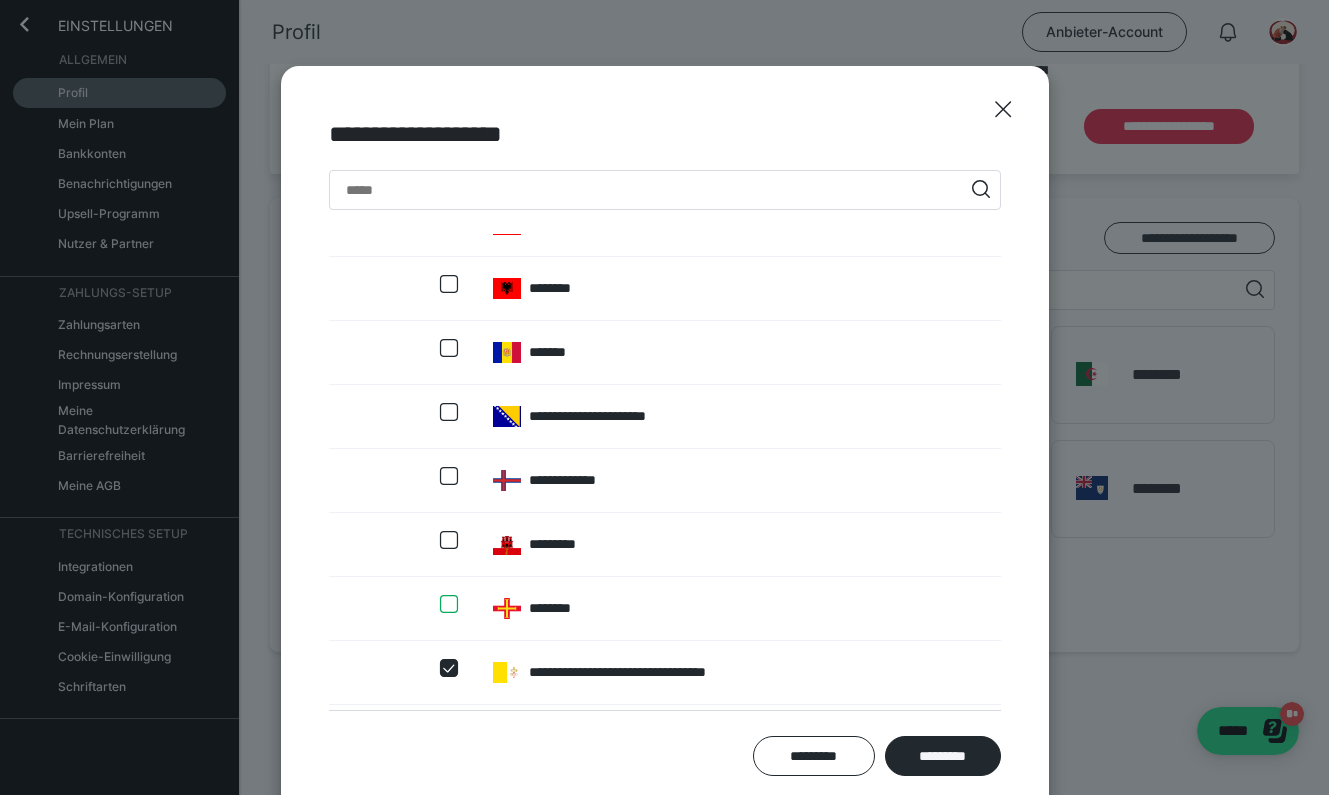 scroll, scrollTop: 133, scrollLeft: 0, axis: vertical 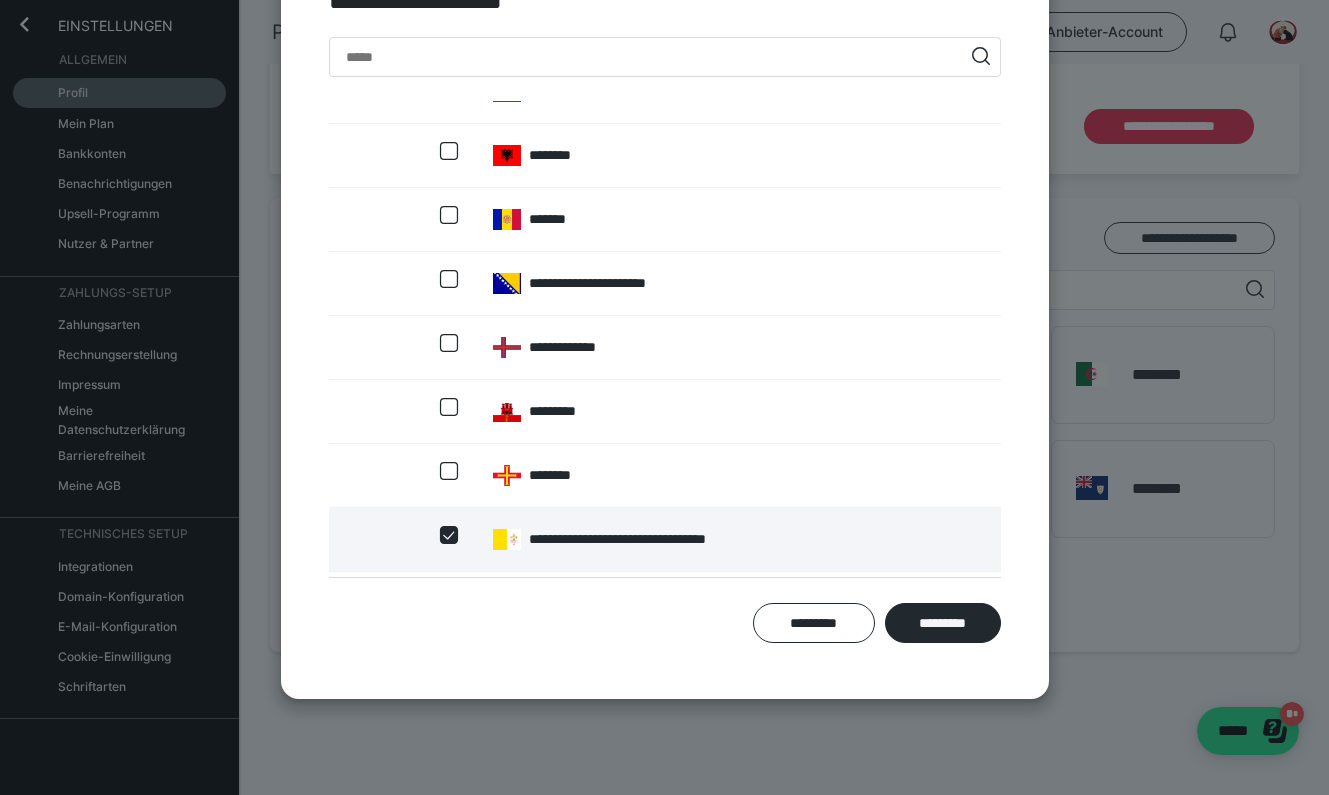 click at bounding box center (449, 535) 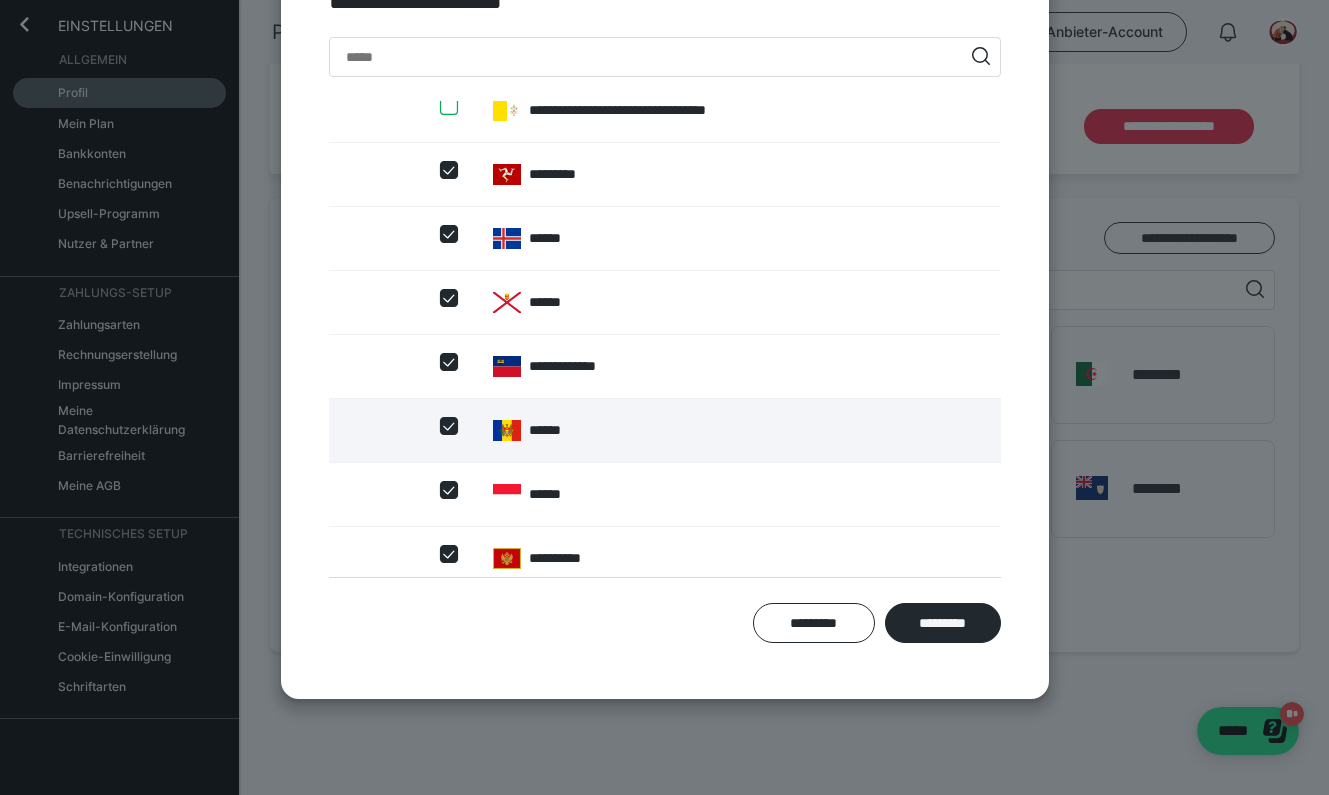 scroll, scrollTop: 661, scrollLeft: 0, axis: vertical 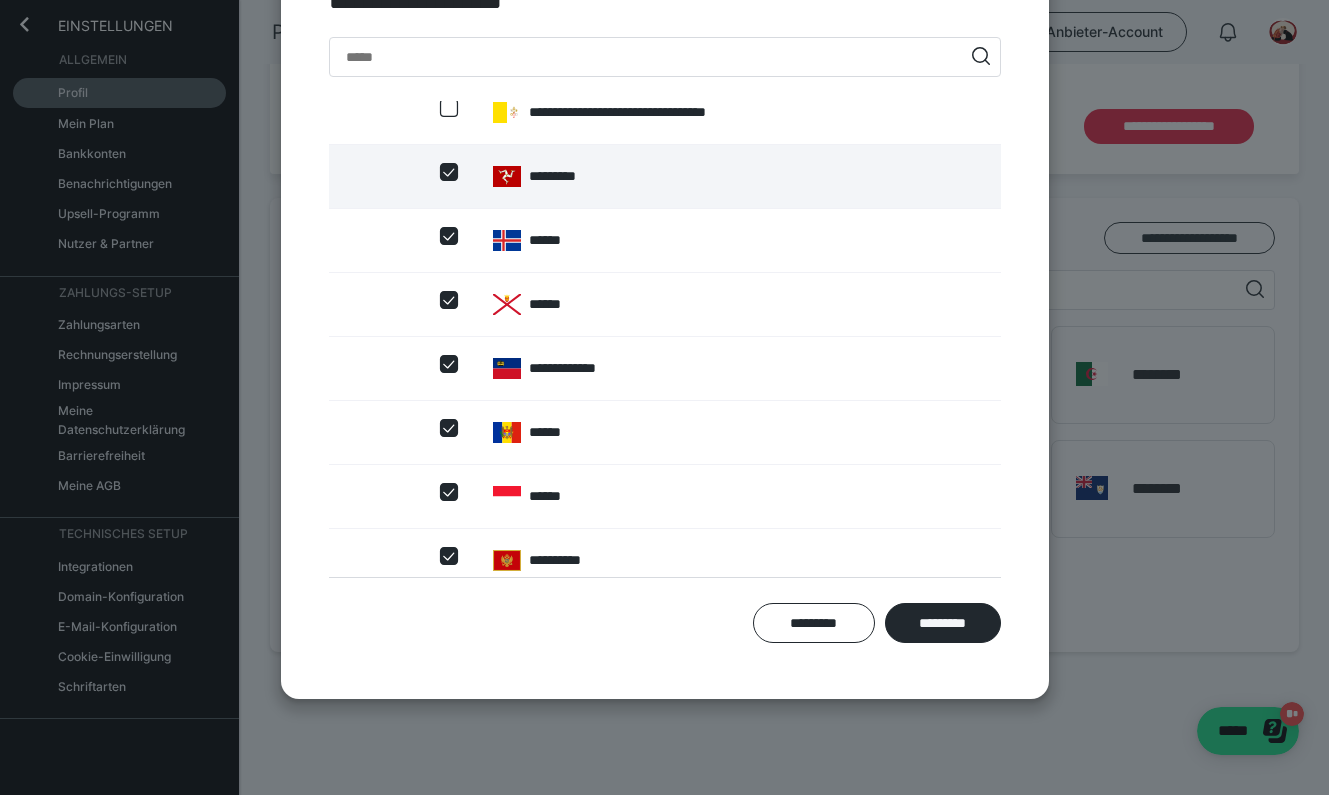click at bounding box center (449, 172) 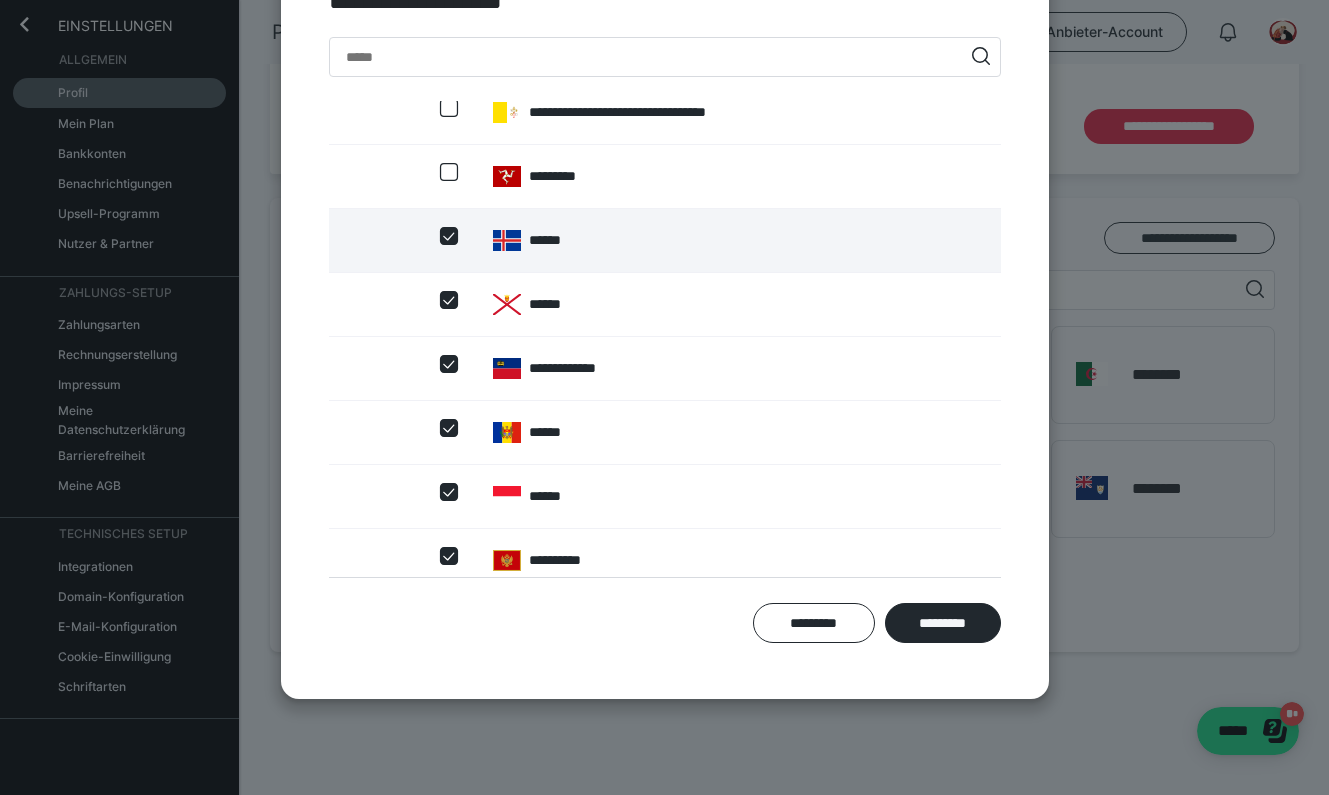 click at bounding box center [449, 236] 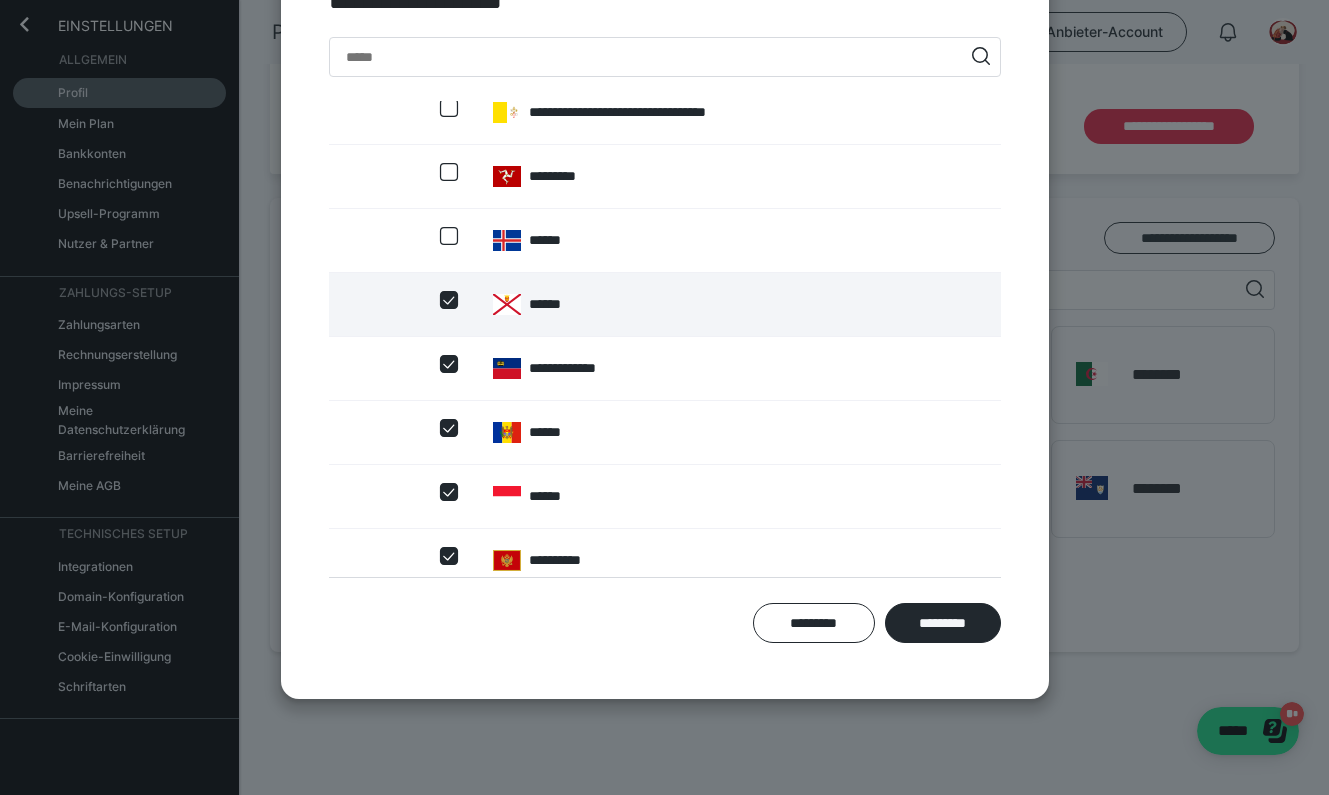 click at bounding box center [449, 300] 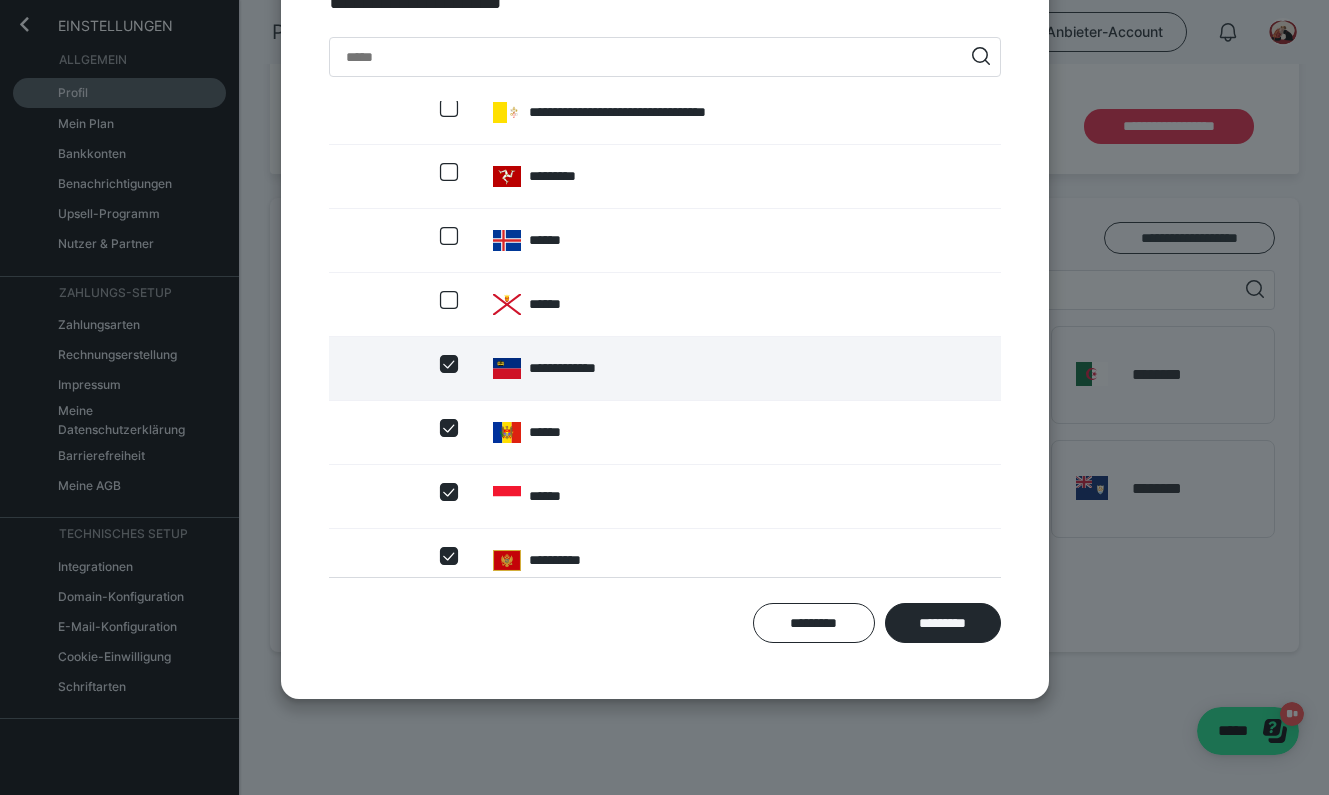 click at bounding box center (449, 364) 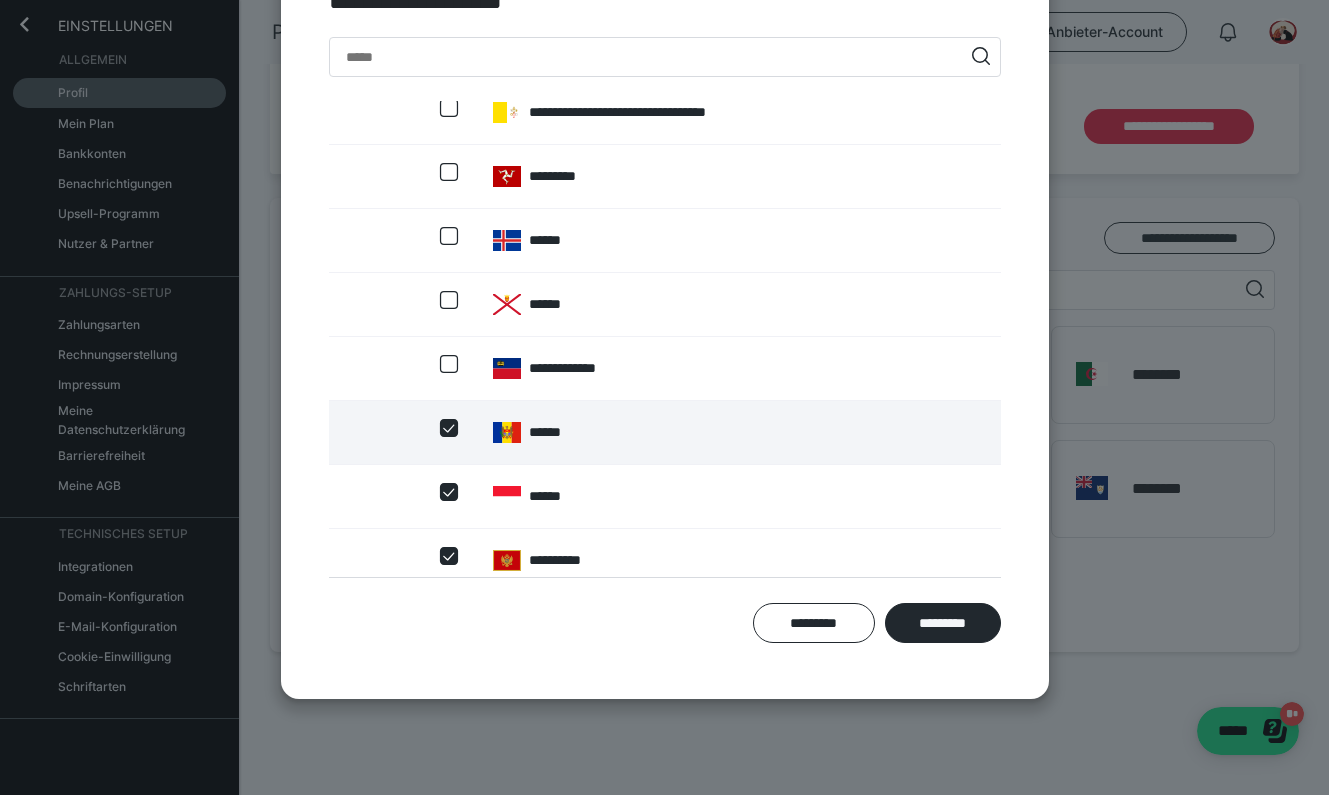 click at bounding box center [449, 428] 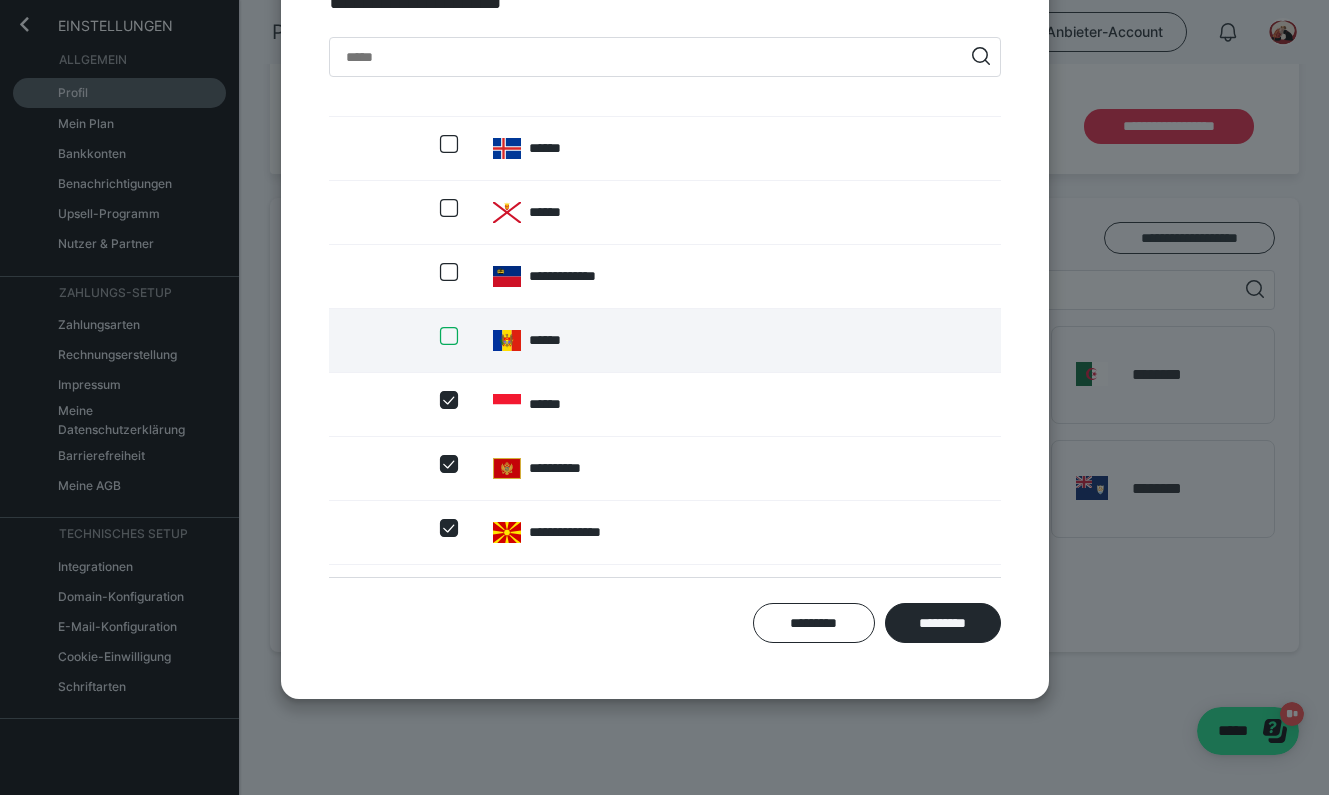 scroll, scrollTop: 787, scrollLeft: 0, axis: vertical 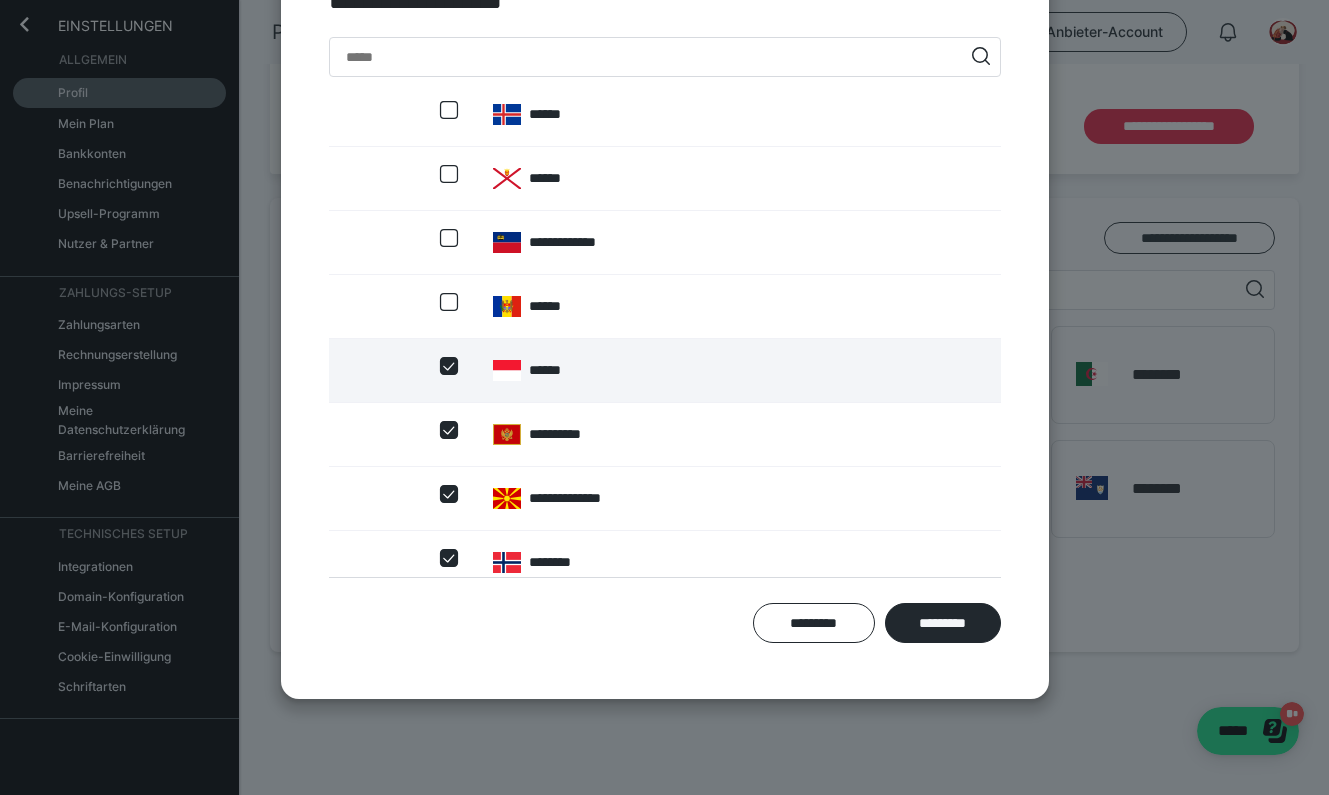 click at bounding box center [449, 366] 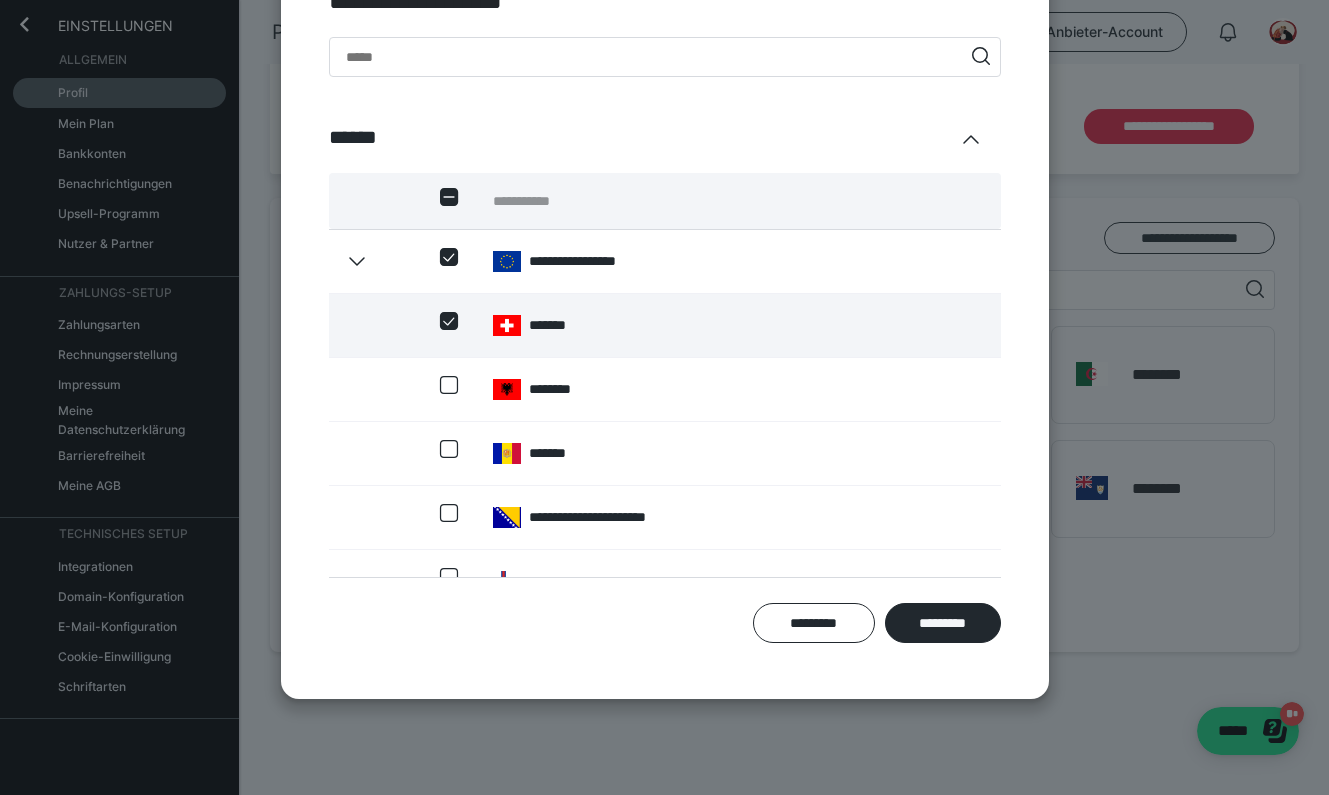 scroll, scrollTop: 0, scrollLeft: 0, axis: both 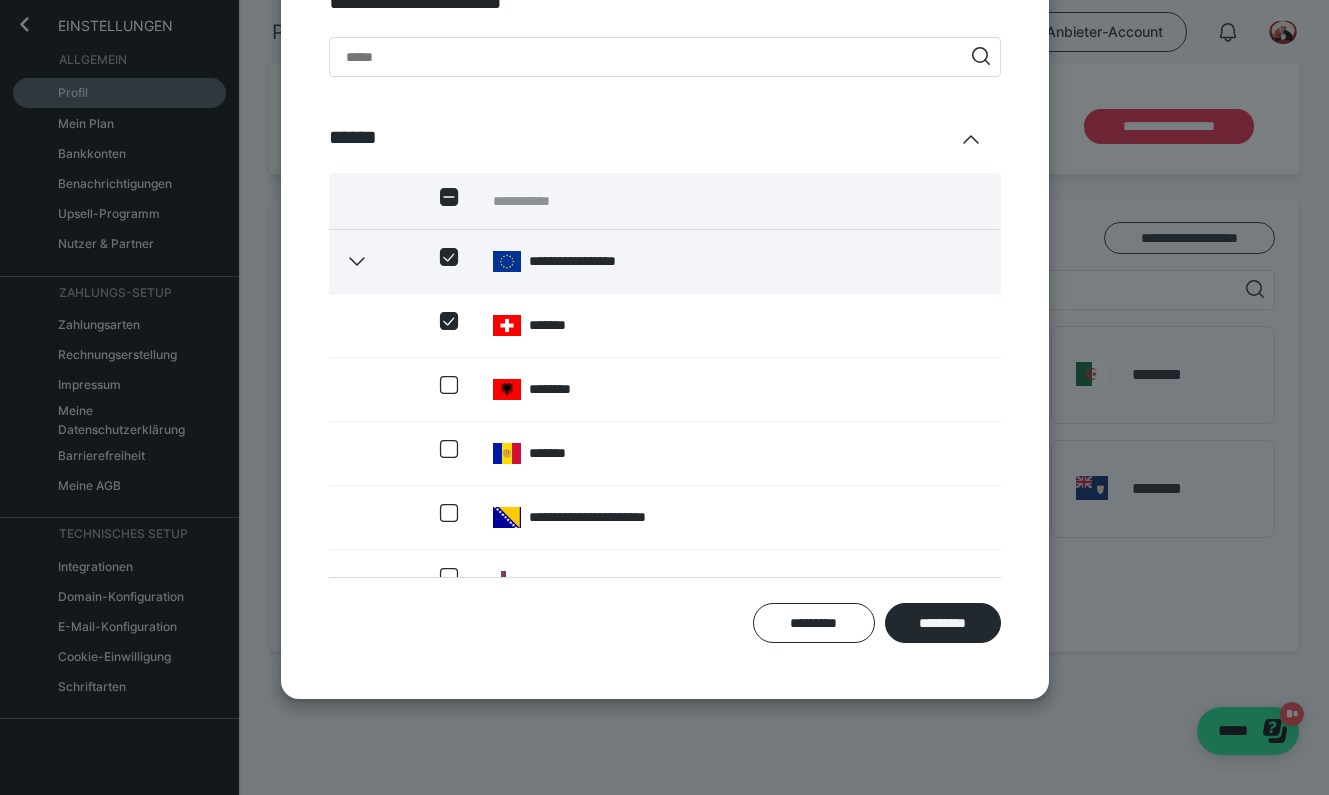 click at bounding box center [449, 257] 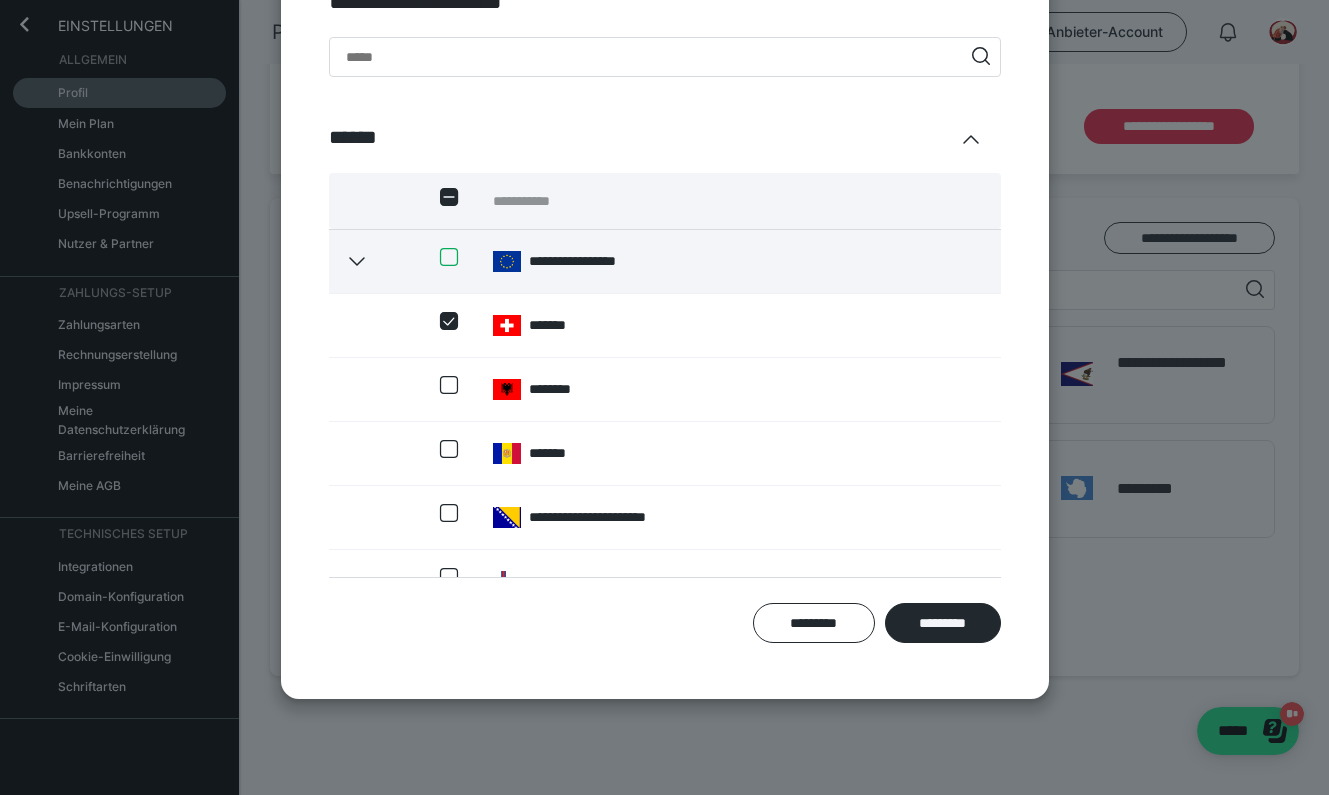 scroll, scrollTop: 0, scrollLeft: 0, axis: both 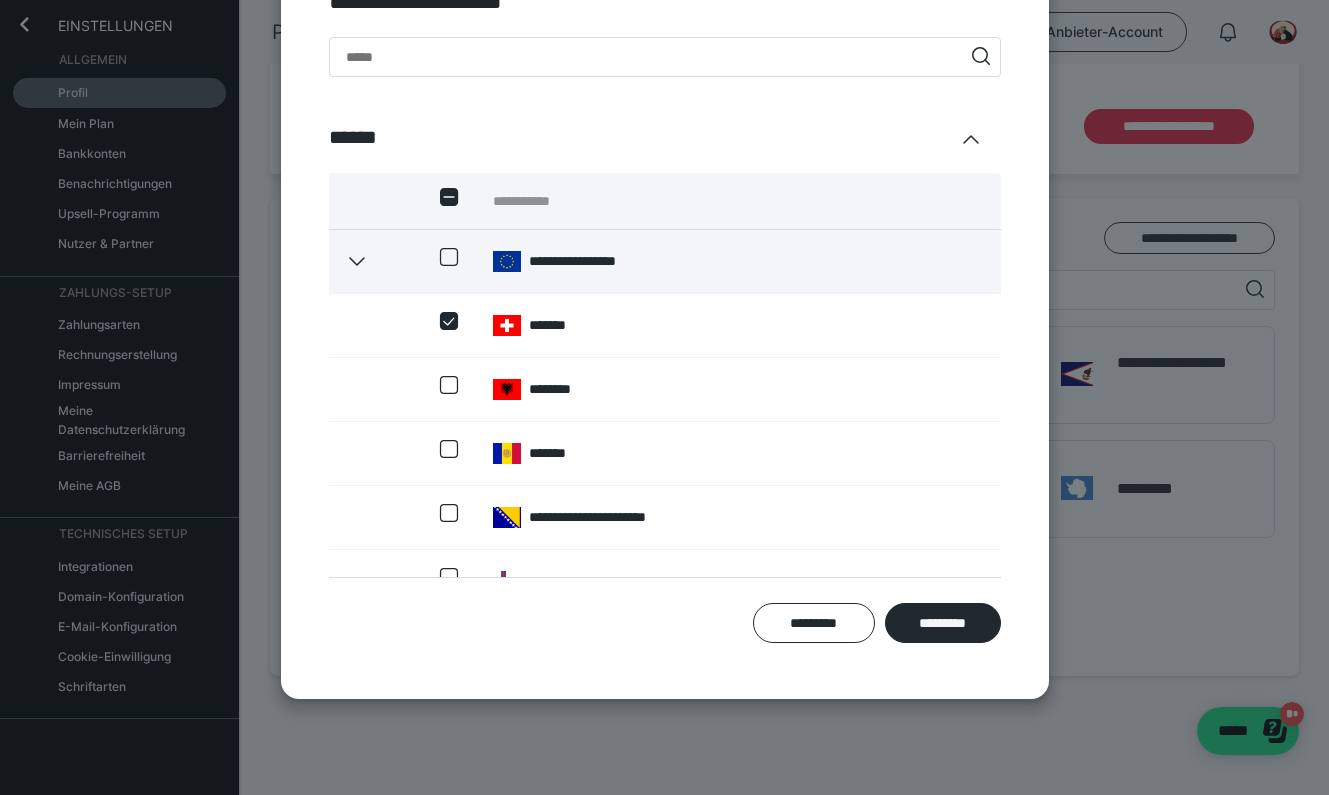 click 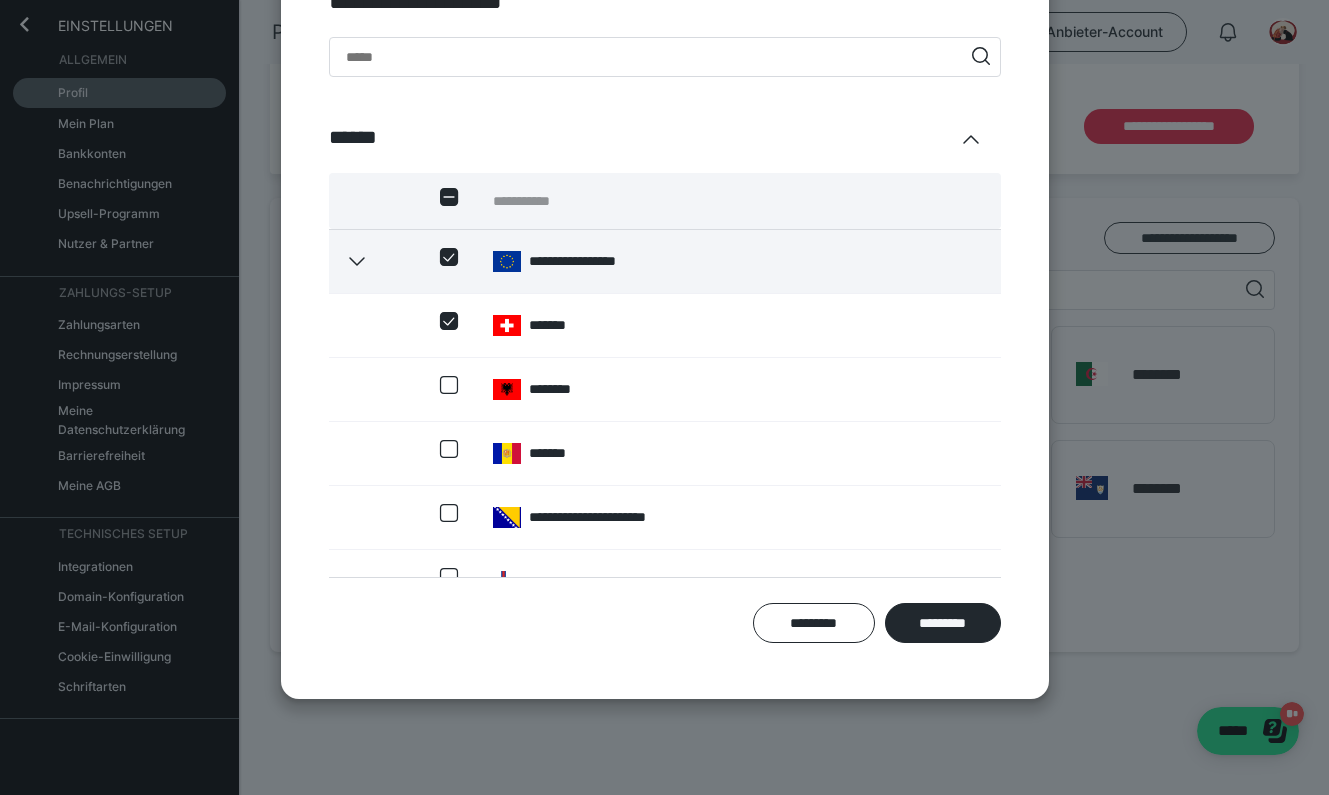 click 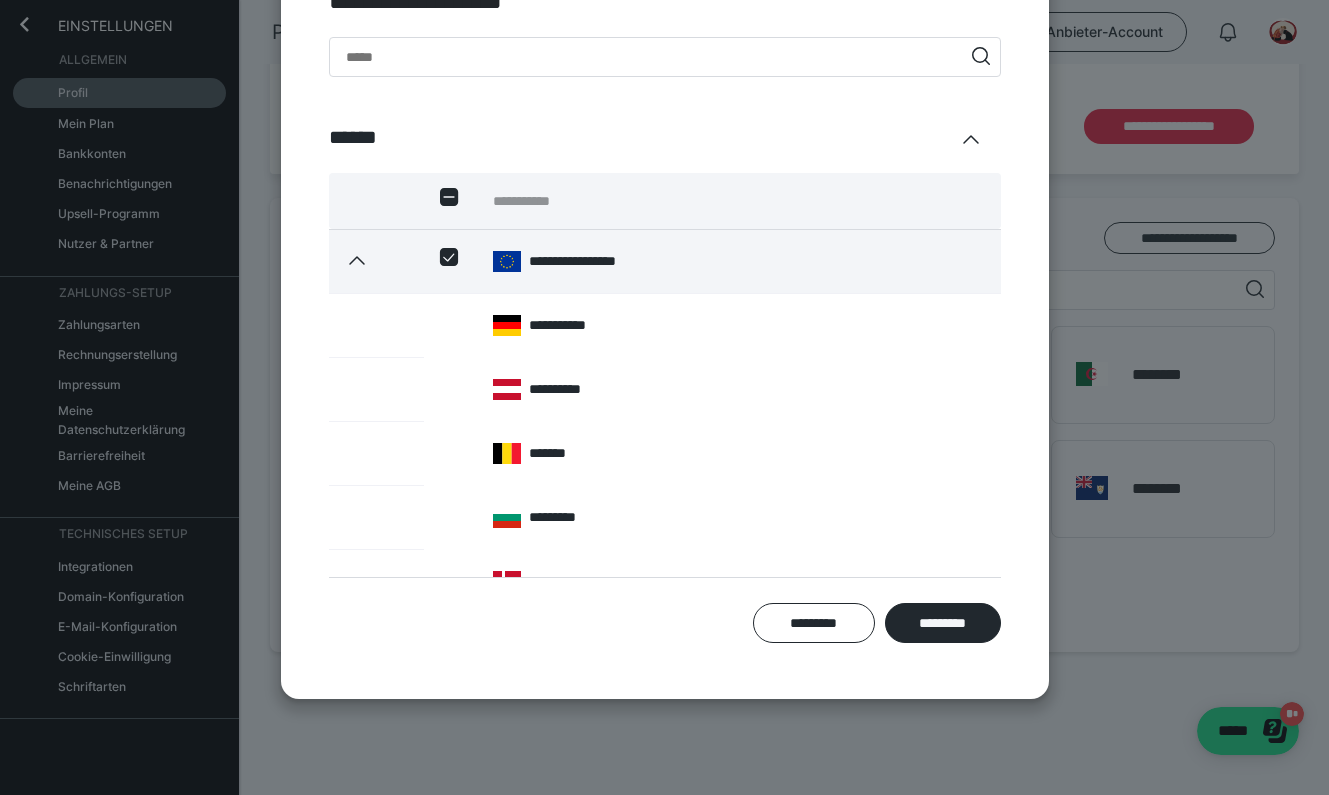 scroll, scrollTop: 0, scrollLeft: 0, axis: both 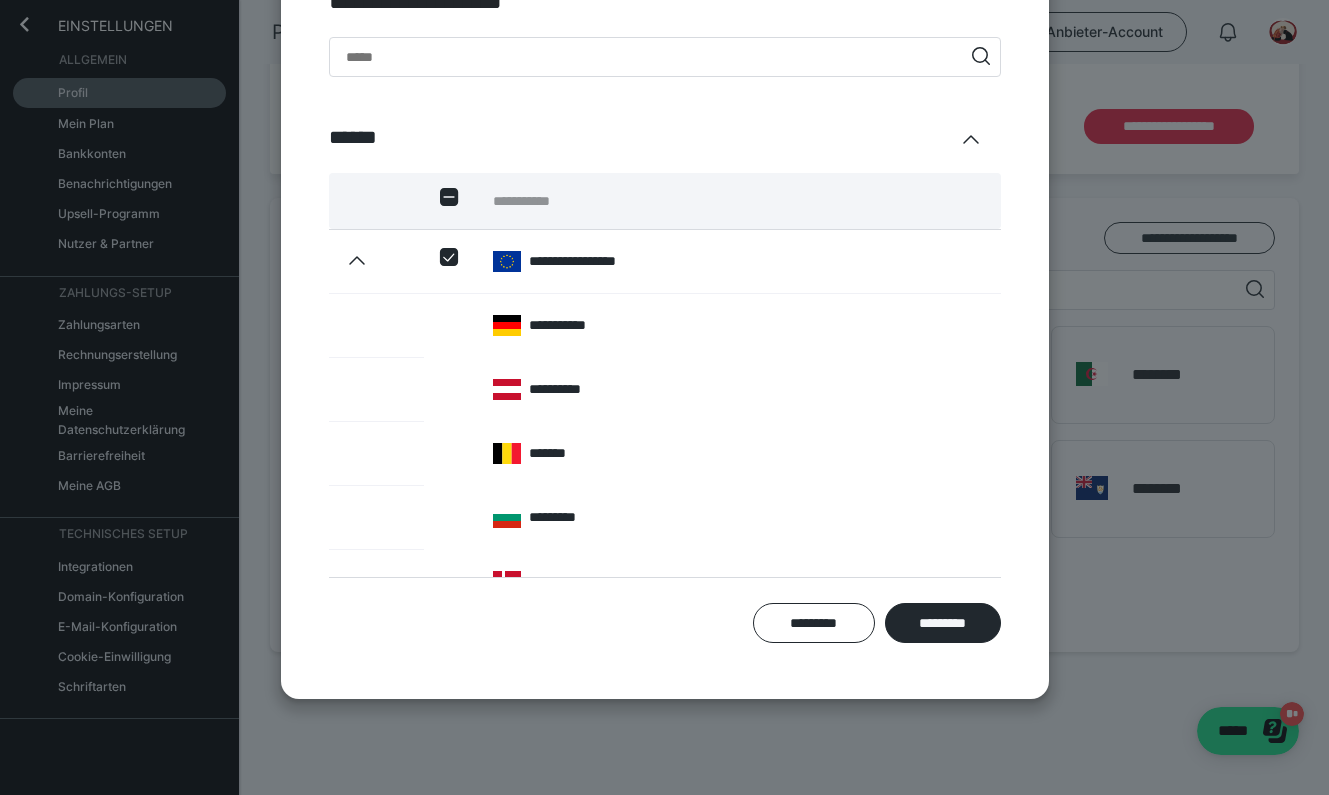 click 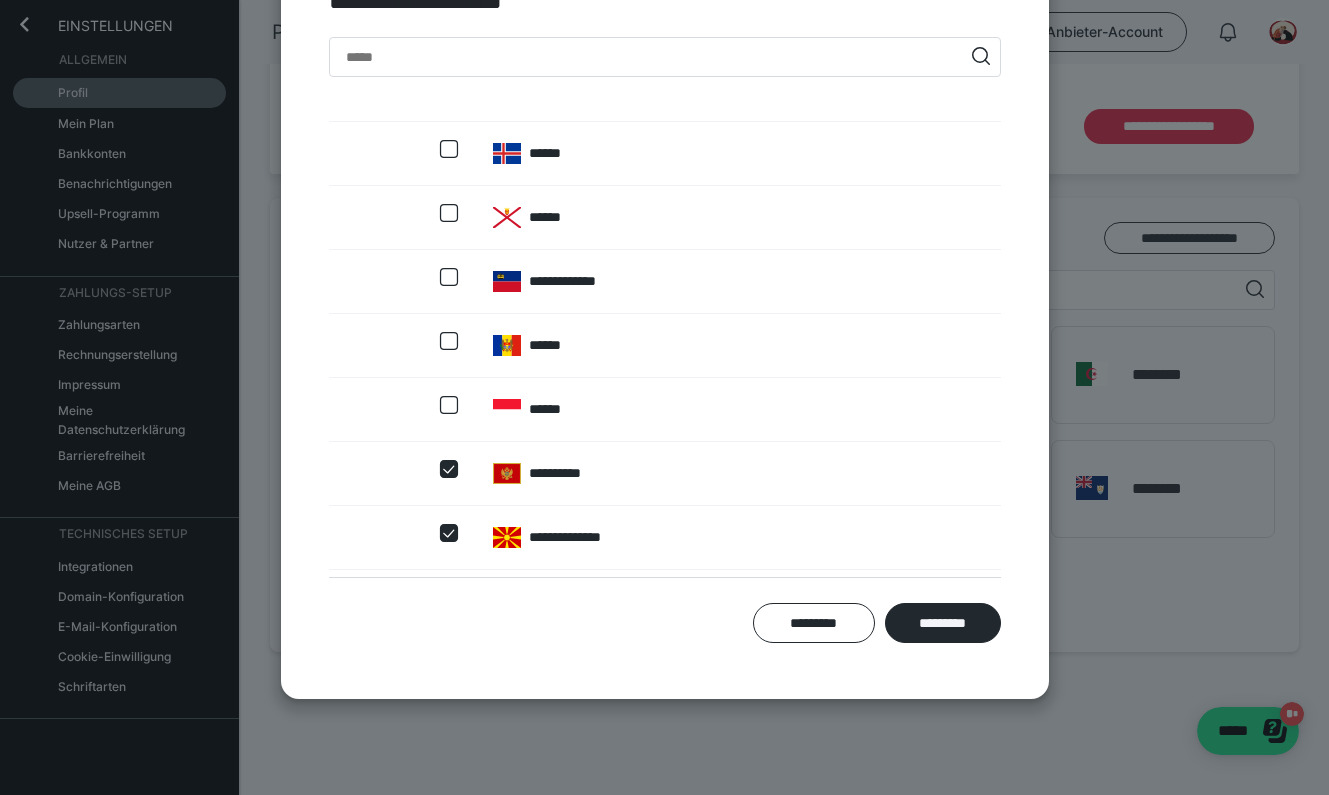 scroll, scrollTop: 770, scrollLeft: 0, axis: vertical 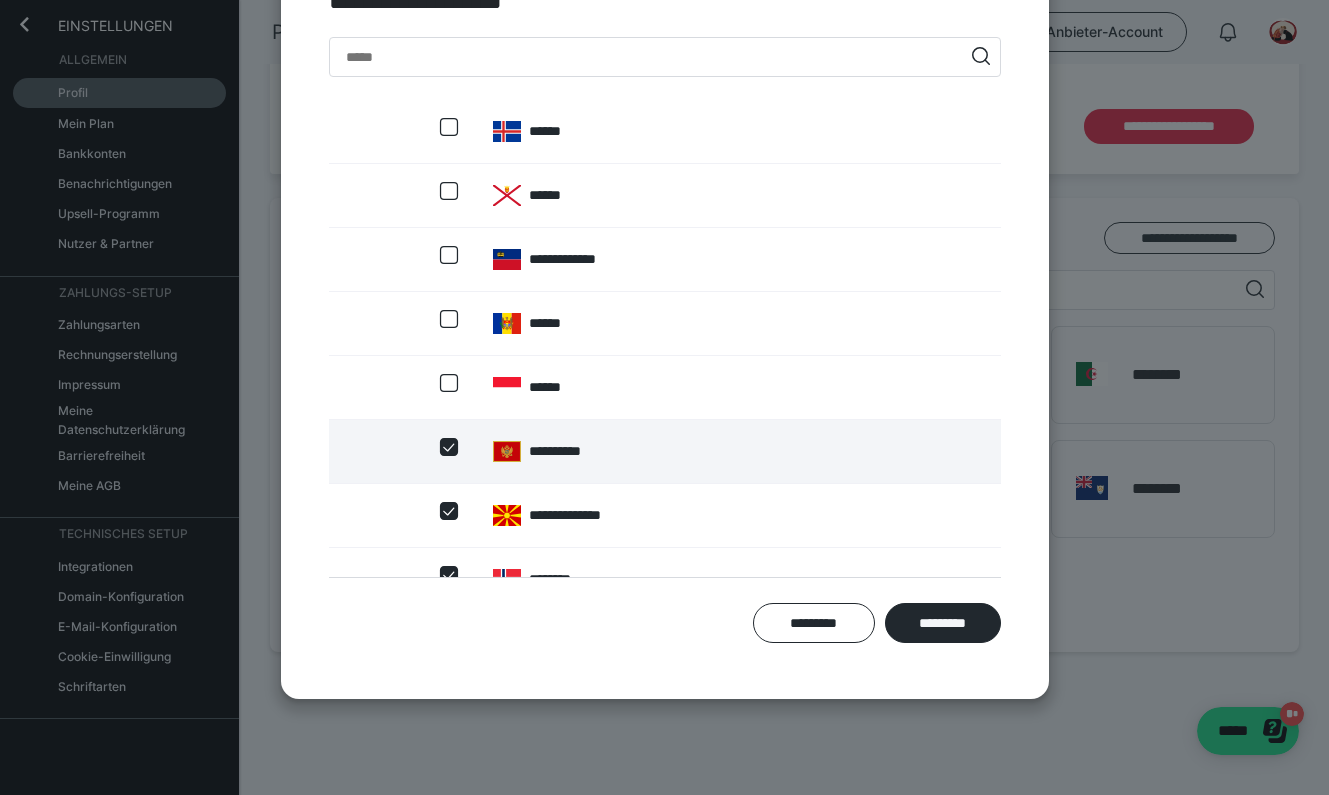 click at bounding box center (449, 447) 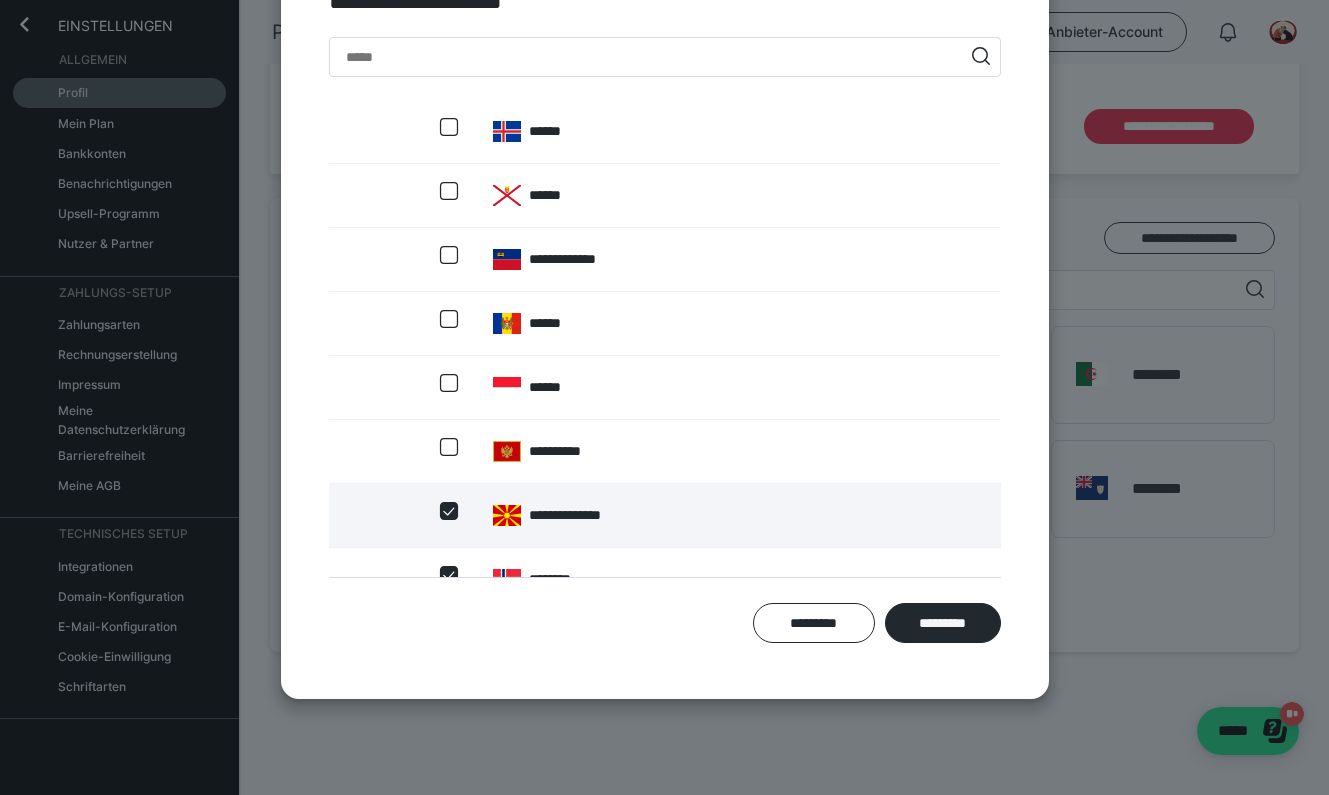 click at bounding box center (449, 511) 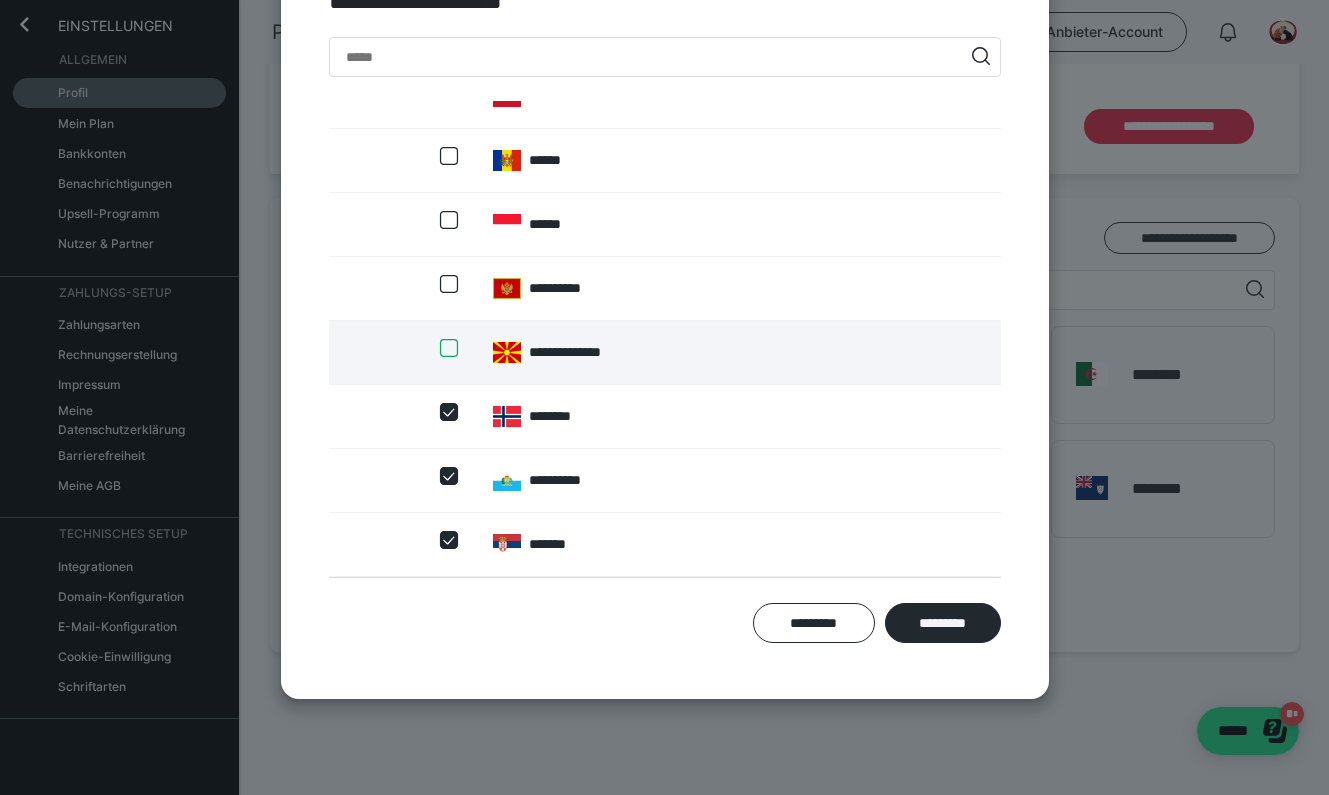 scroll, scrollTop: 968, scrollLeft: 0, axis: vertical 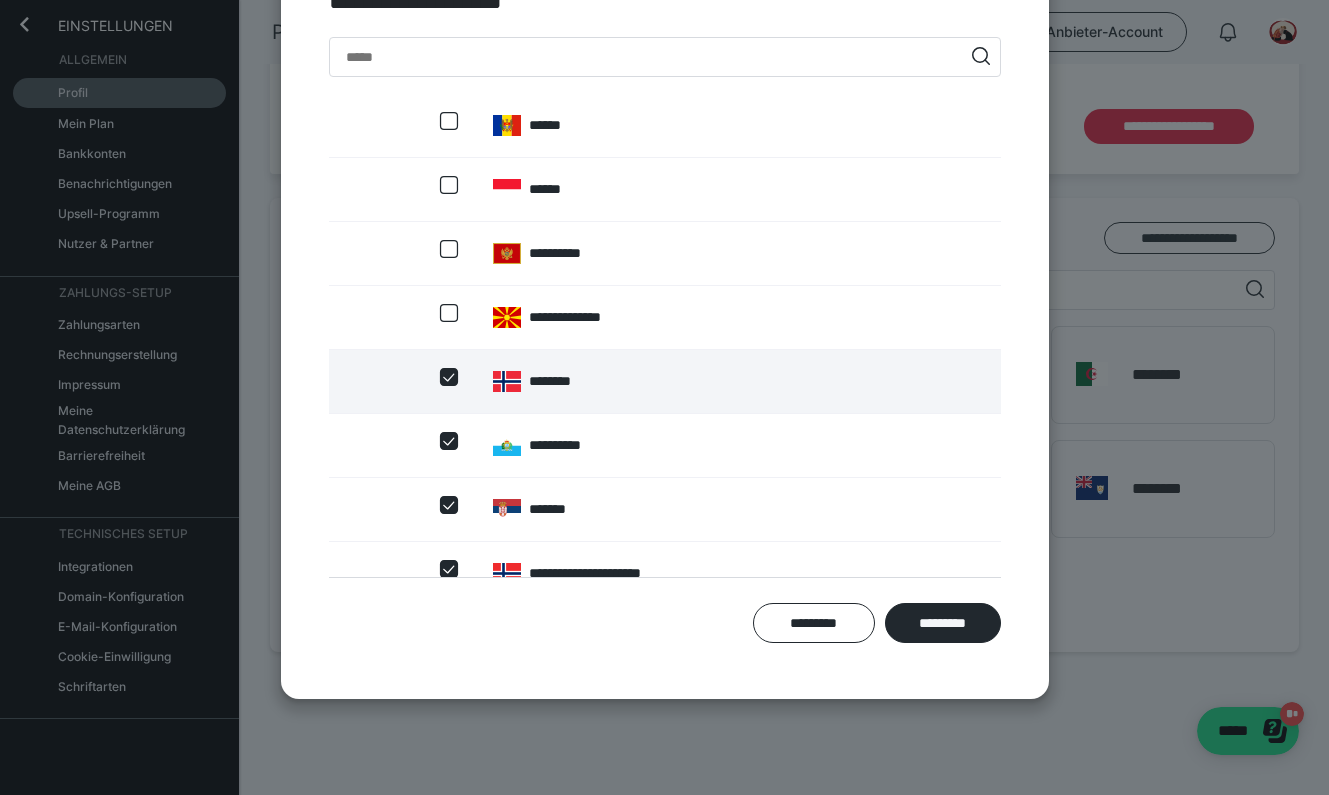 click at bounding box center [449, 377] 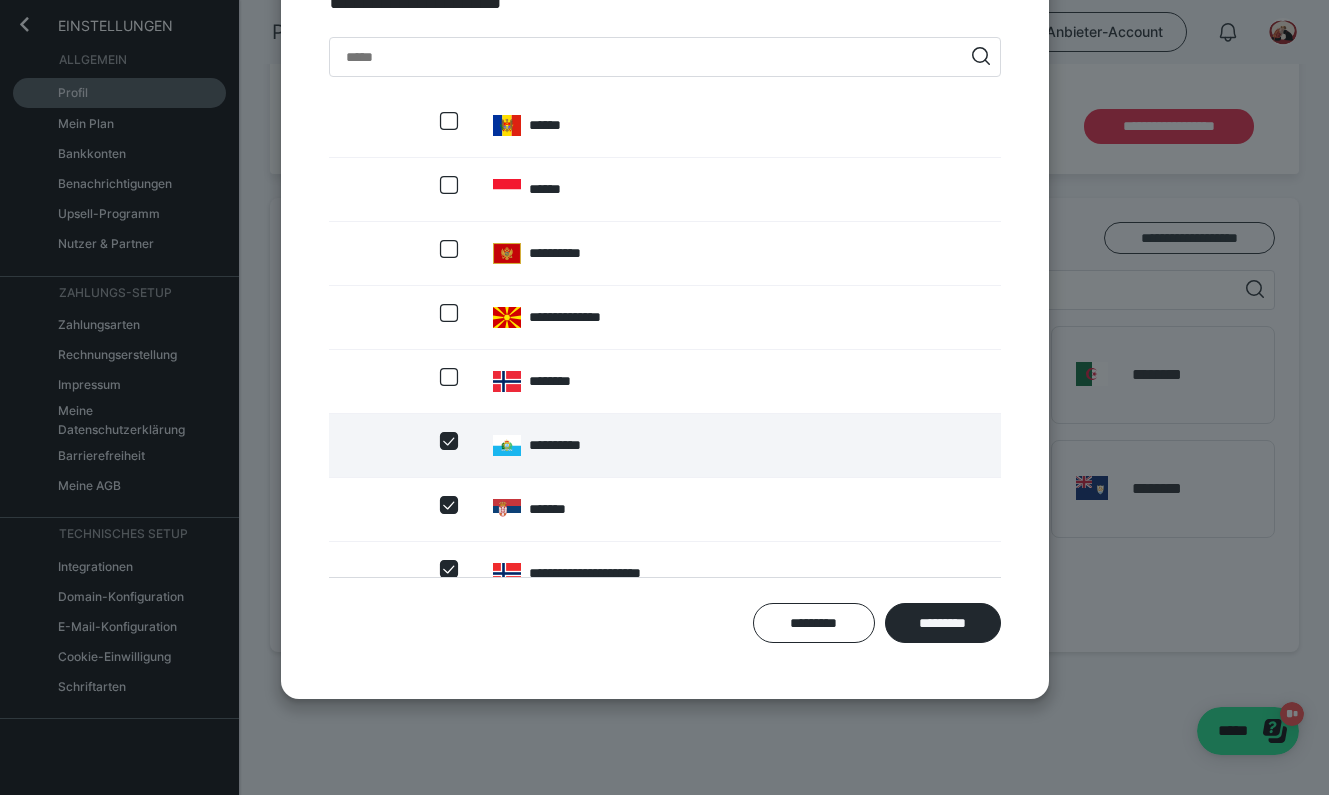 click at bounding box center (449, 441) 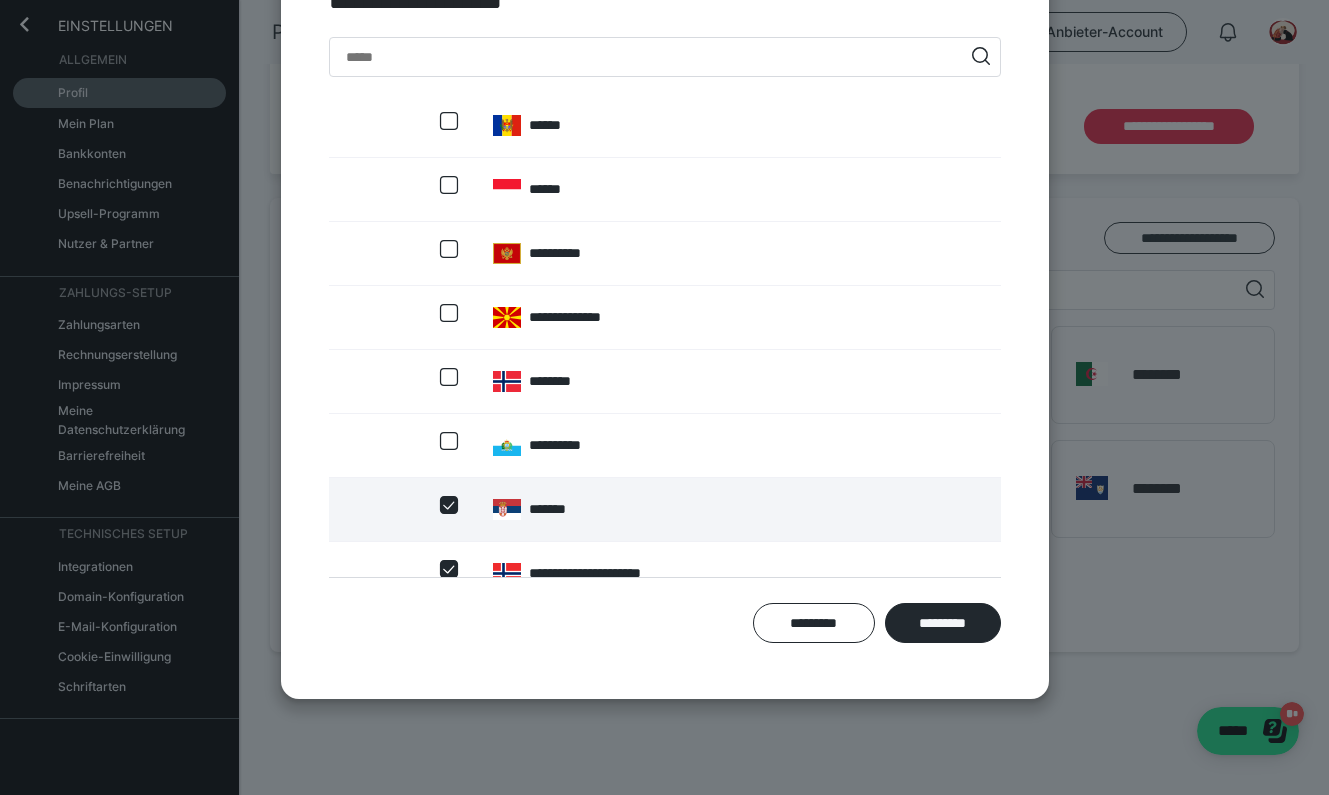 click at bounding box center (449, 505) 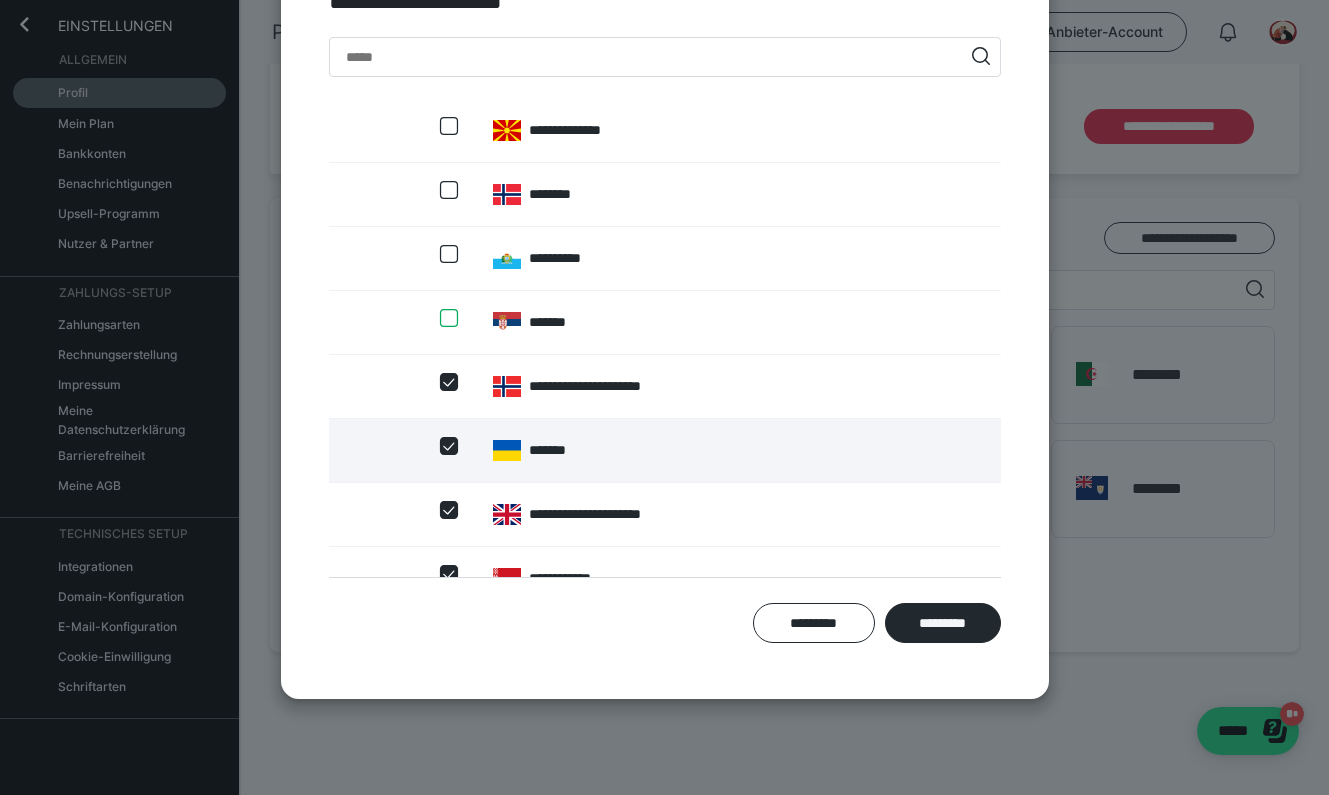 scroll, scrollTop: 1168, scrollLeft: 0, axis: vertical 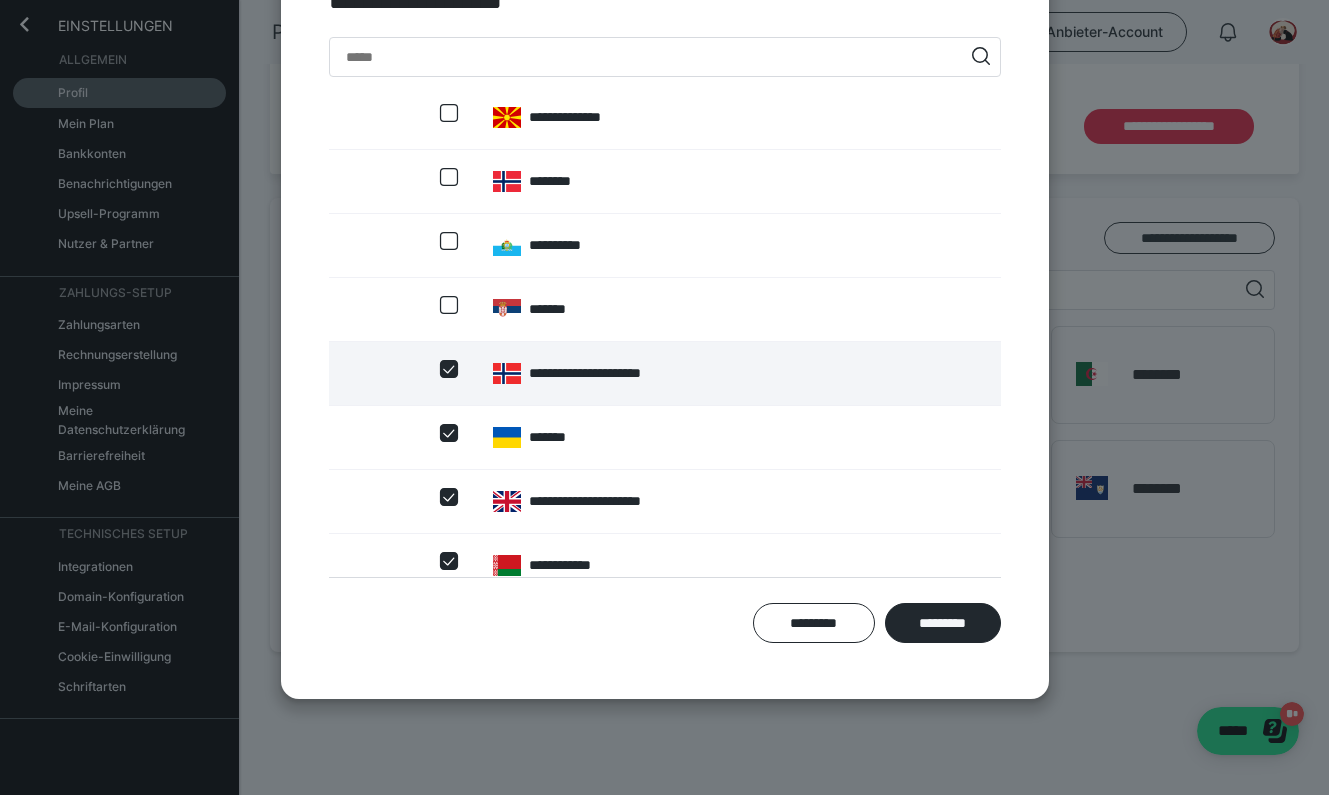 click at bounding box center [449, 369] 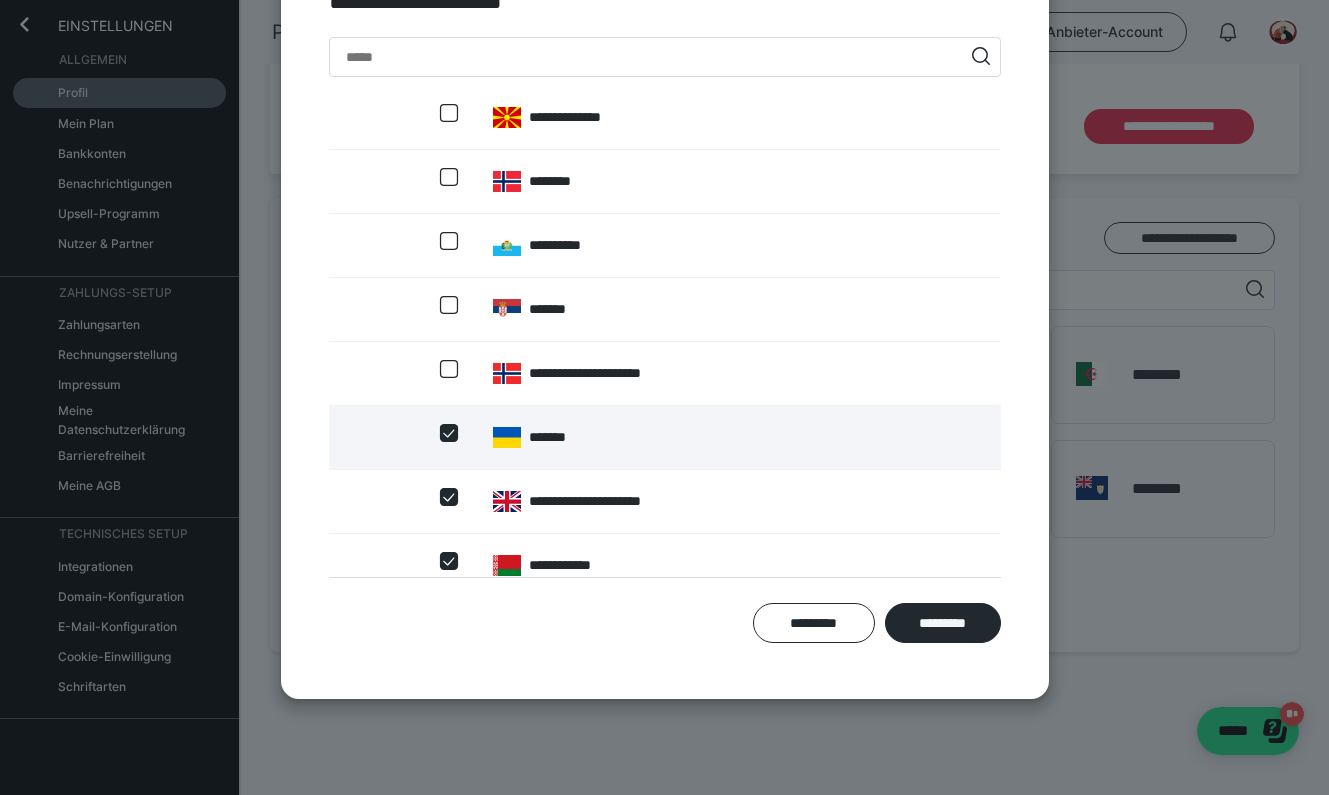 click at bounding box center (449, 433) 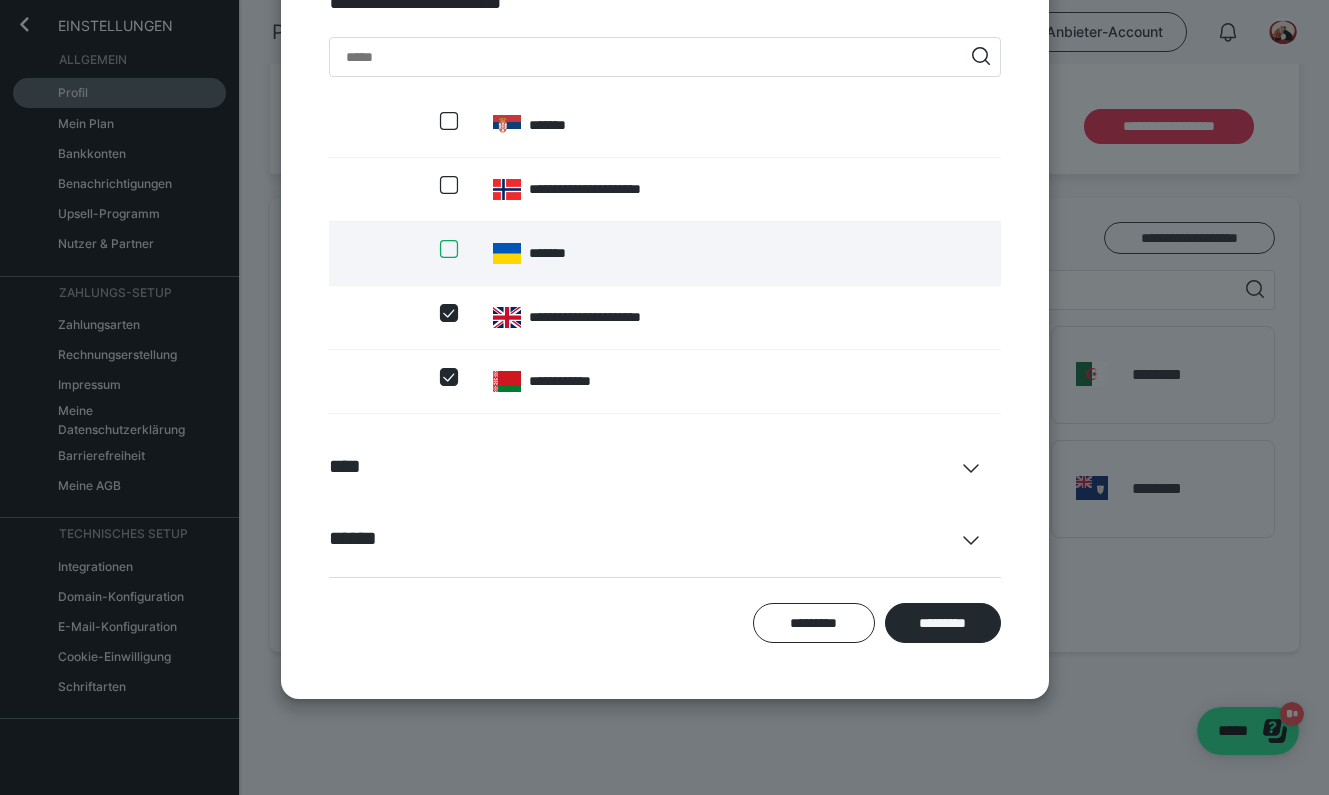 scroll, scrollTop: 1409, scrollLeft: 0, axis: vertical 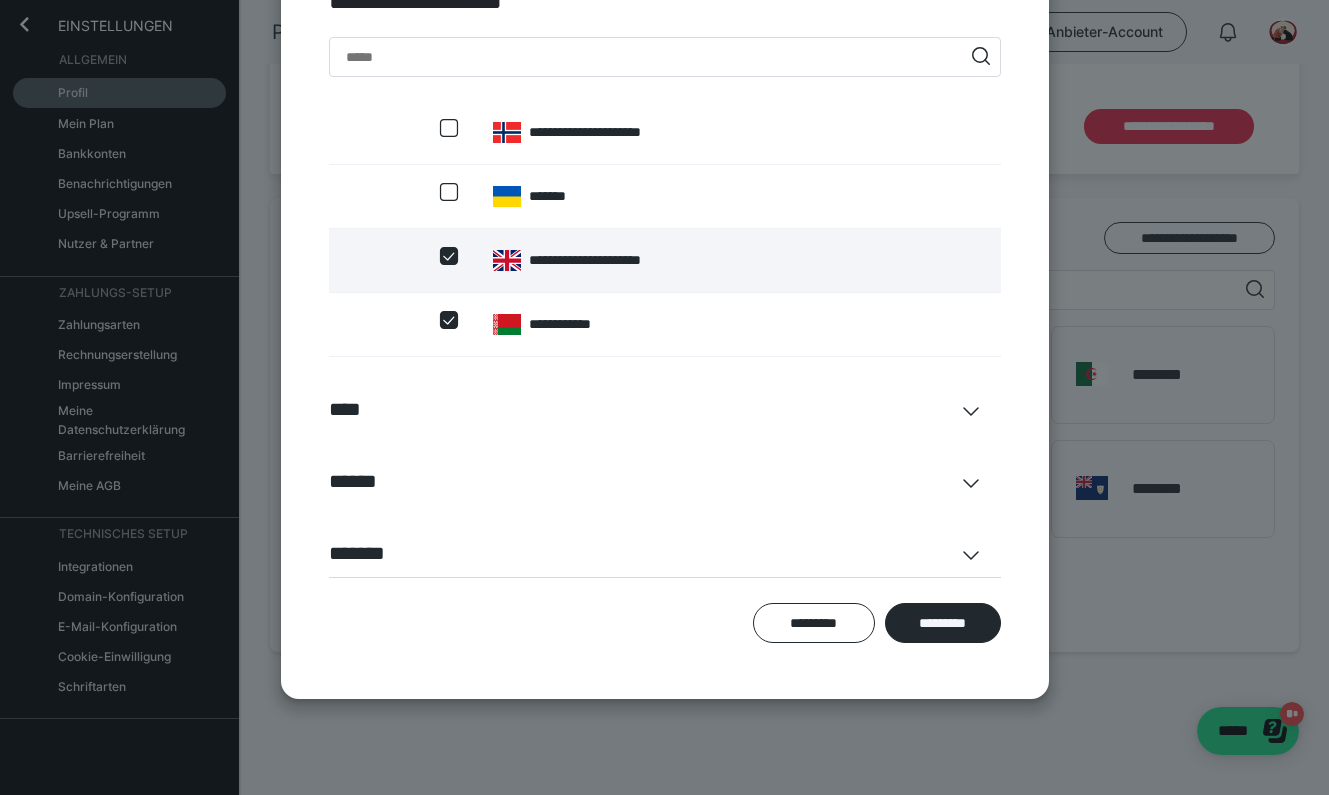 click at bounding box center [450, 260] 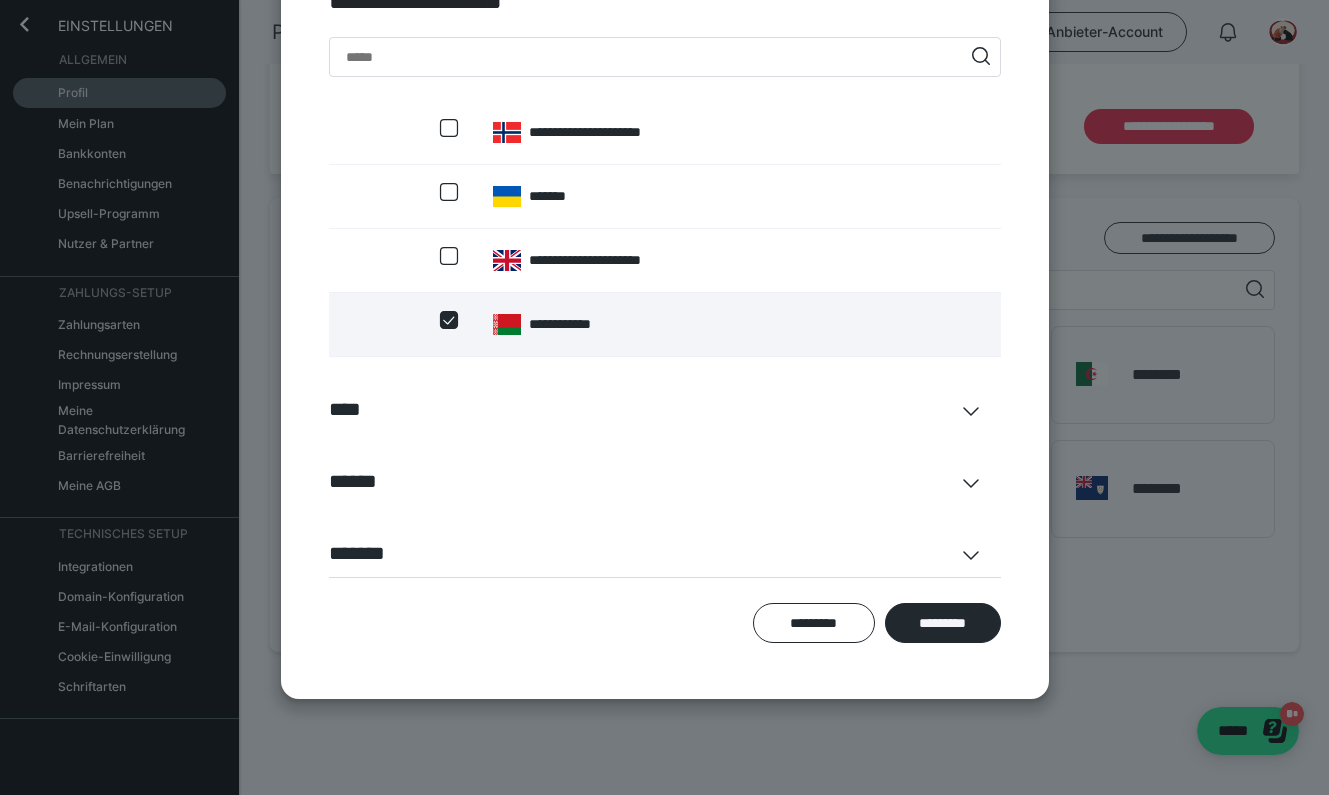 click at bounding box center (449, 320) 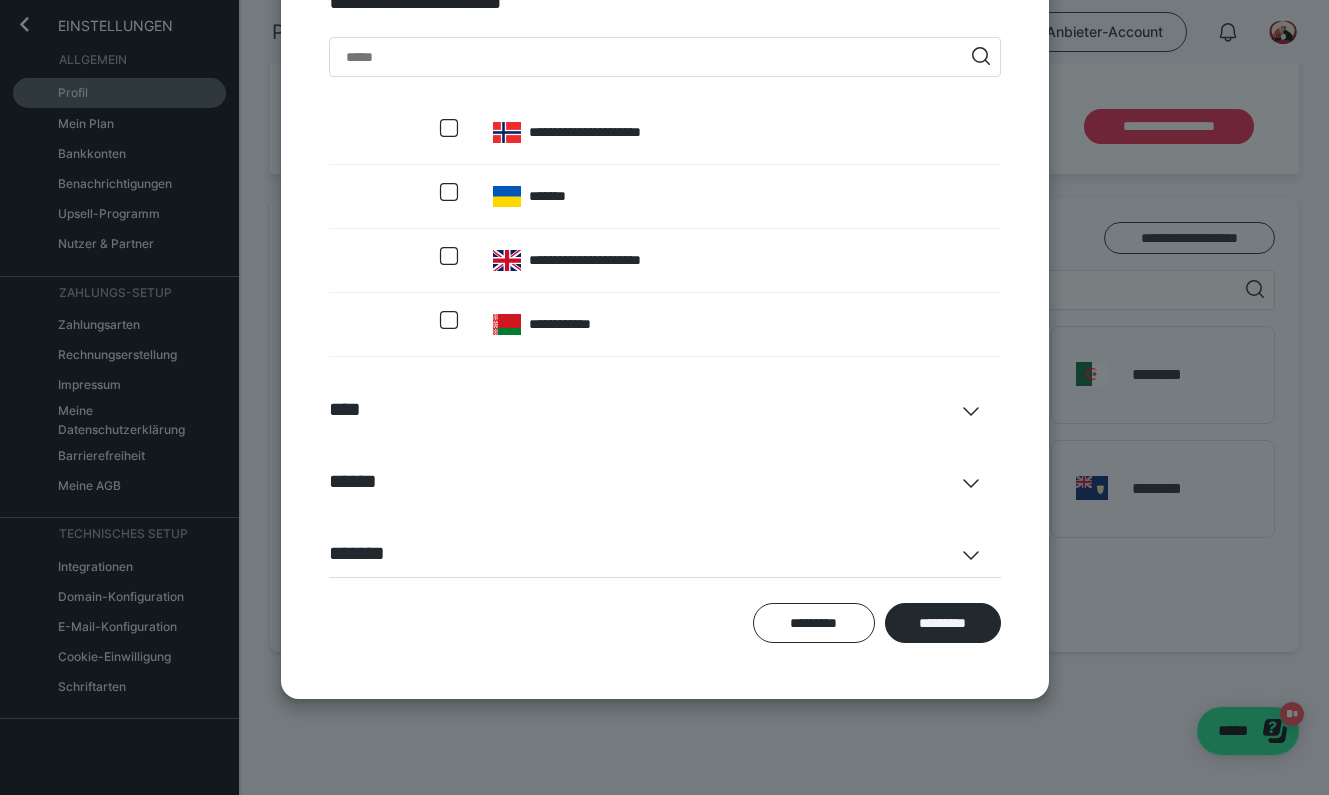 click on "****" at bounding box center (665, 409) 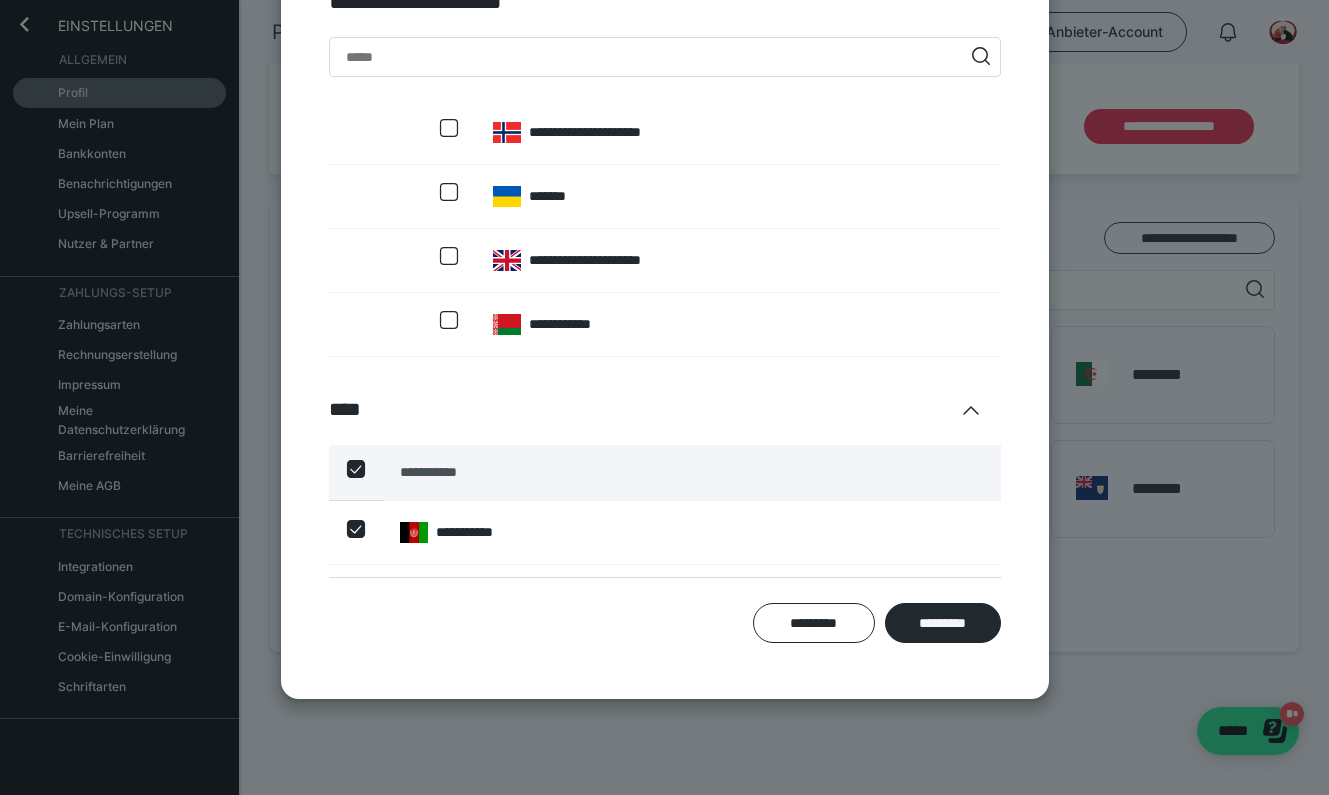 click at bounding box center [356, 469] 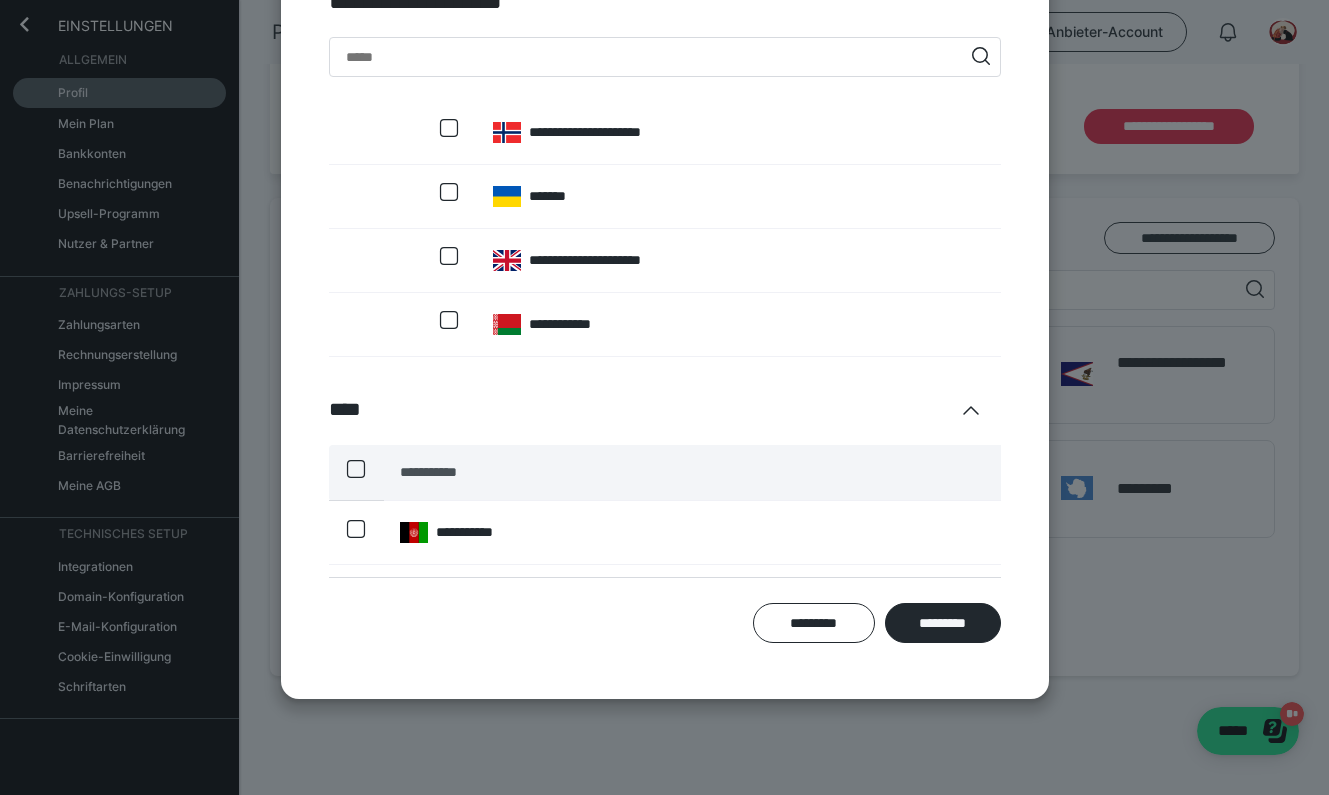 click 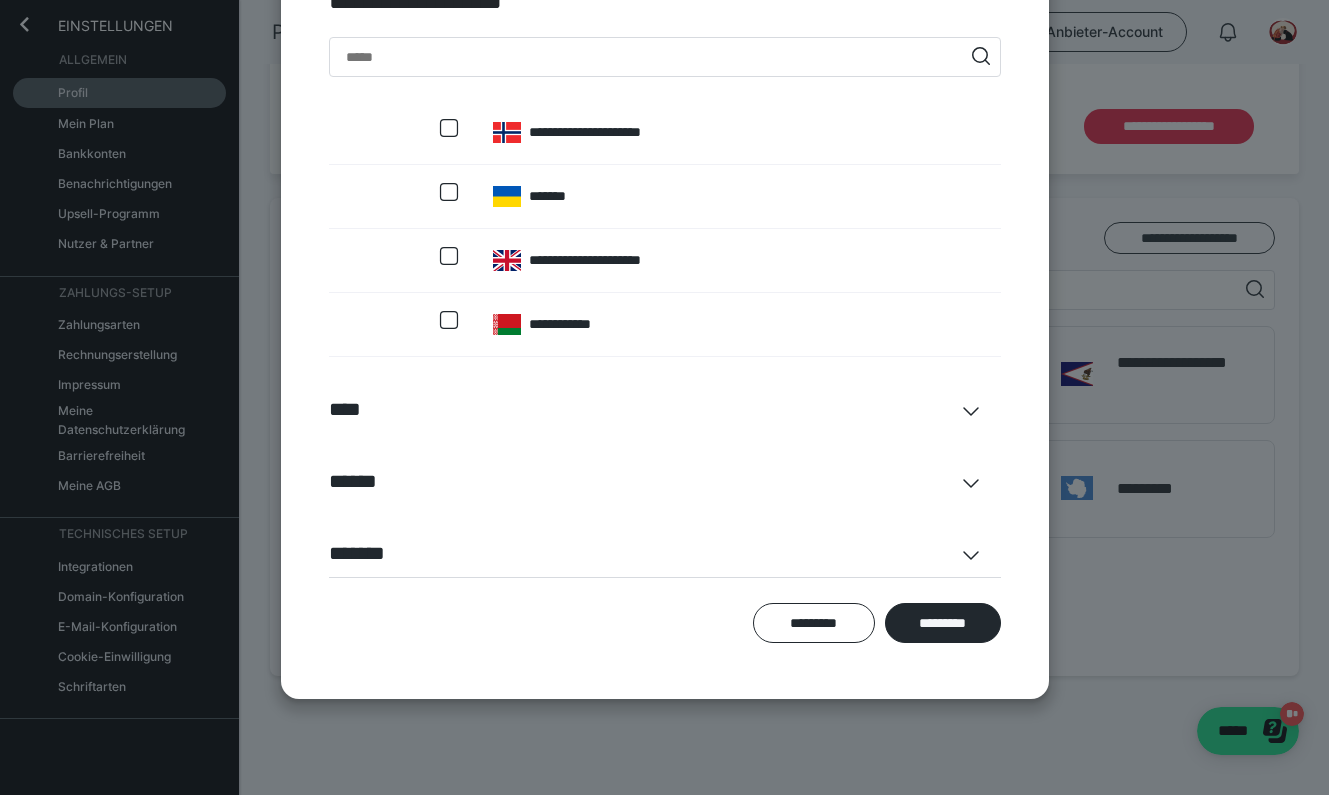 click 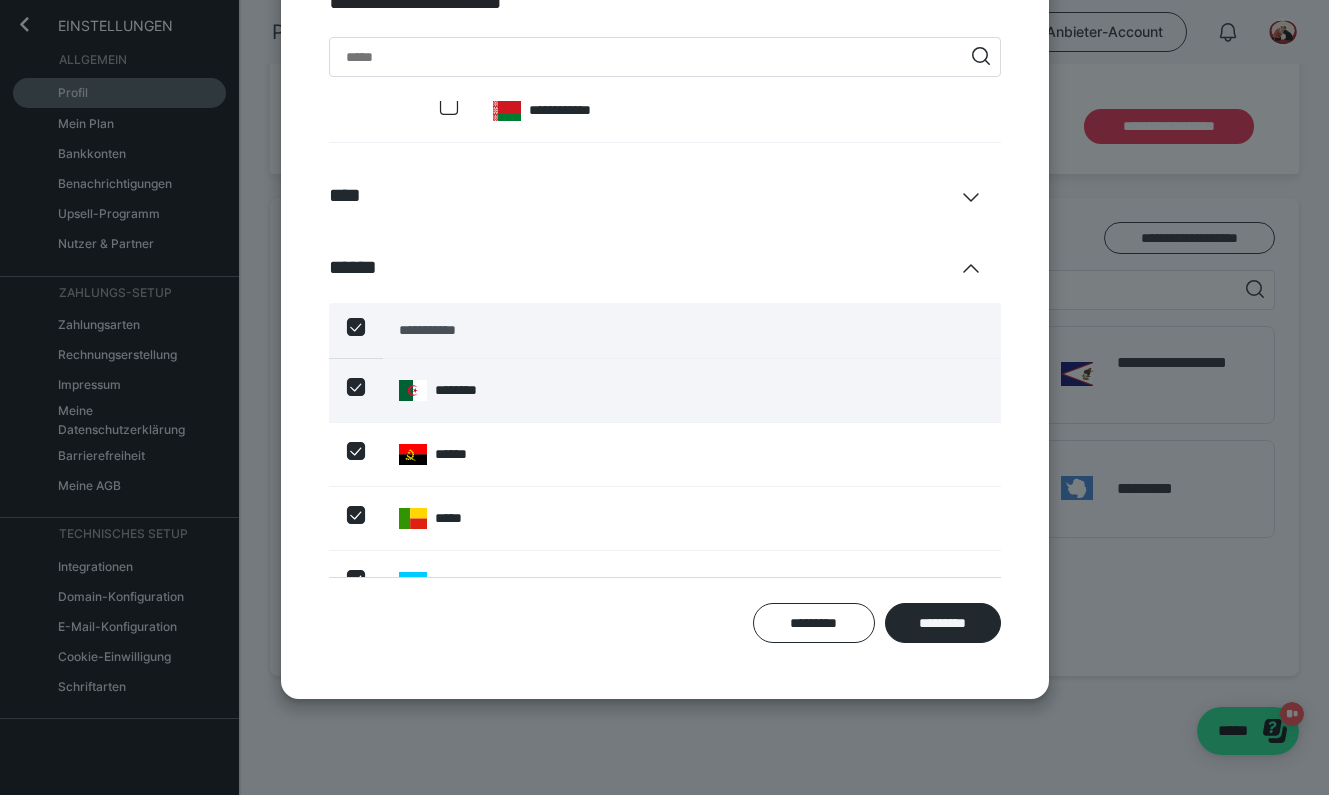 scroll, scrollTop: 1638, scrollLeft: 0, axis: vertical 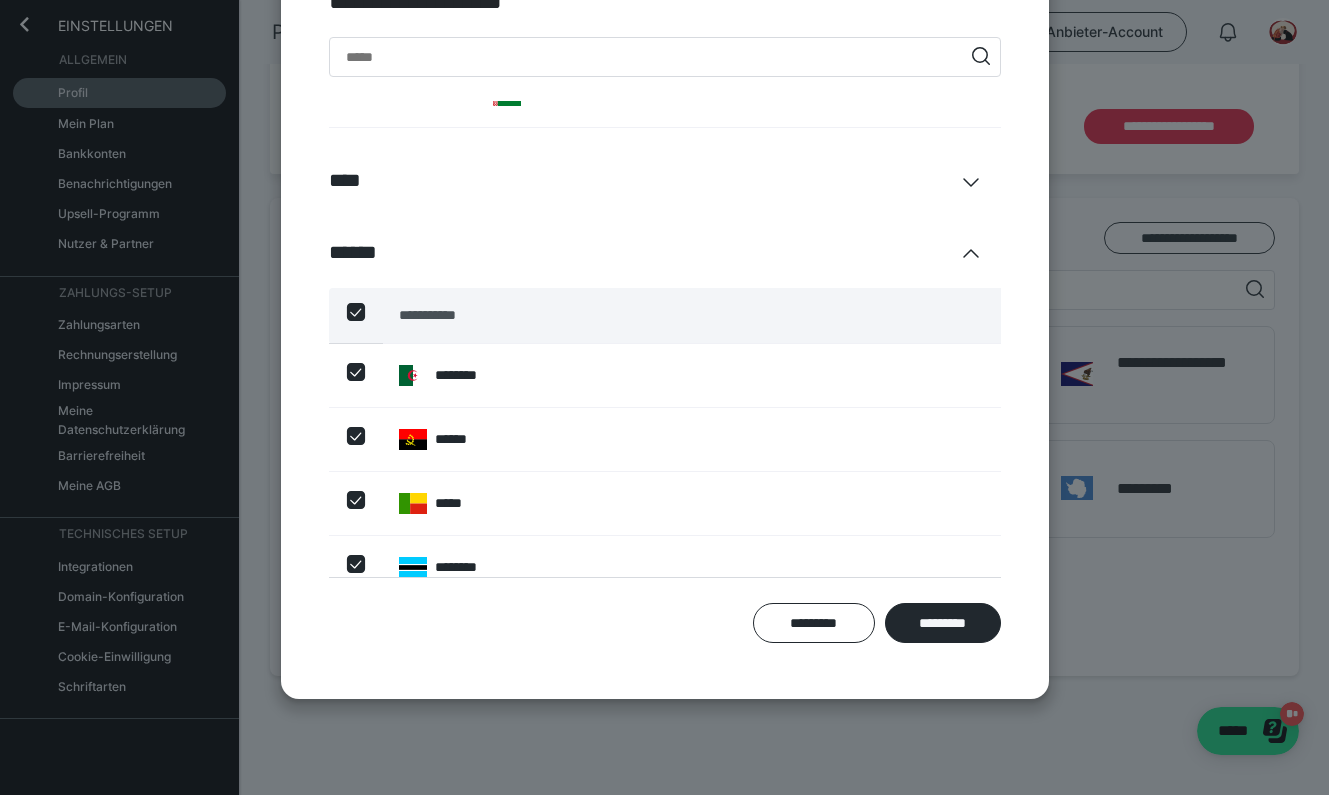 click at bounding box center (356, 312) 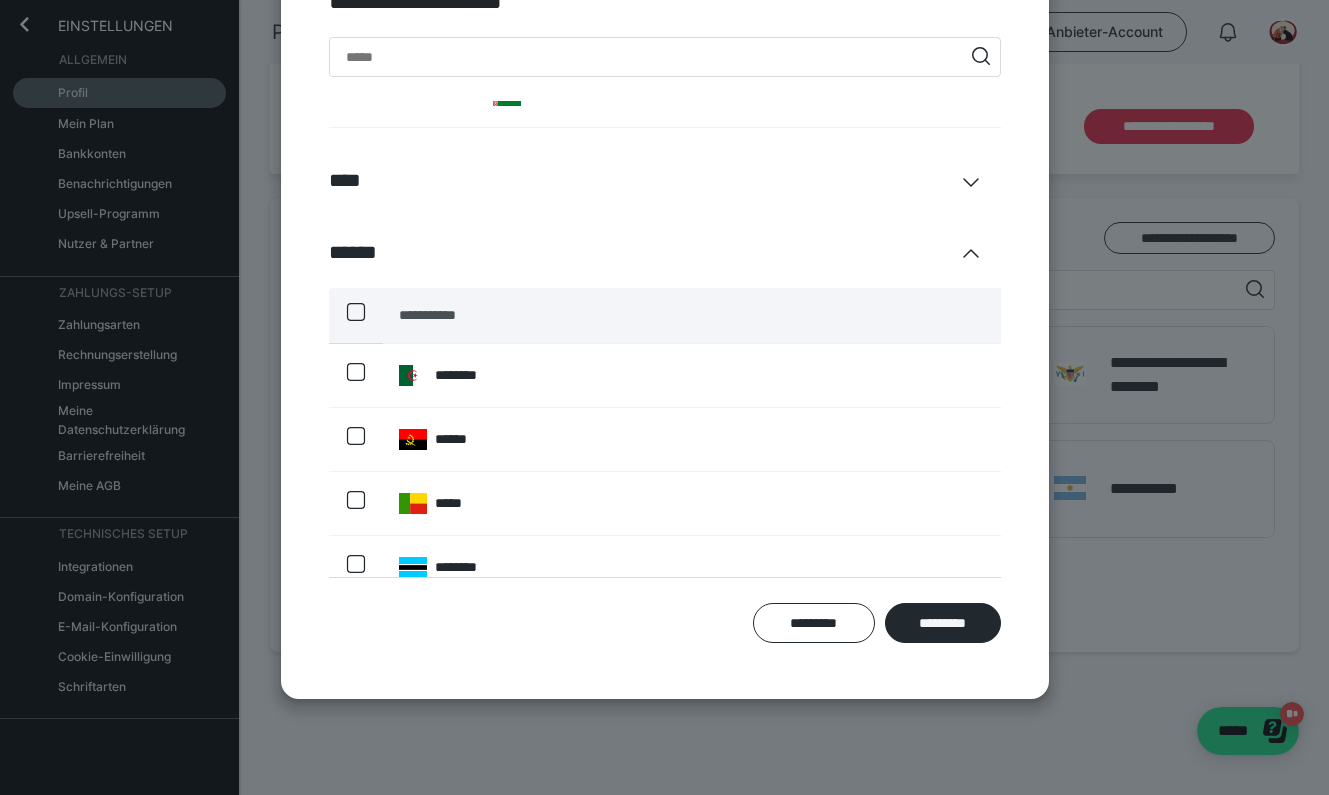 click on "******" at bounding box center [665, 252] 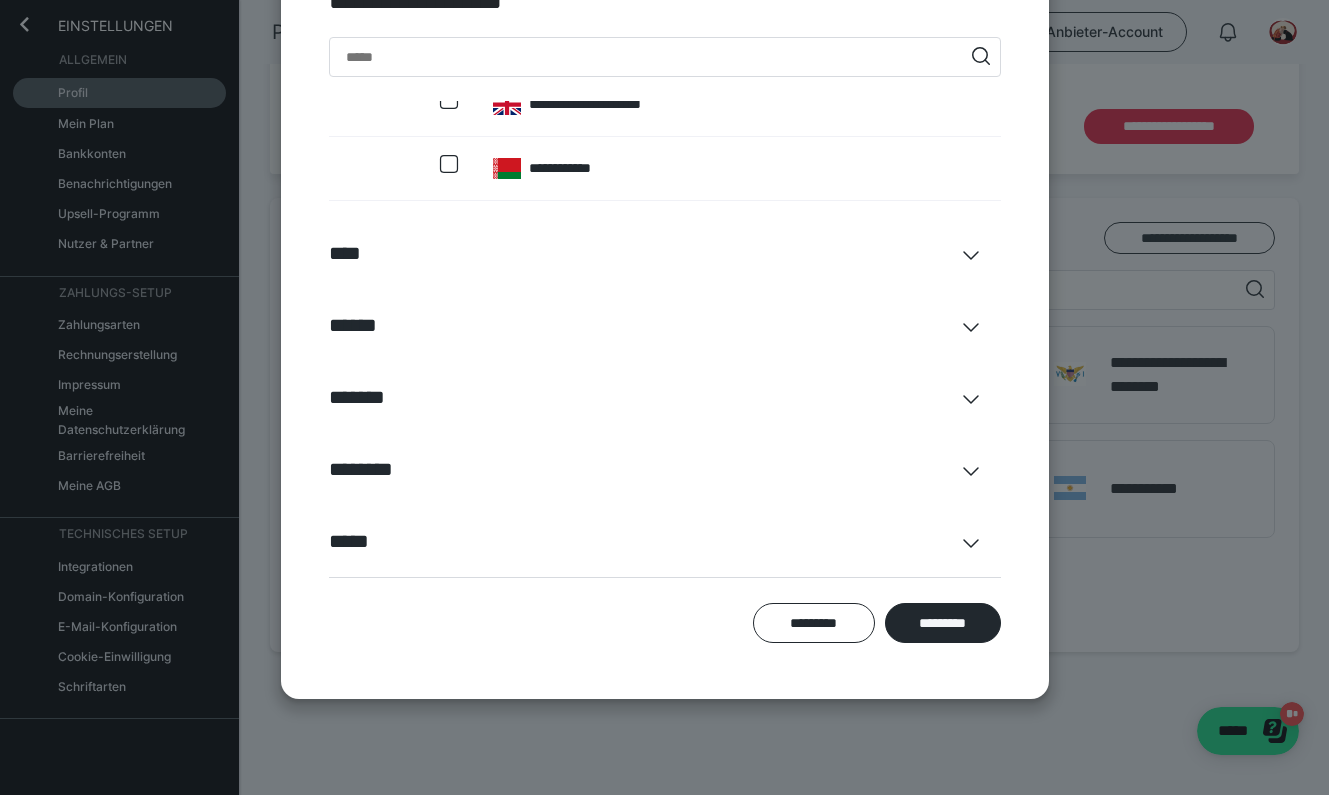 scroll, scrollTop: 1565, scrollLeft: 0, axis: vertical 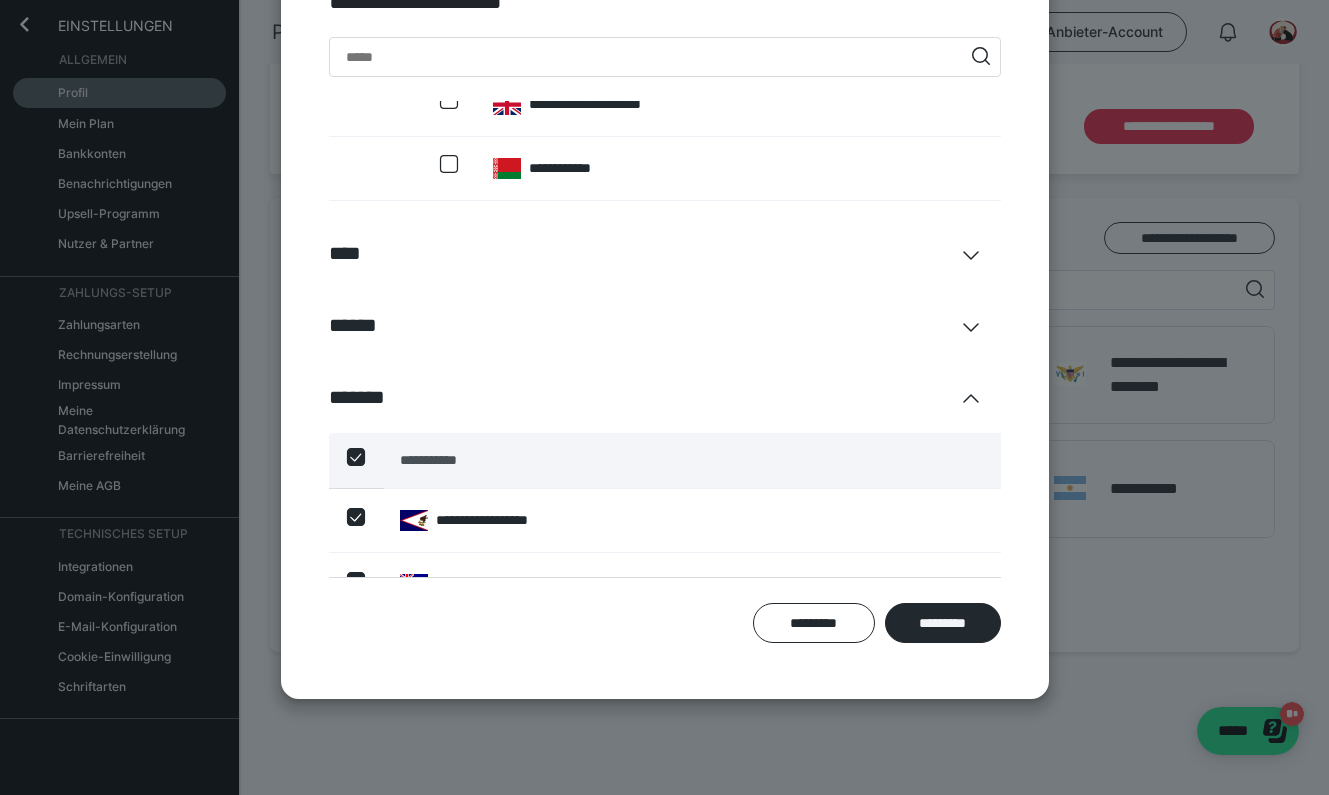 click at bounding box center [356, 457] 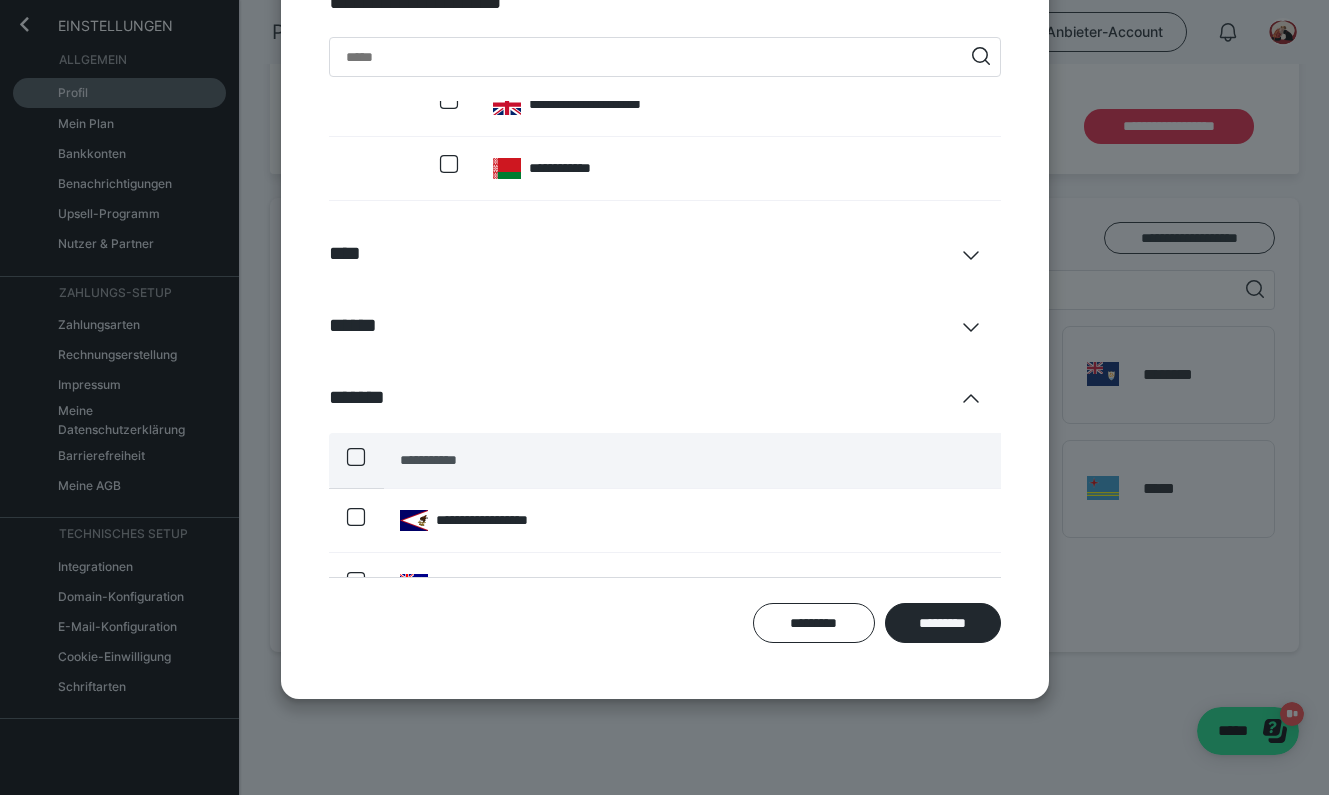 click on "*******" at bounding box center (665, 397) 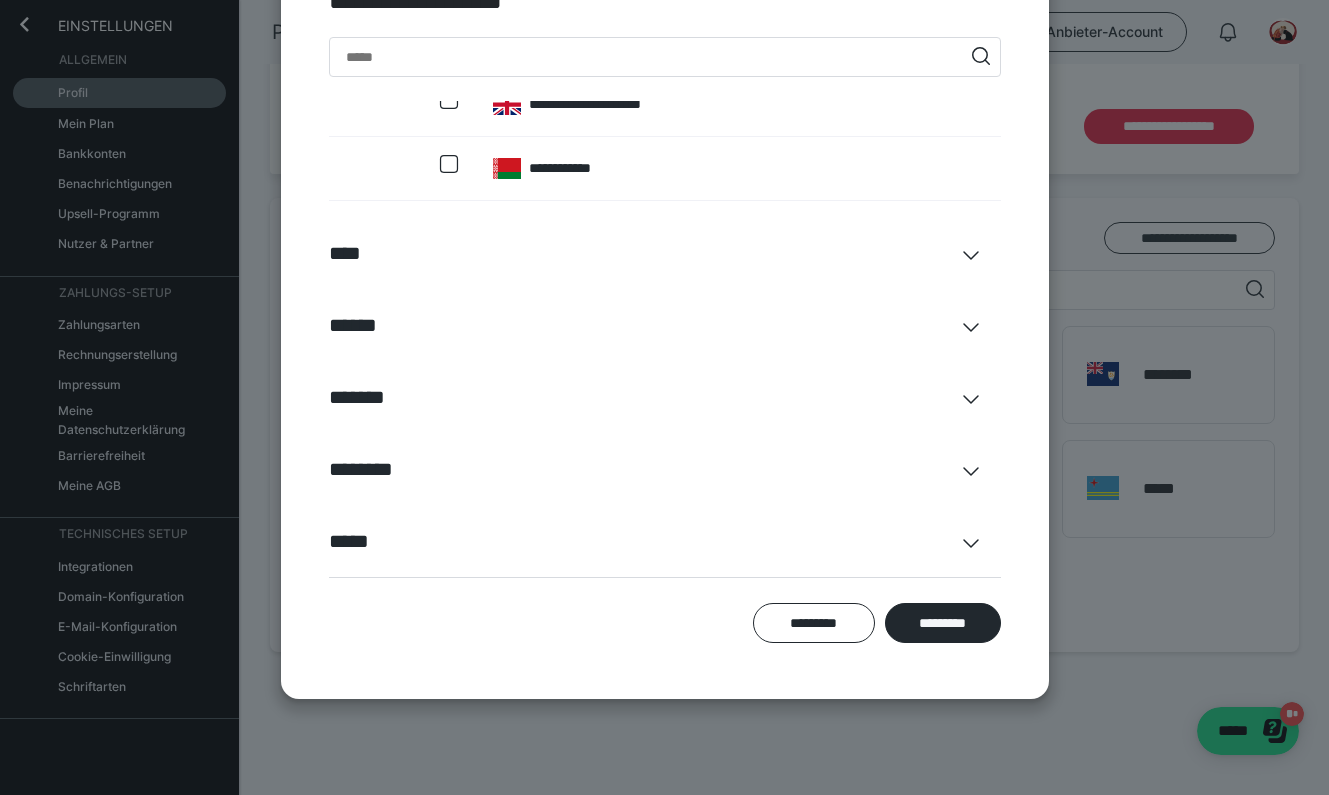 scroll, scrollTop: 1206, scrollLeft: 0, axis: vertical 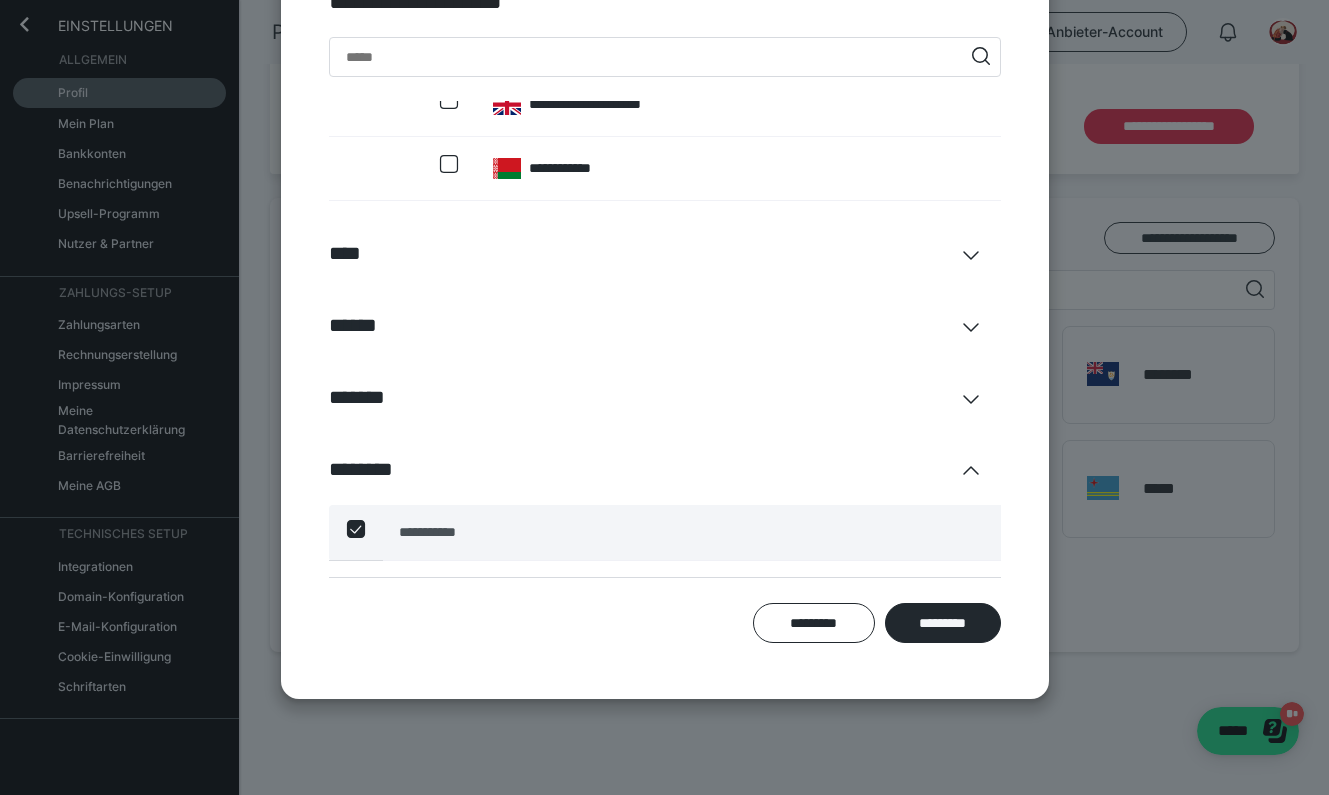 click at bounding box center [356, 529] 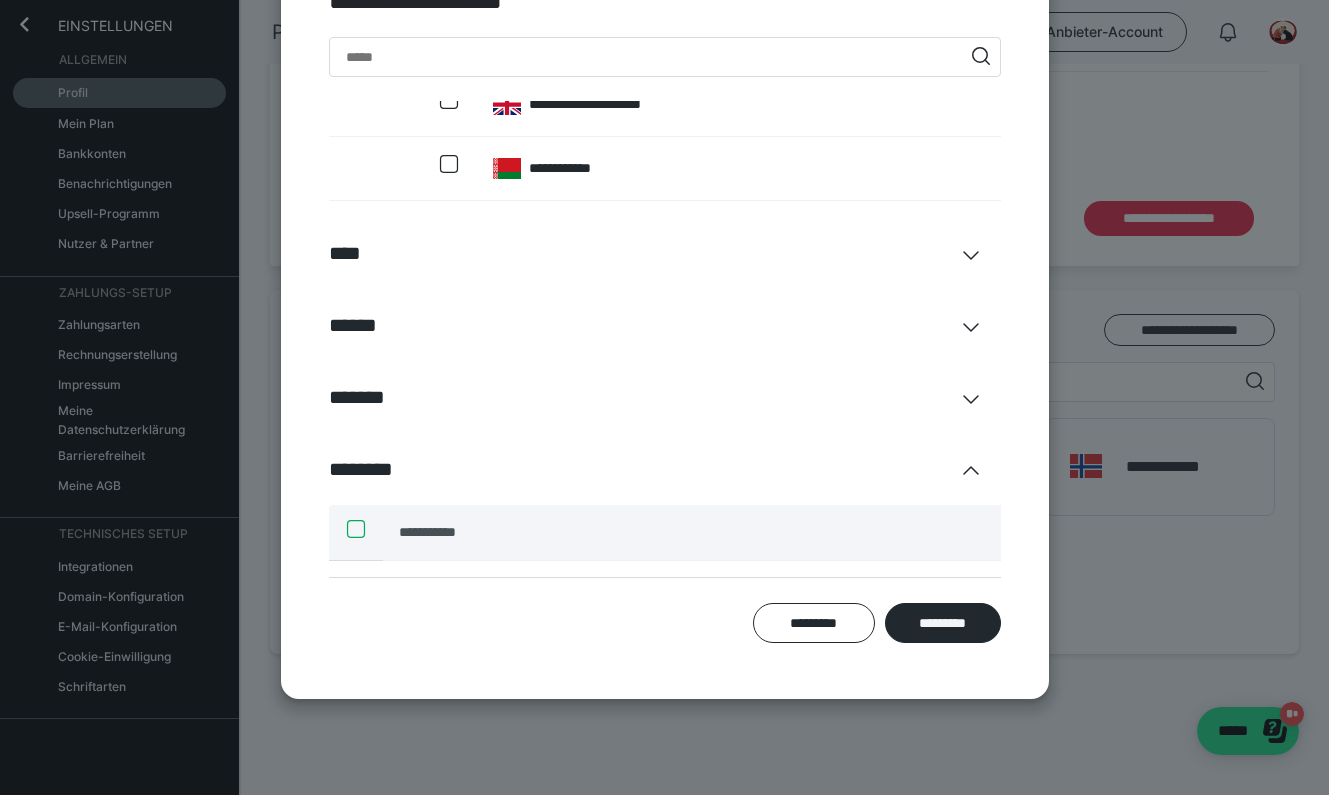 scroll, scrollTop: 1114, scrollLeft: 0, axis: vertical 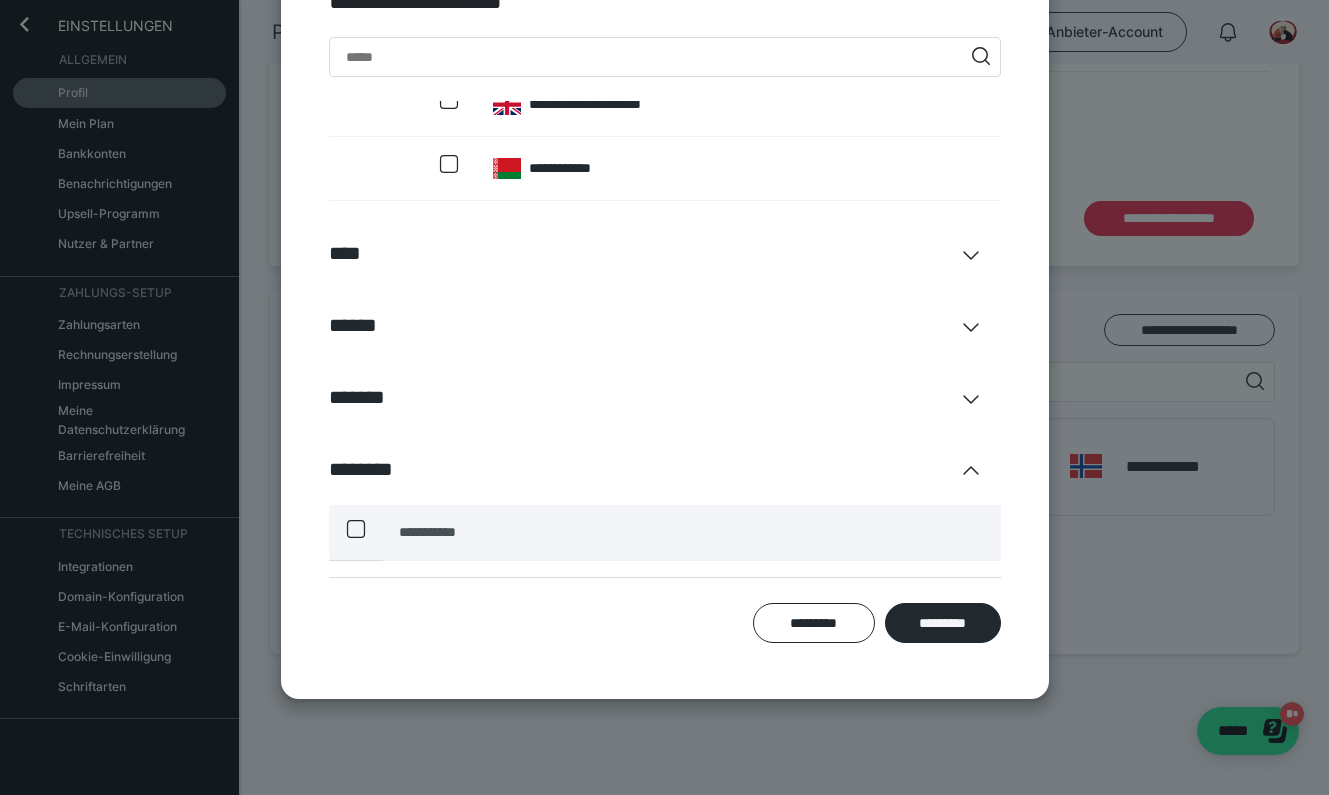 click on "********" at bounding box center (665, 469) 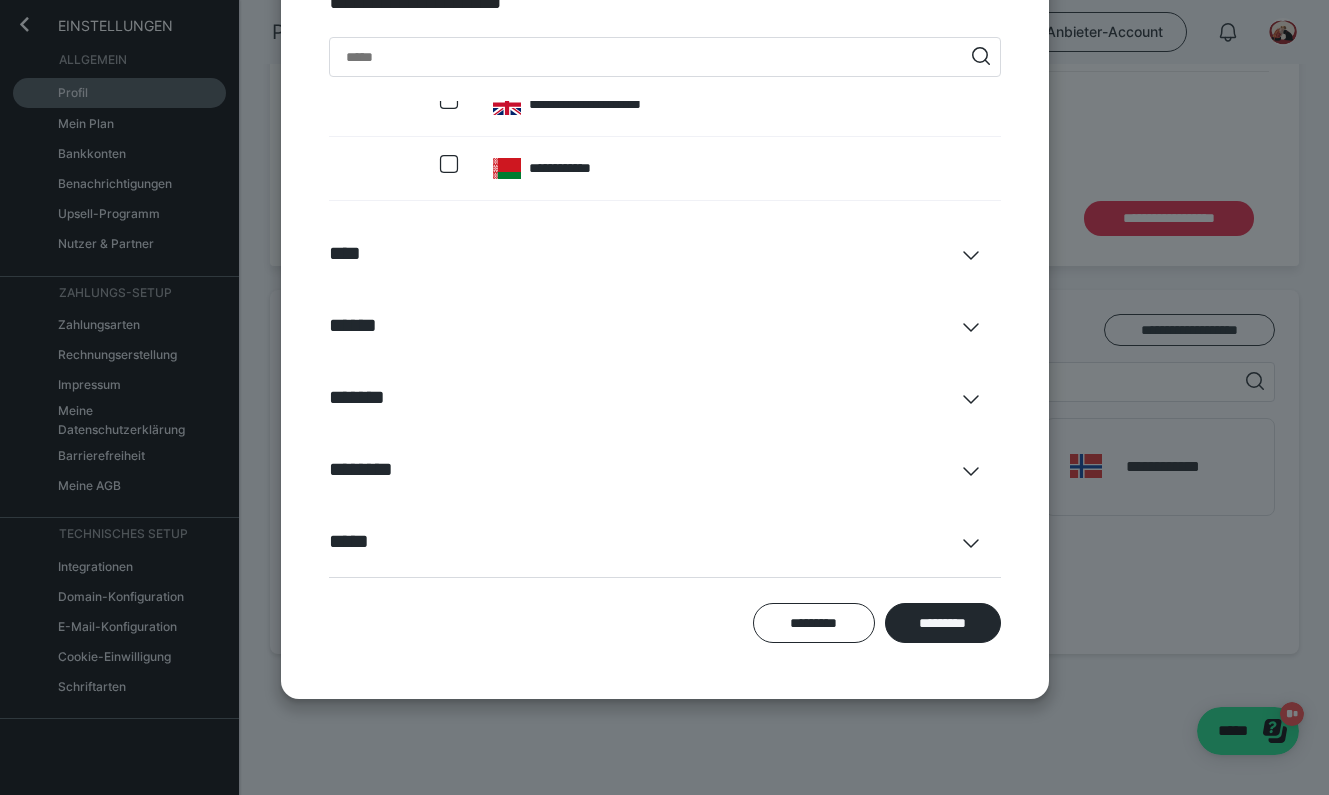 click 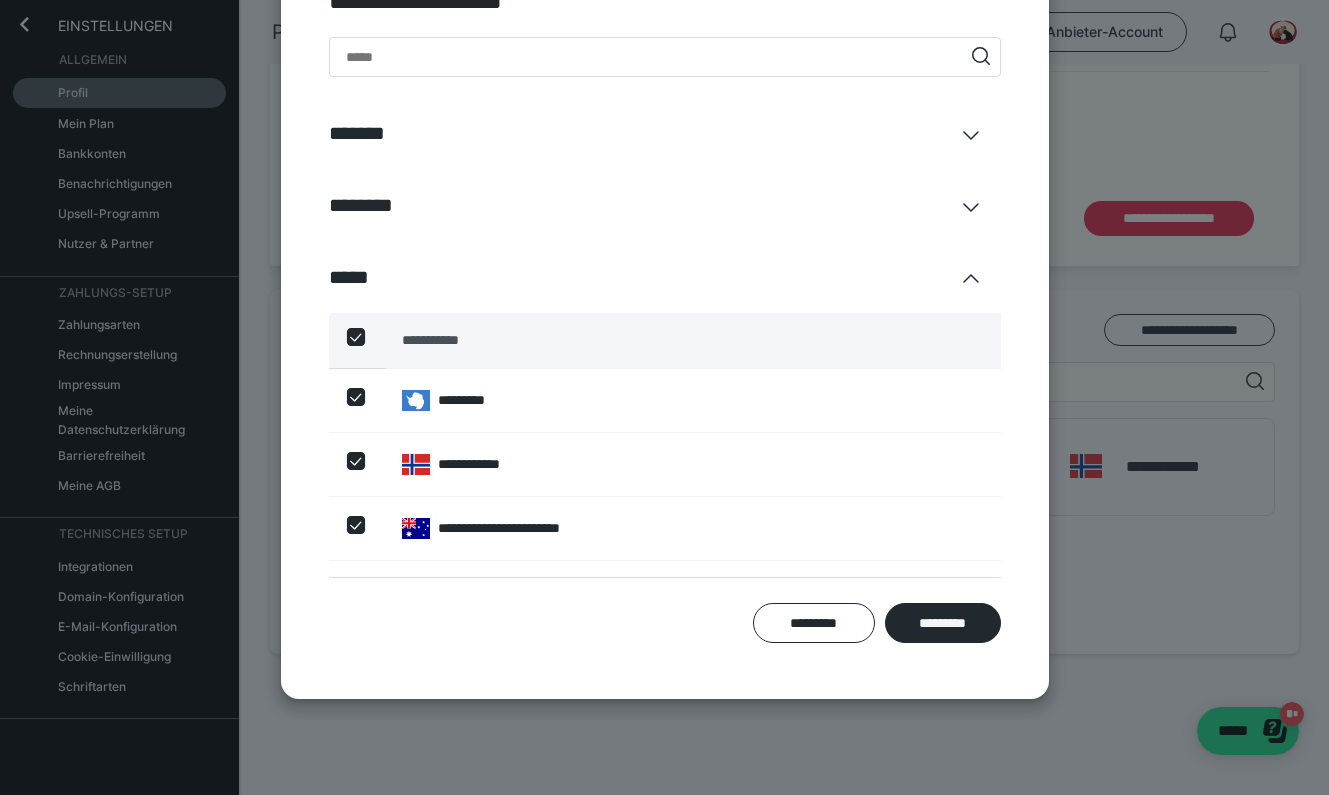 scroll, scrollTop: 1829, scrollLeft: 0, axis: vertical 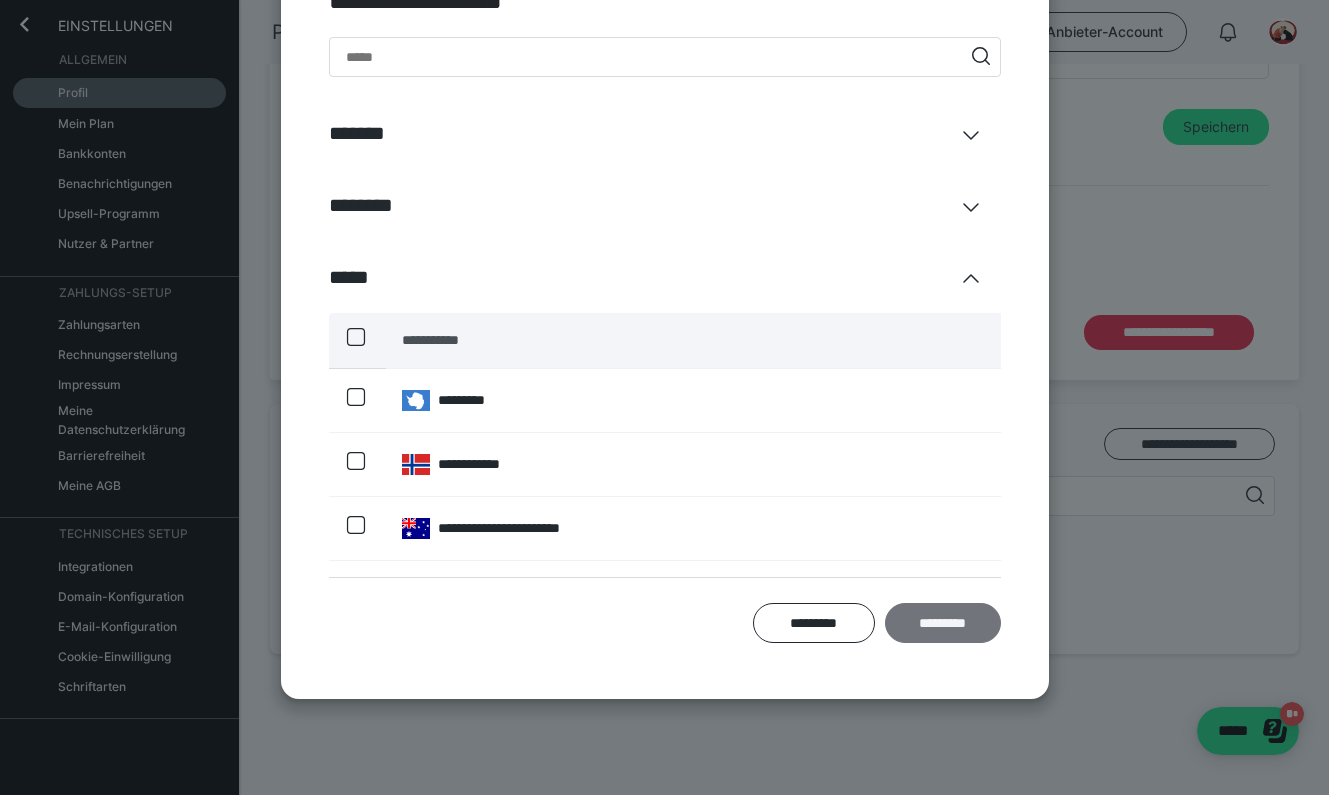 click on "*********" at bounding box center (943, 623) 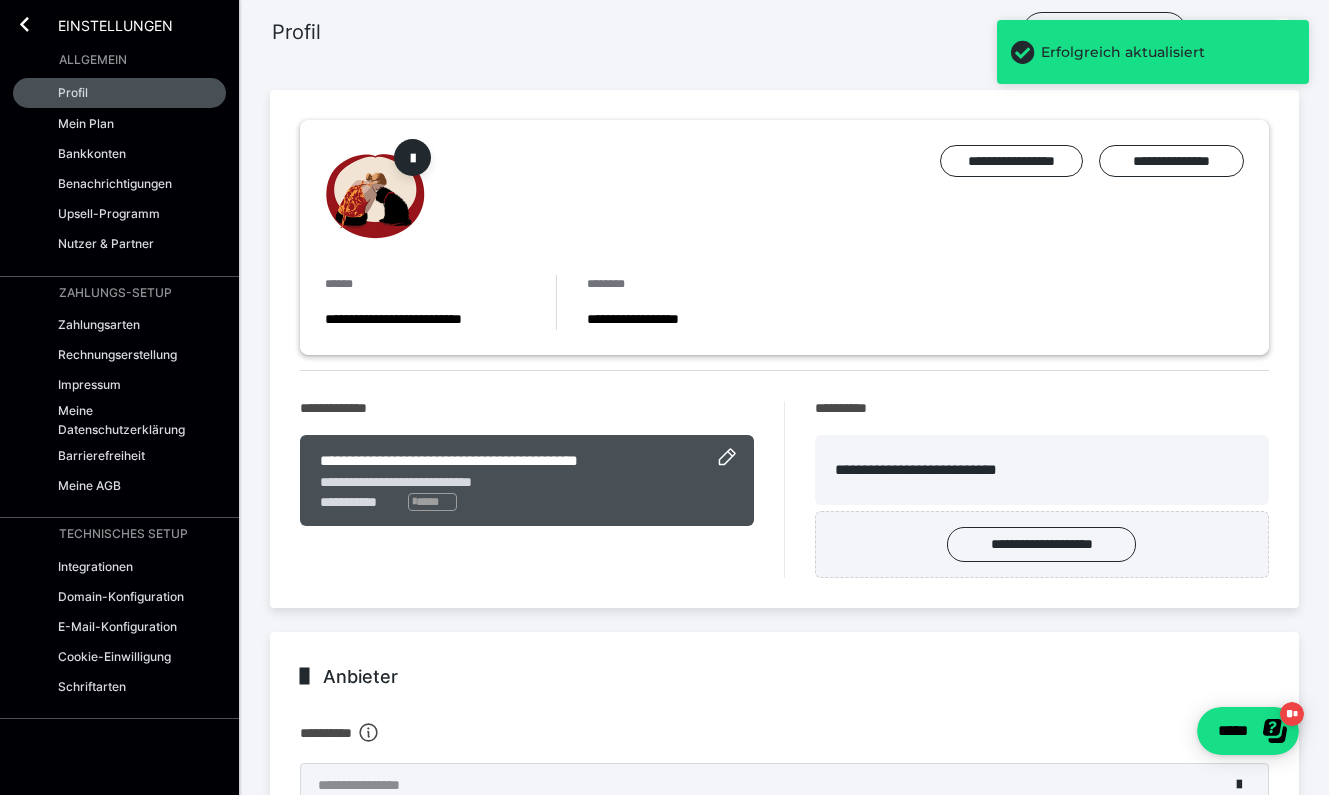scroll, scrollTop: 0, scrollLeft: 0, axis: both 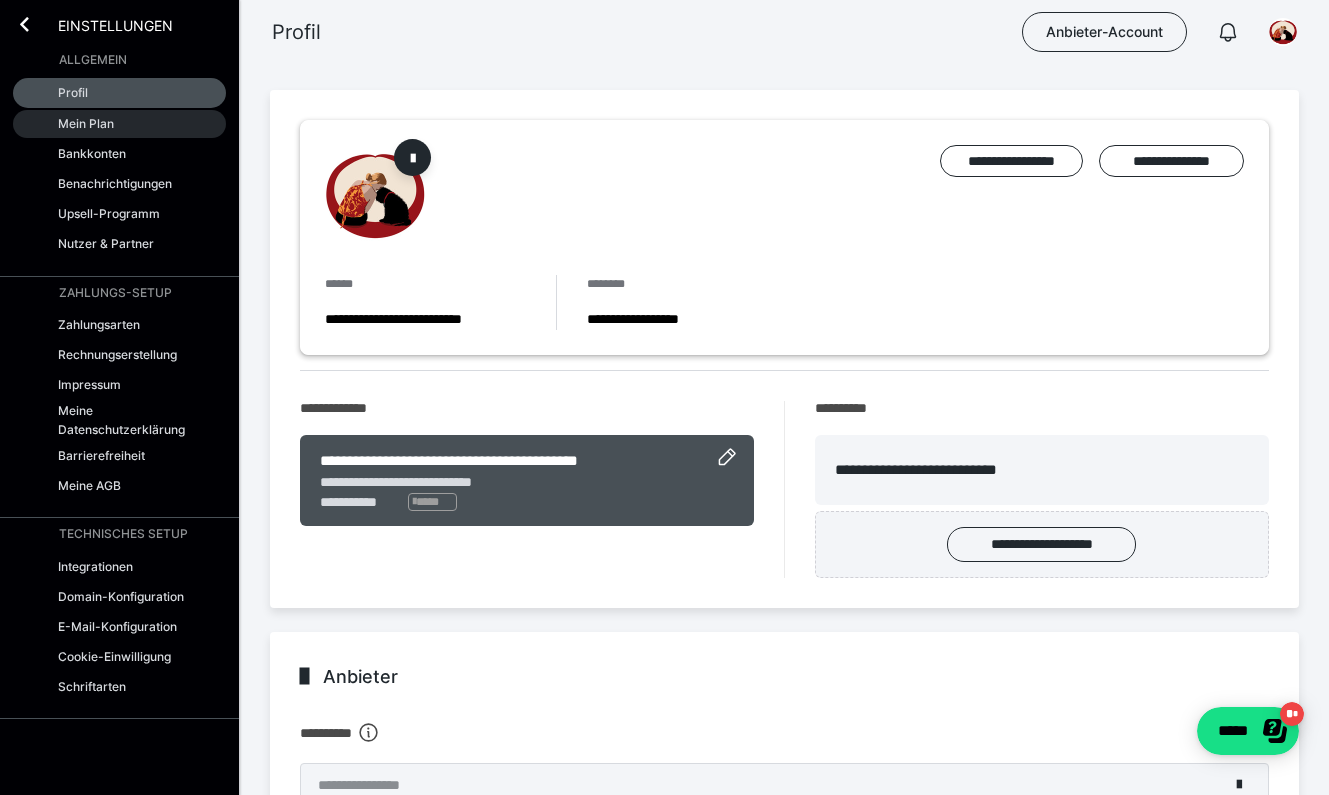 click on "Mein Plan" at bounding box center (119, 124) 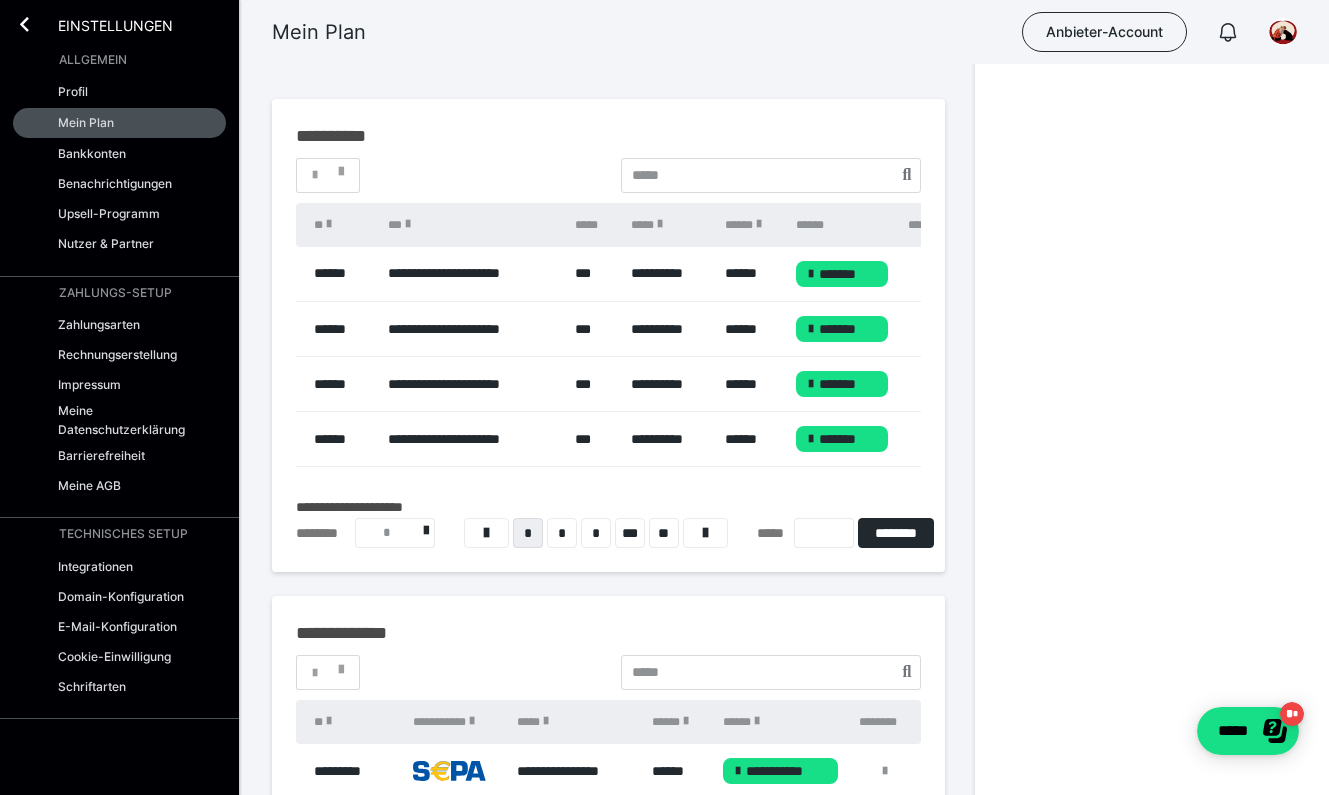 scroll, scrollTop: 762, scrollLeft: 0, axis: vertical 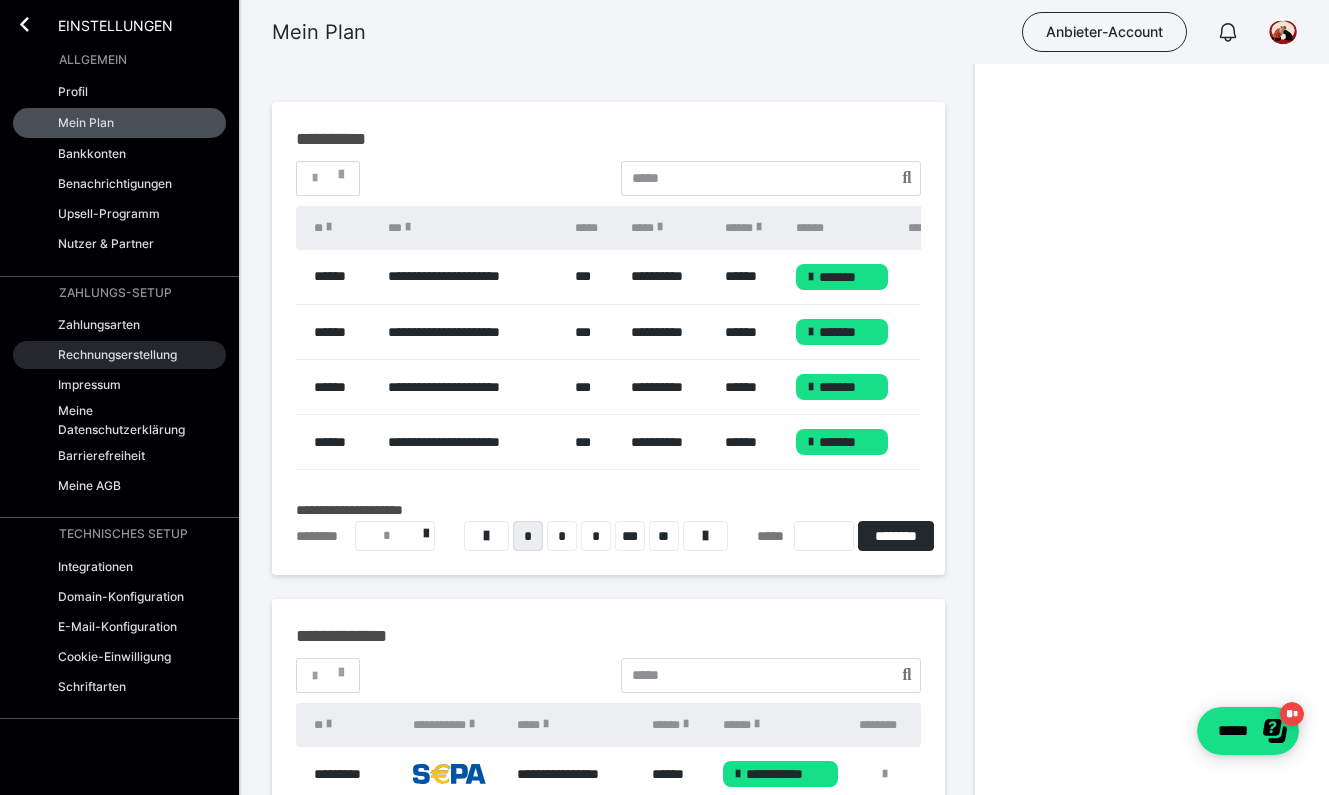 click on "Rechnungserstellung" at bounding box center (117, 354) 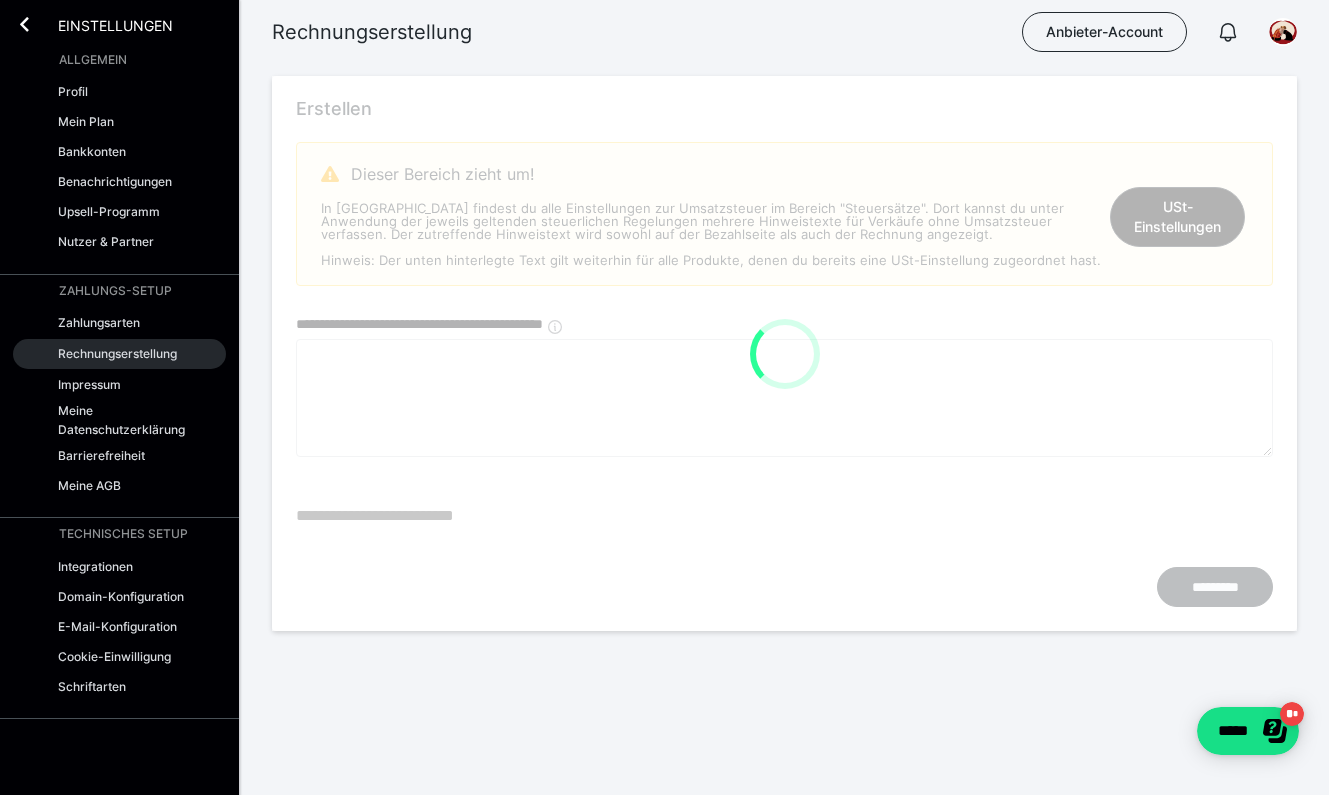 type on "**********" 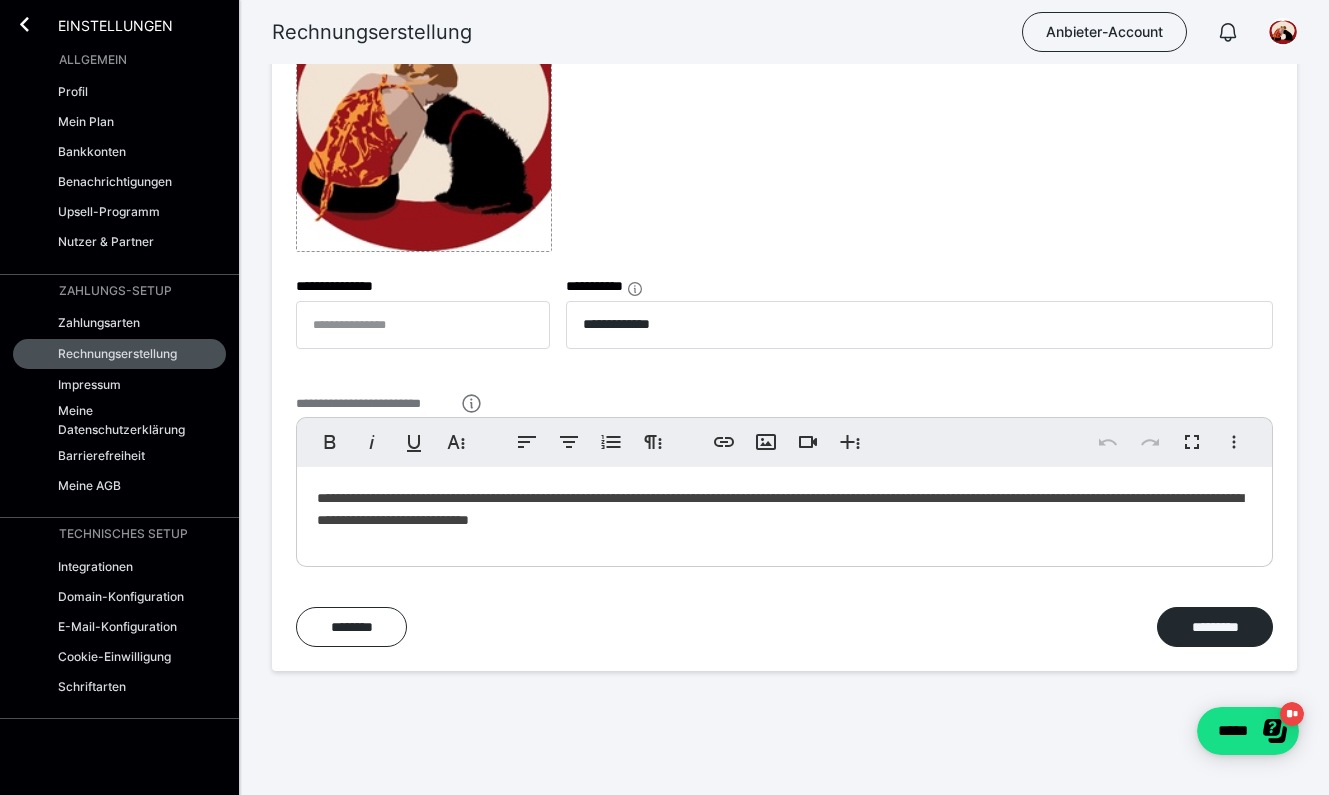 scroll, scrollTop: 814, scrollLeft: 0, axis: vertical 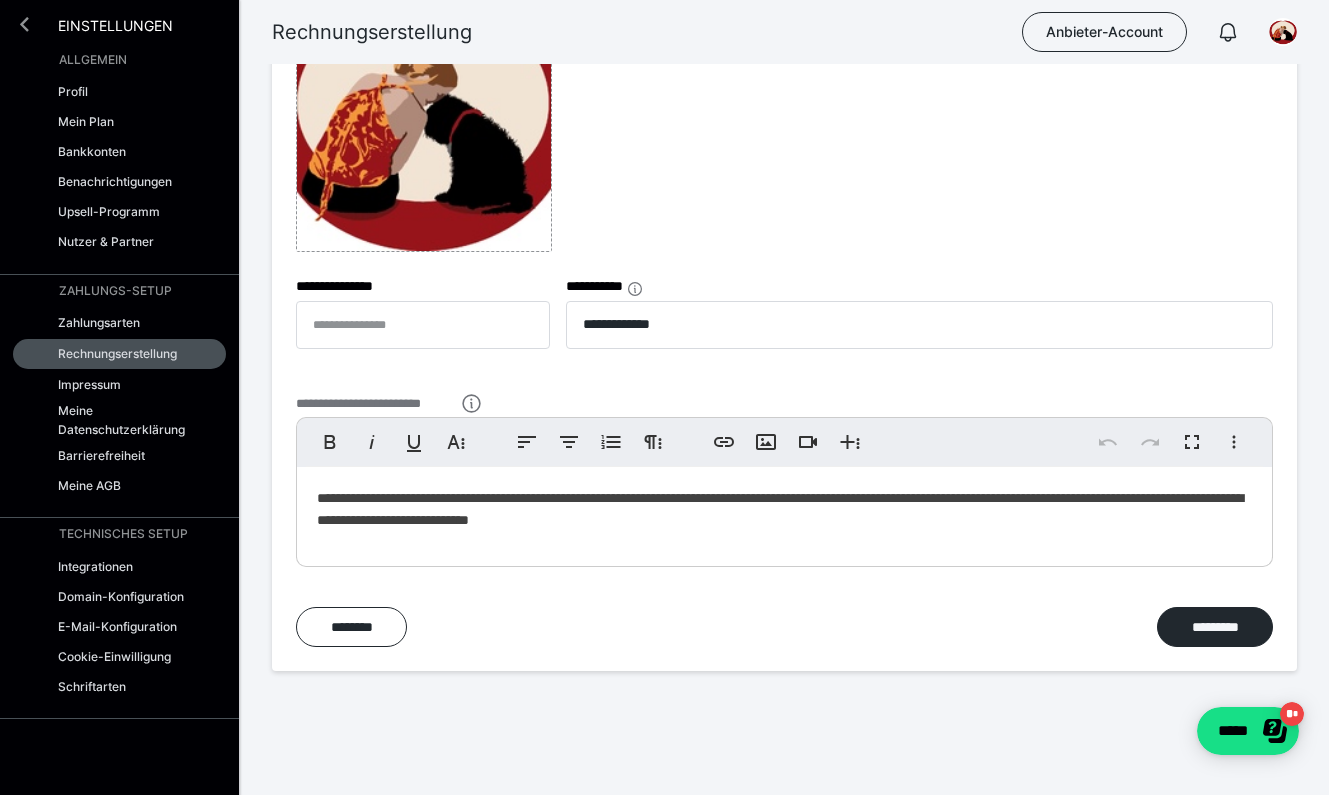 click at bounding box center [24, 24] 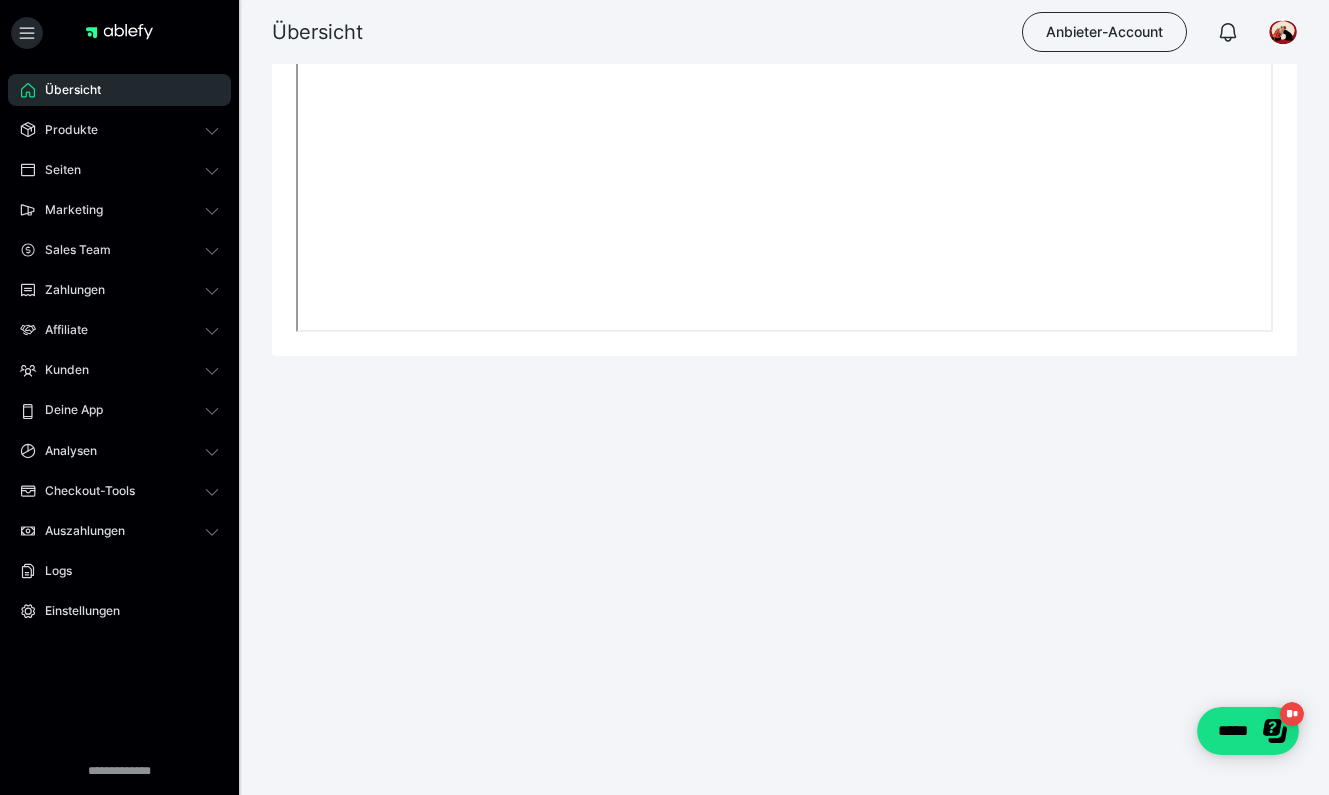 scroll, scrollTop: 520, scrollLeft: 0, axis: vertical 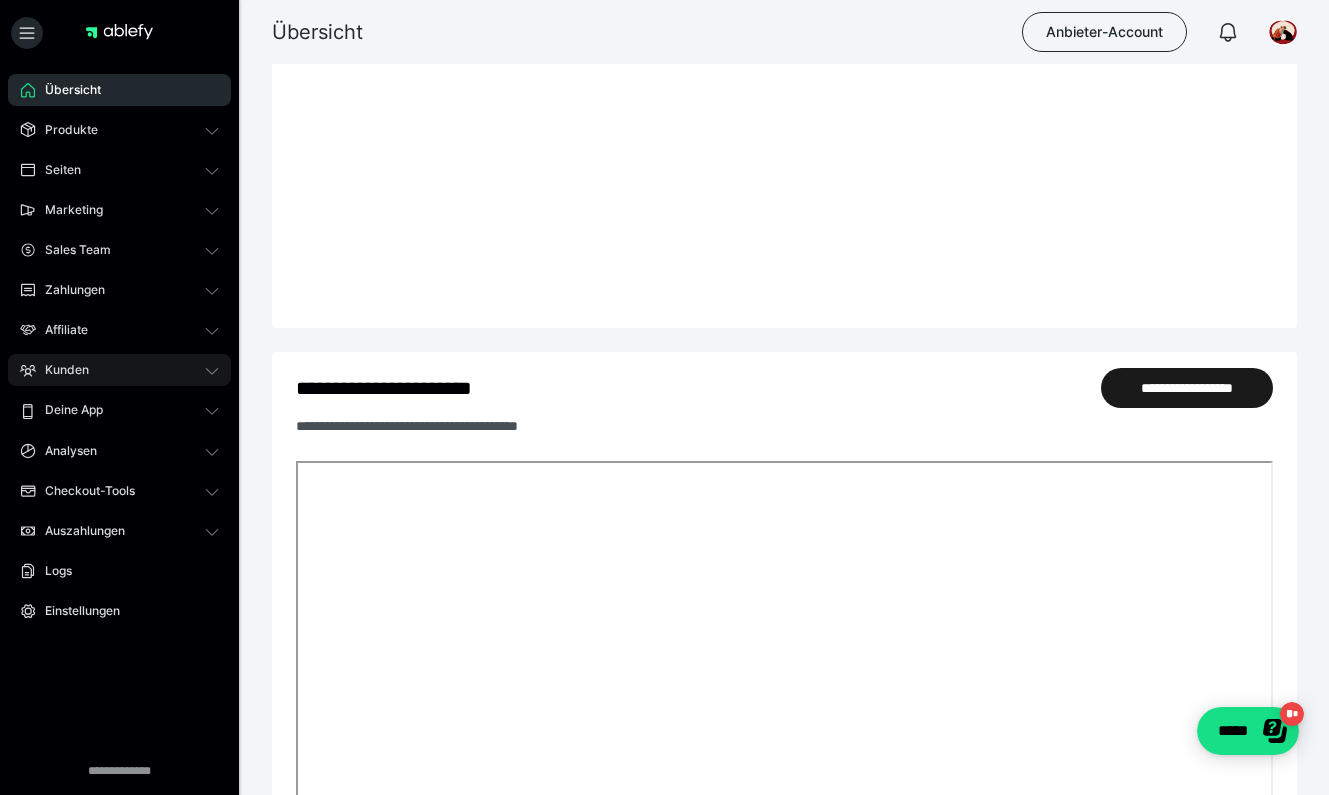click on "Kunden" at bounding box center [119, 370] 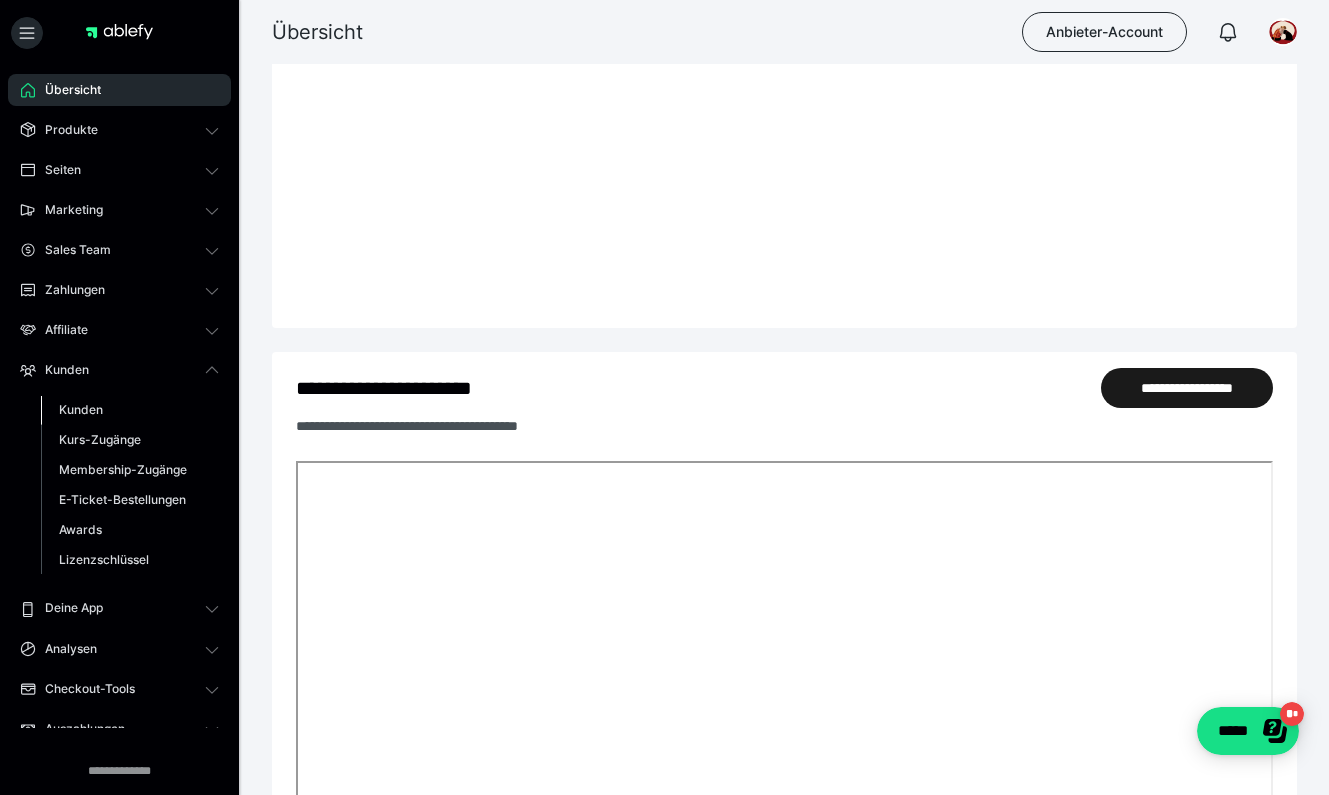 click on "Kunden" at bounding box center [130, 410] 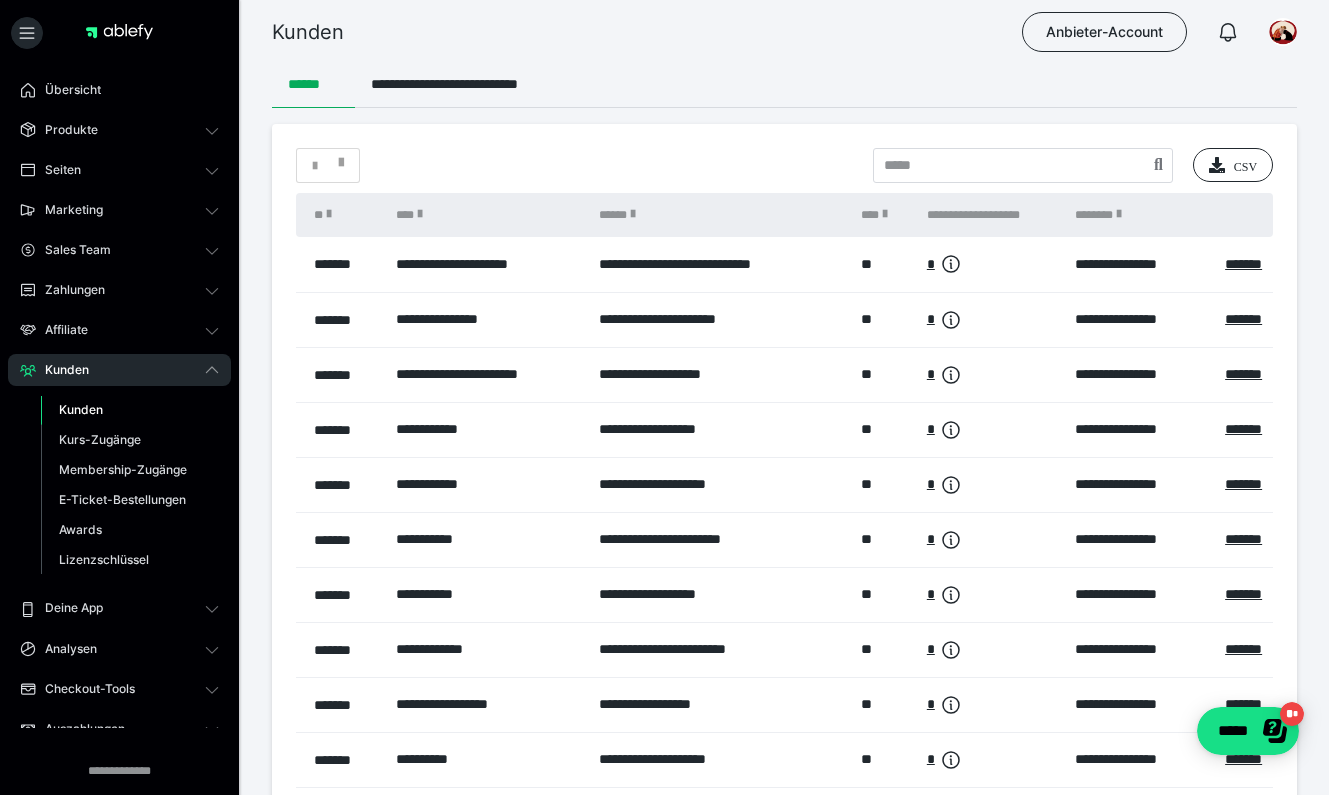 scroll, scrollTop: 0, scrollLeft: 0, axis: both 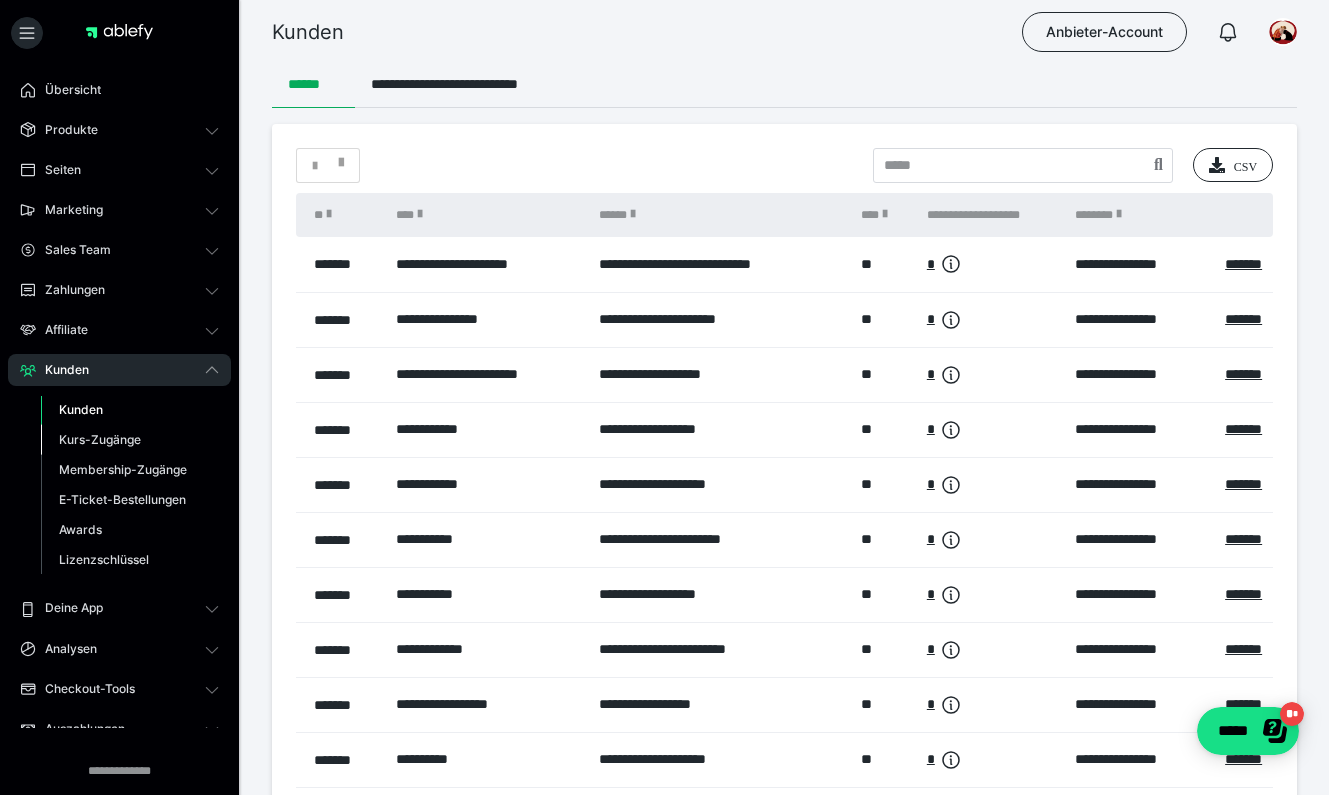 click on "Kurs-Zugänge" at bounding box center [100, 439] 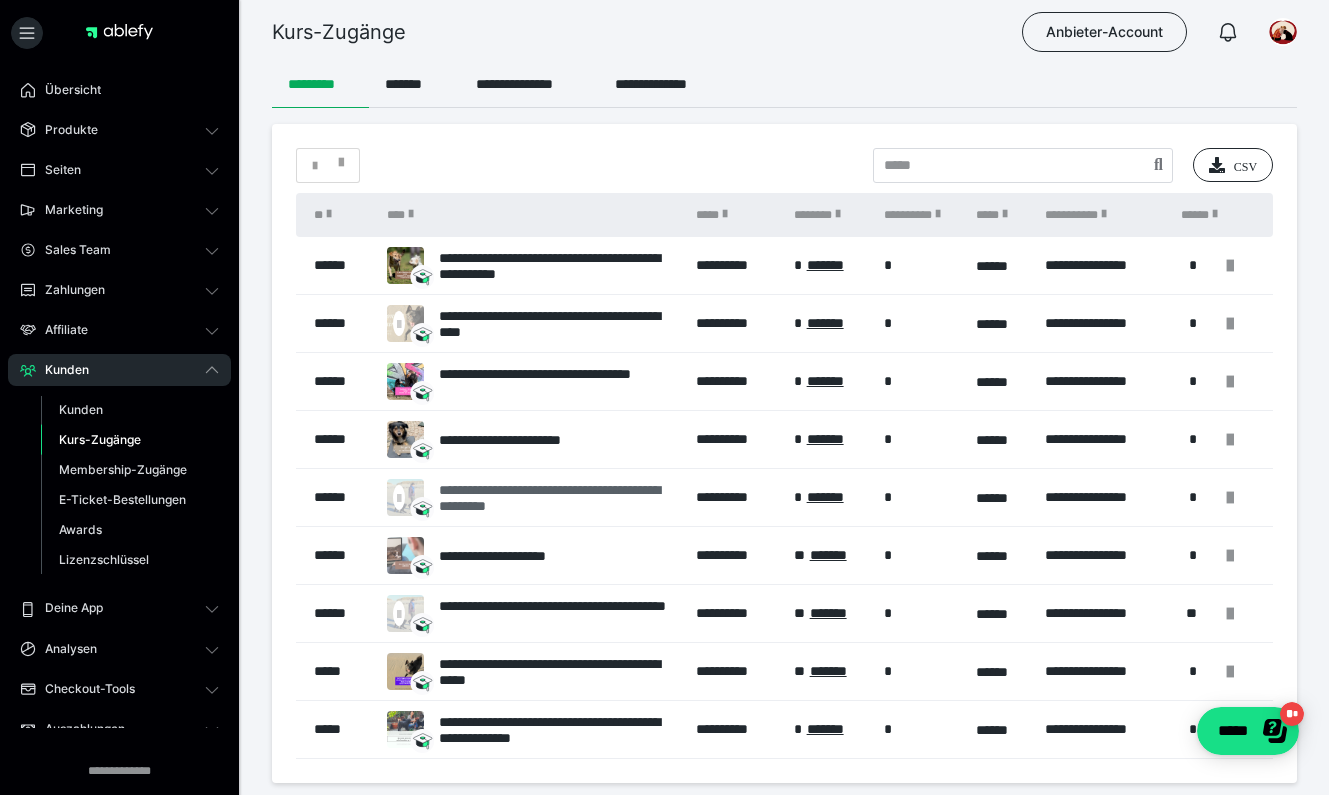 scroll, scrollTop: 0, scrollLeft: 0, axis: both 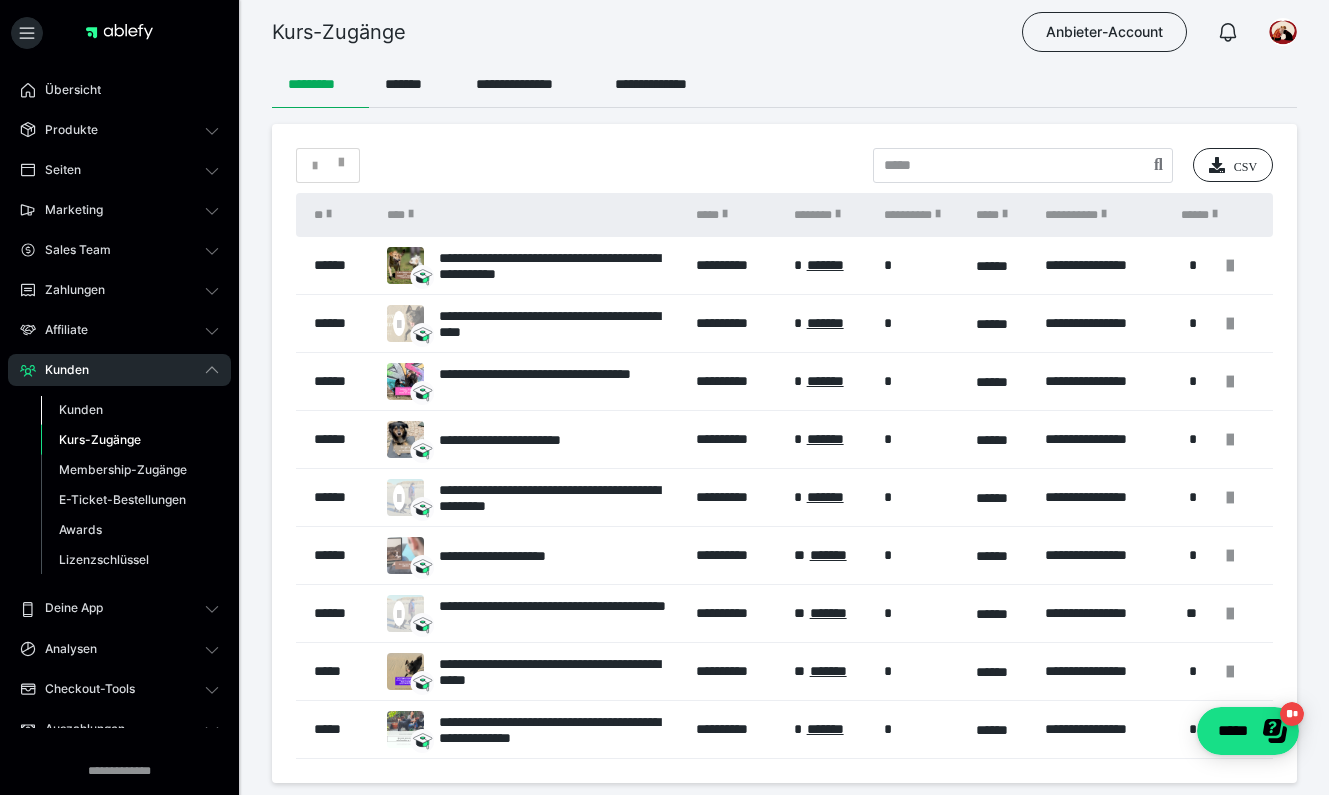 click on "Kunden" at bounding box center [81, 409] 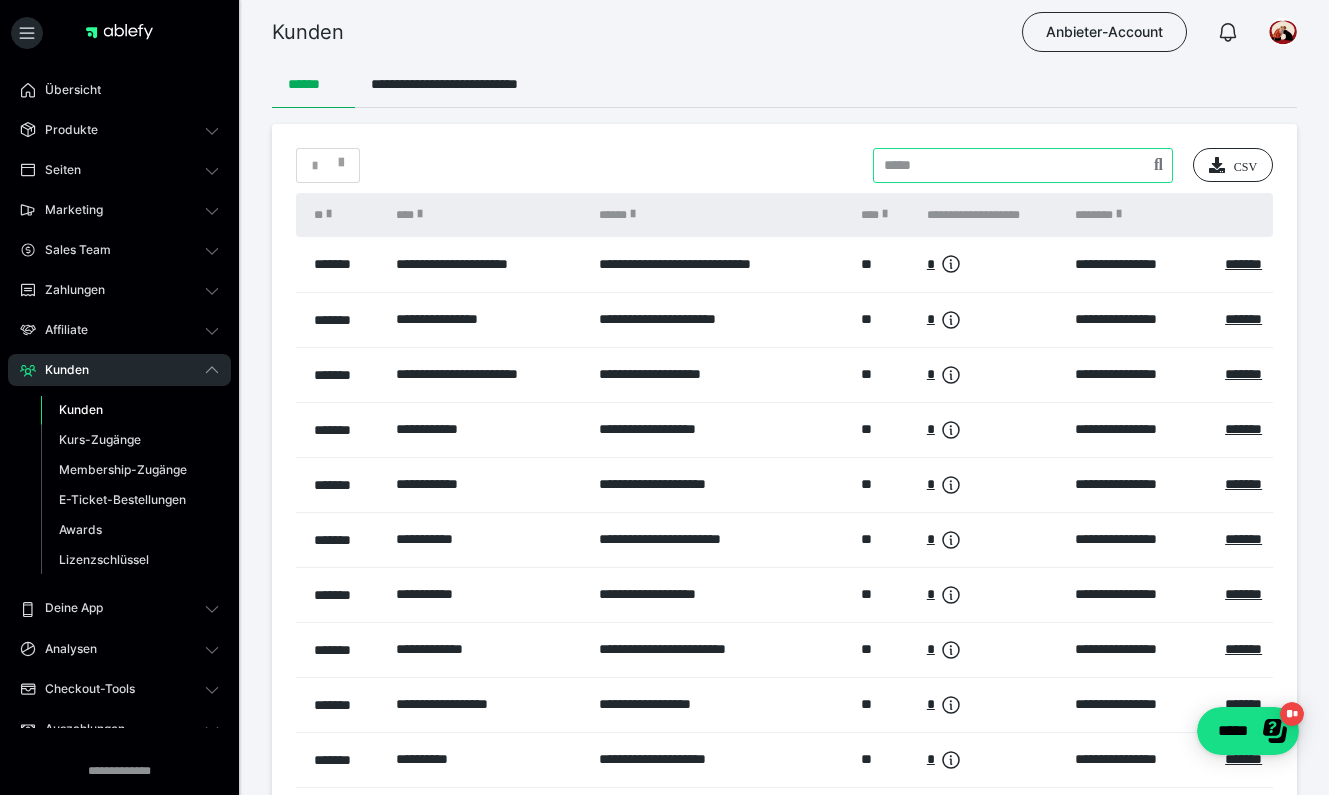 click at bounding box center [1023, 165] 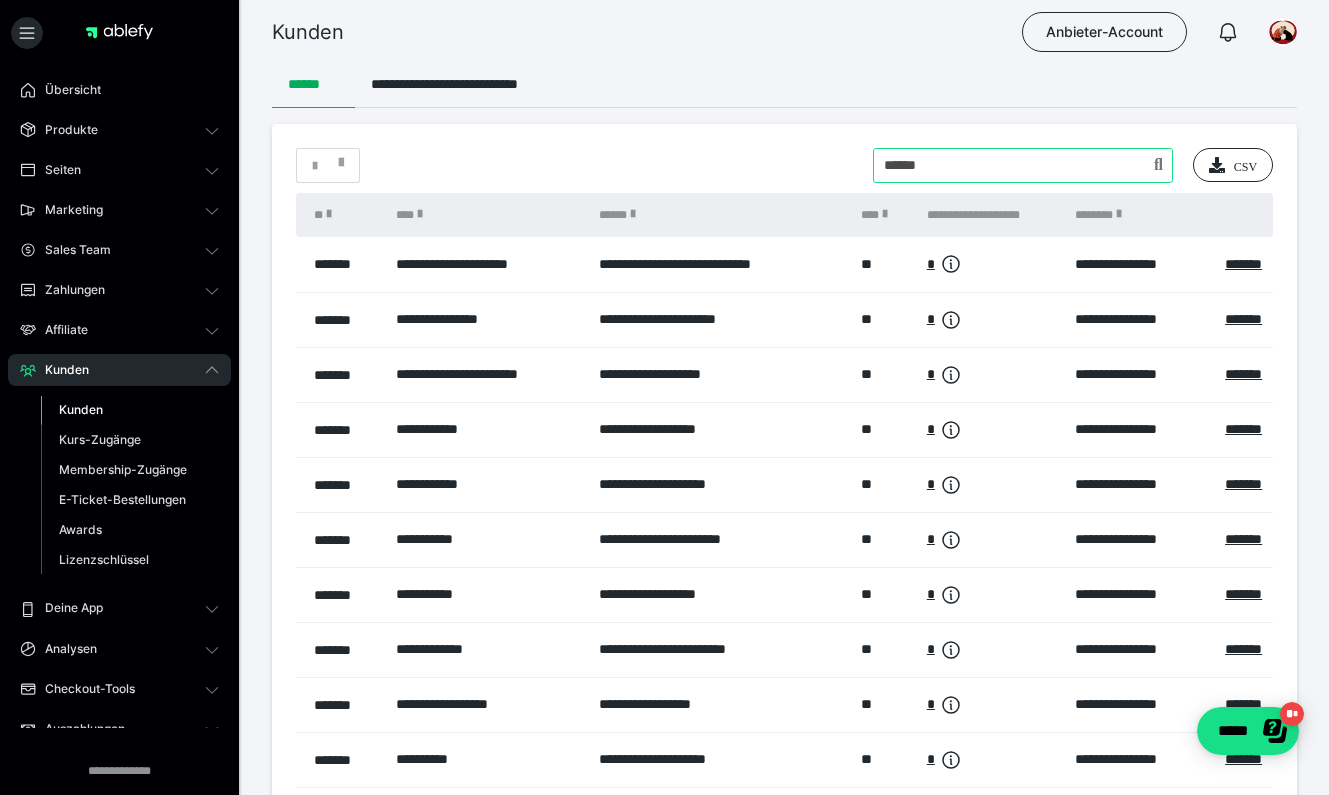 type on "******" 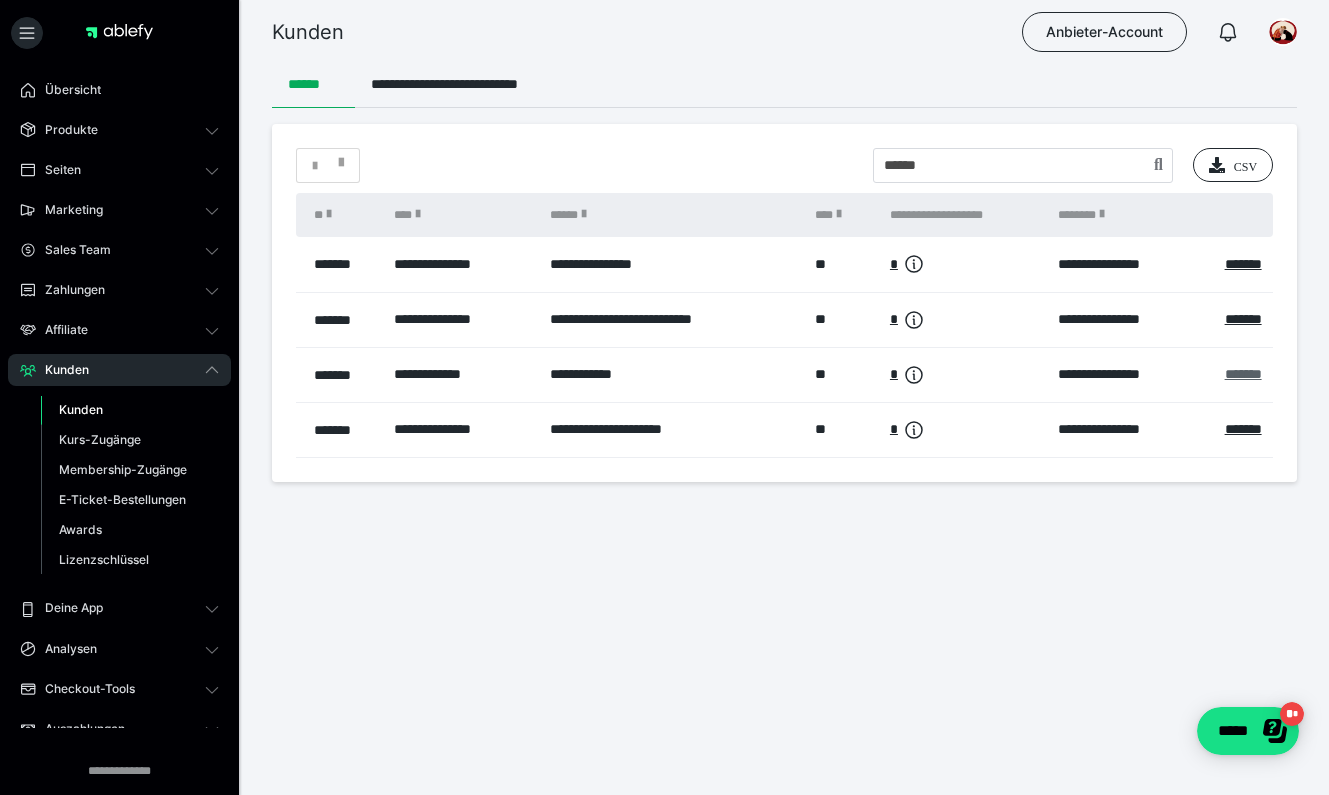 click on "*******" at bounding box center (1243, 374) 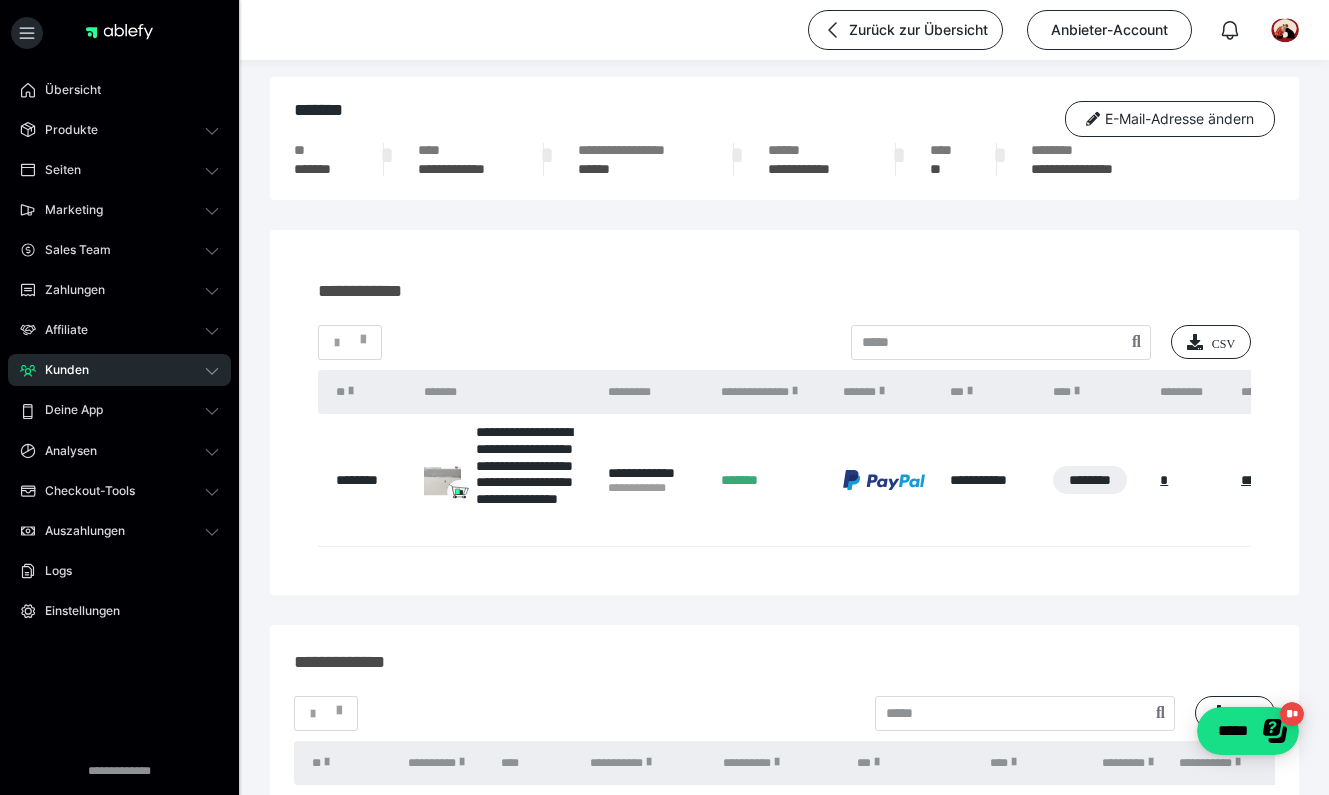 scroll, scrollTop: 18, scrollLeft: 0, axis: vertical 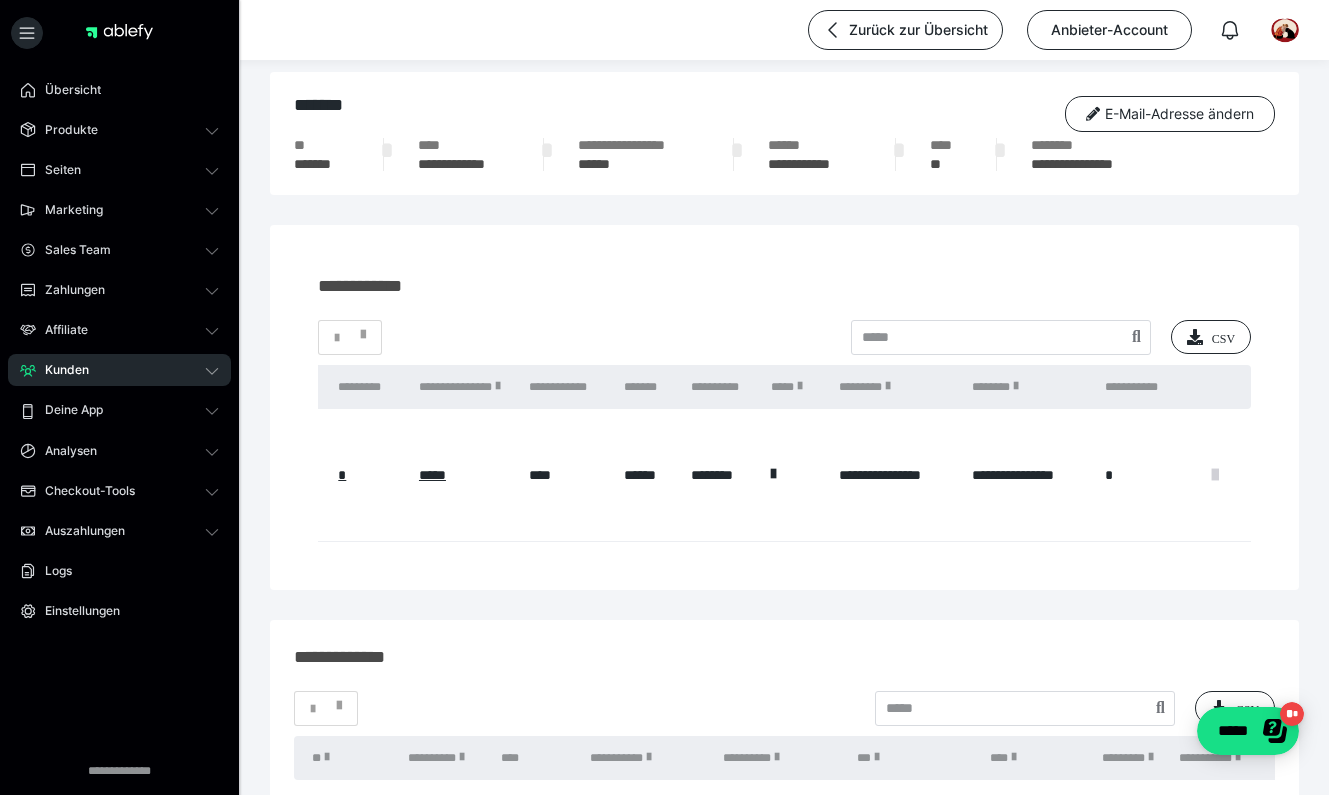 click at bounding box center (1215, 475) 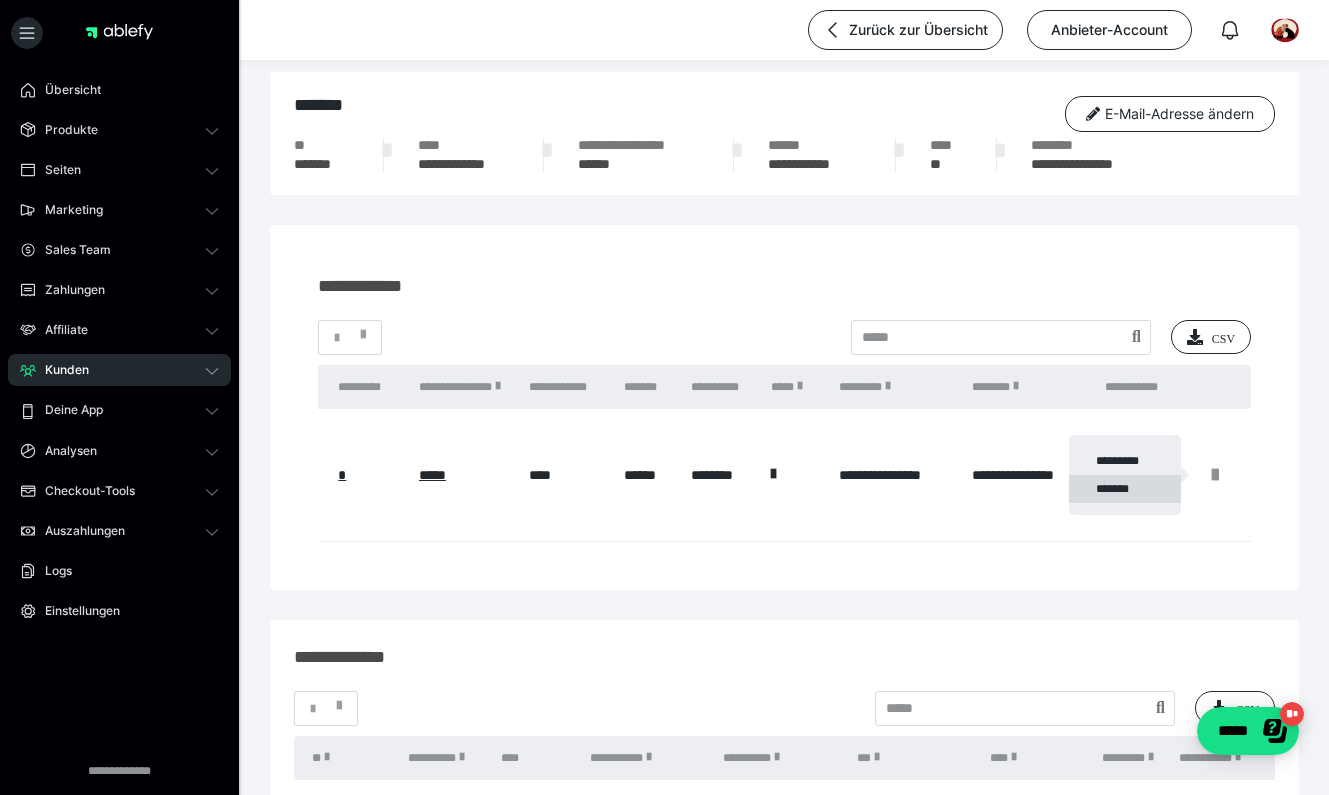 click on "*******" at bounding box center (1125, 489) 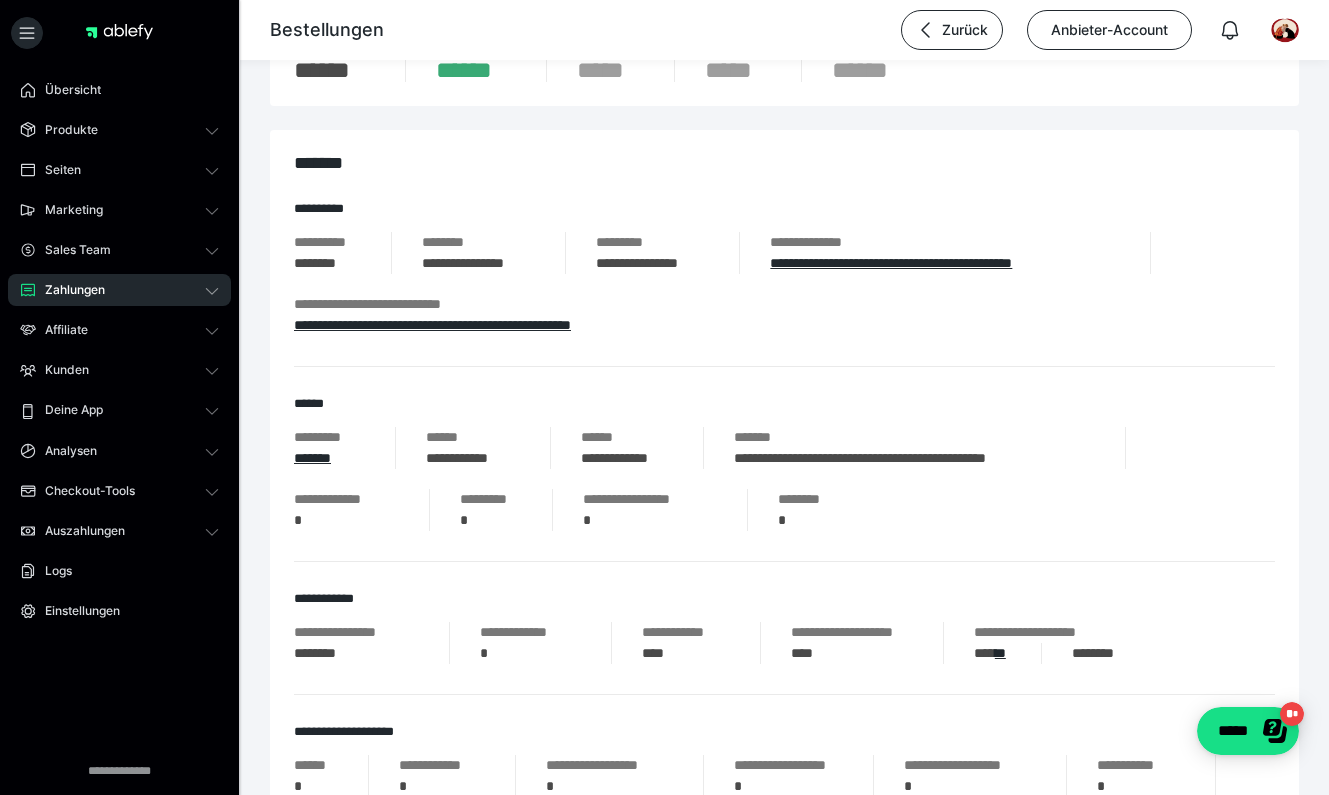 scroll, scrollTop: 159, scrollLeft: 0, axis: vertical 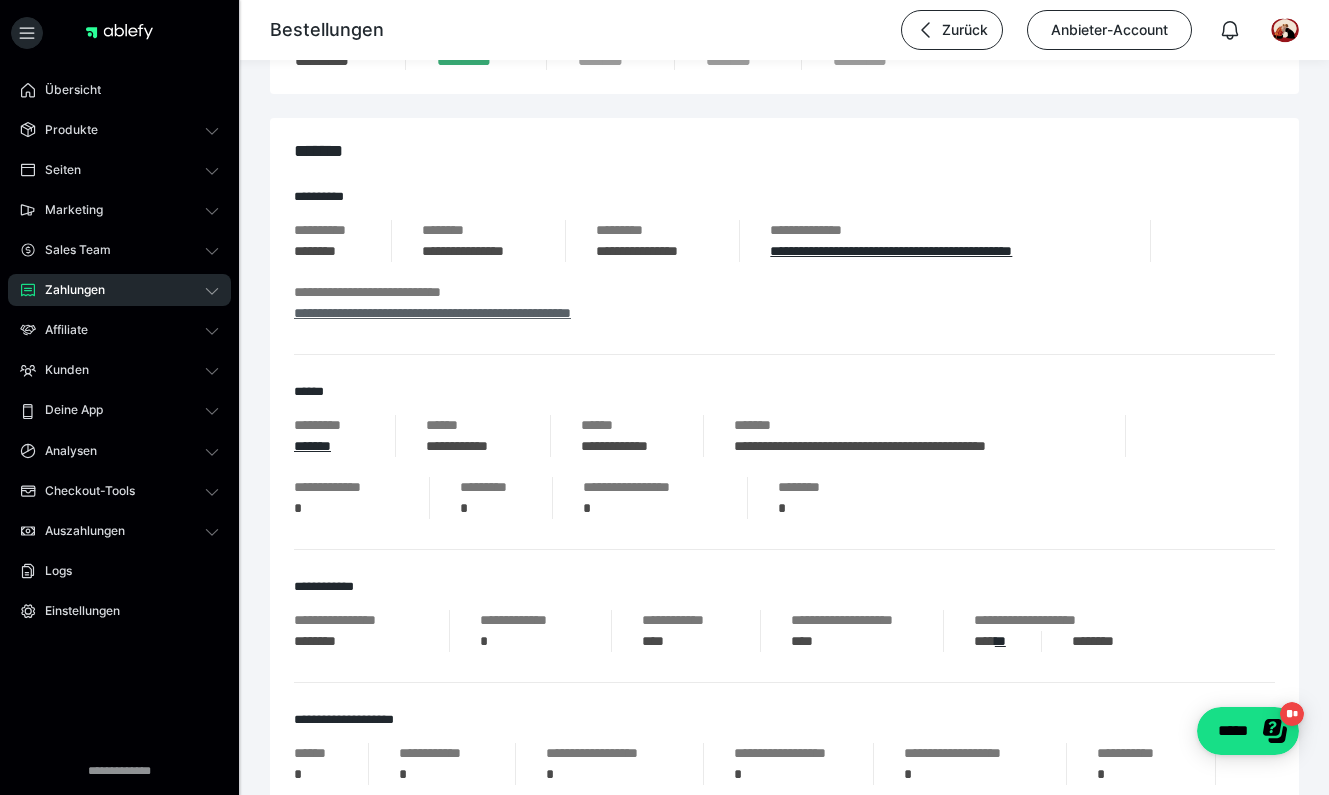 click on "**********" at bounding box center (432, 313) 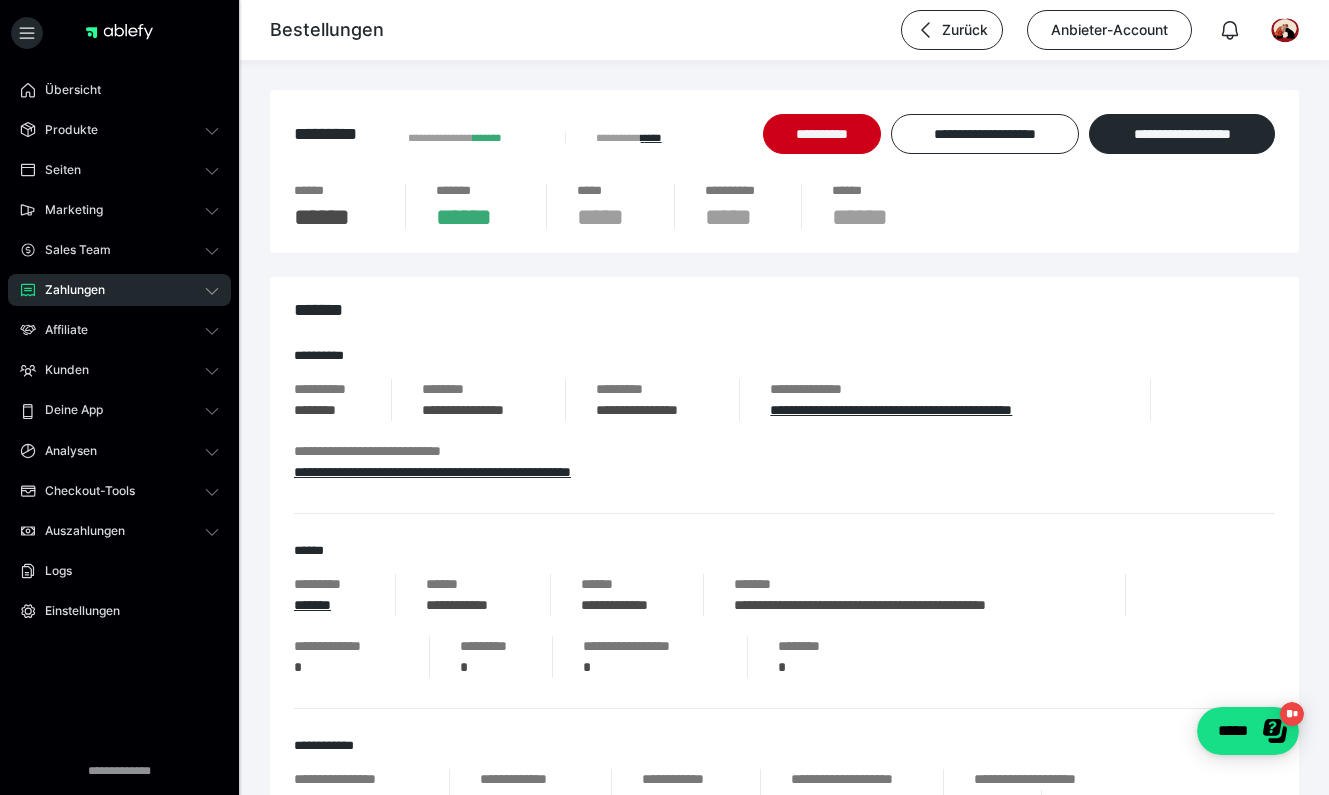 scroll, scrollTop: 0, scrollLeft: 0, axis: both 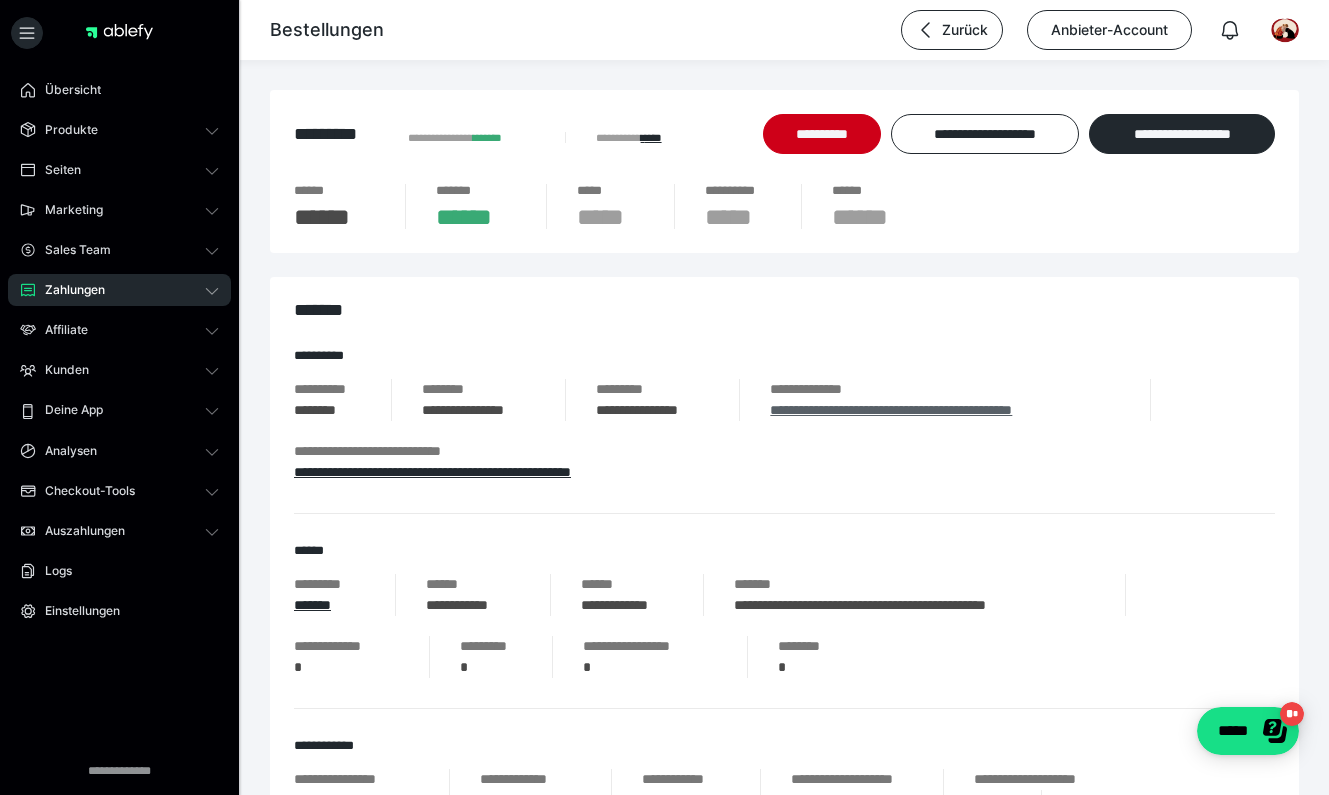 click on "**********" at bounding box center (891, 410) 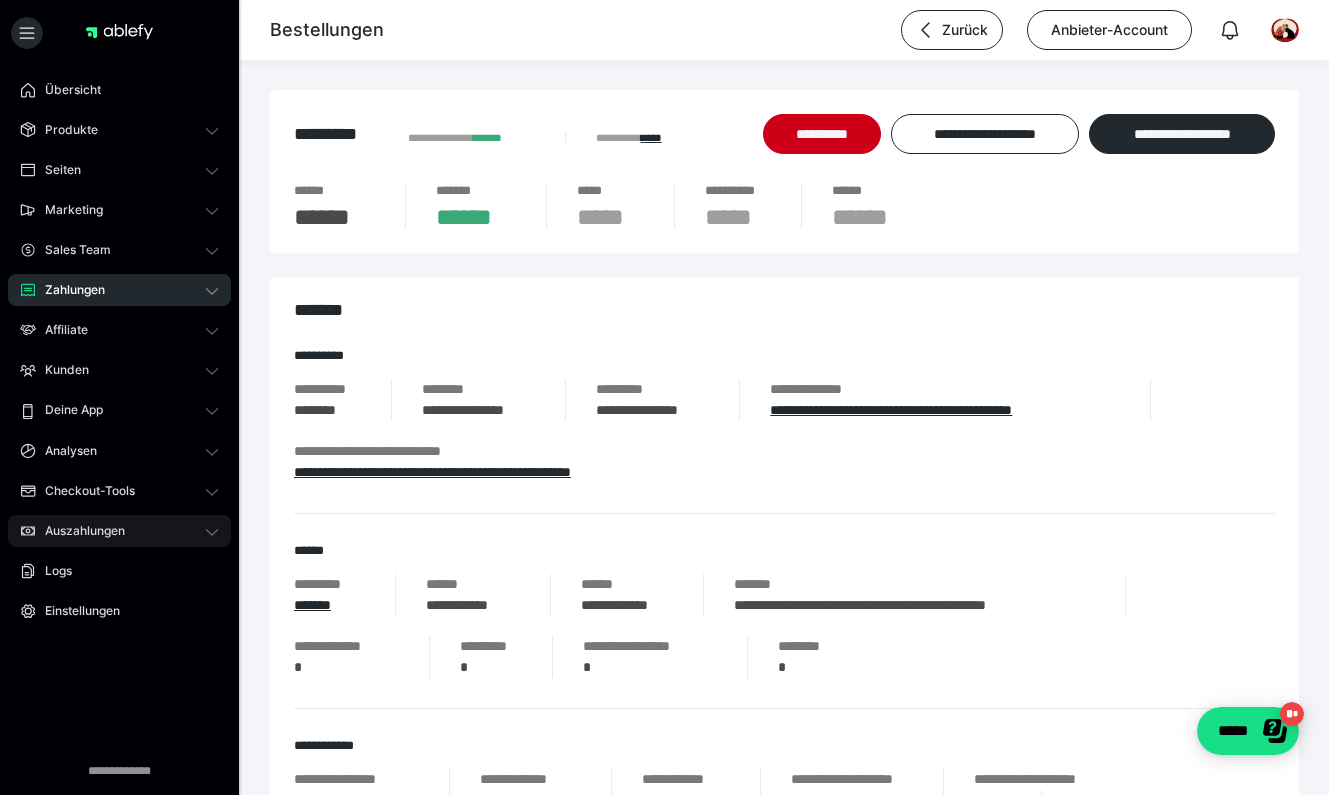click on "Auszahlungen" at bounding box center (119, 531) 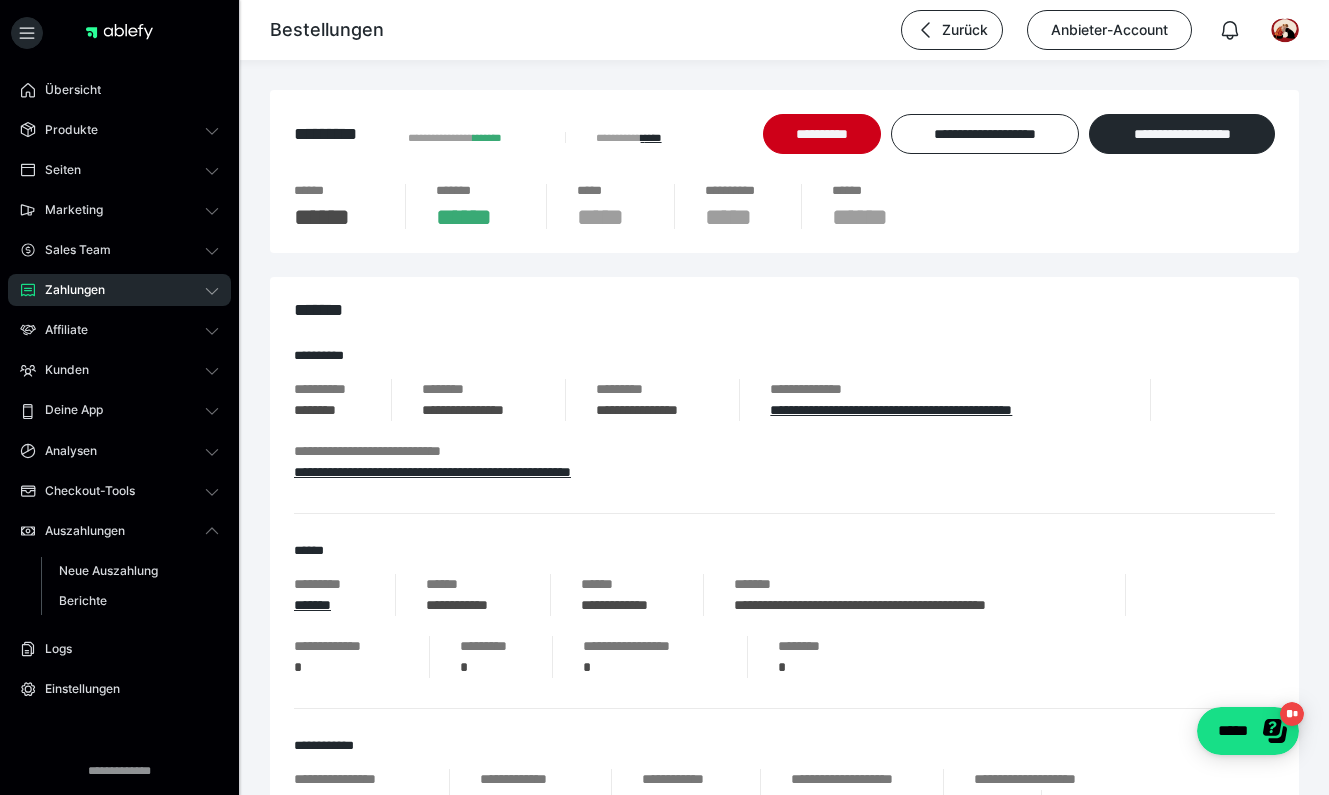 click on "Zahlungen" at bounding box center [68, 290] 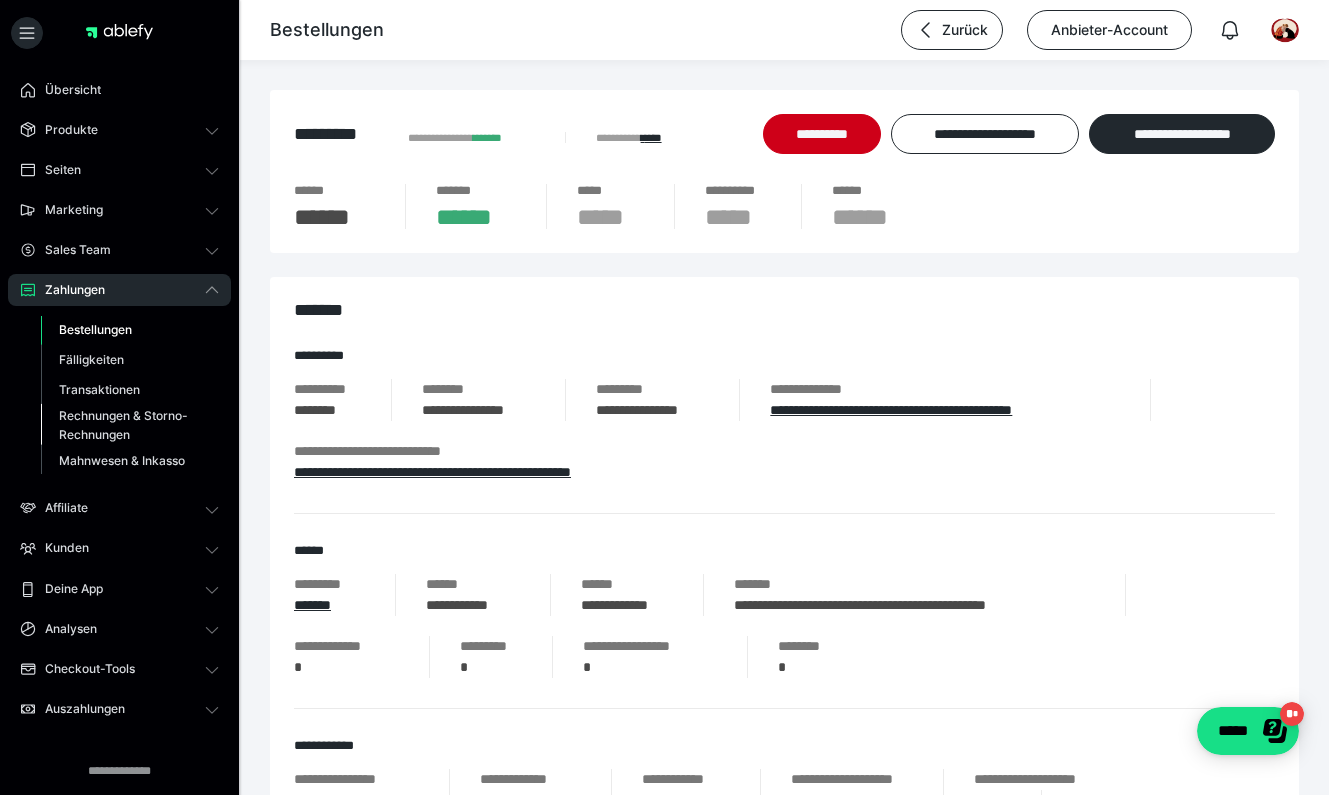 click on "Rechnungen & Storno-Rechnungen" at bounding box center (126, 425) 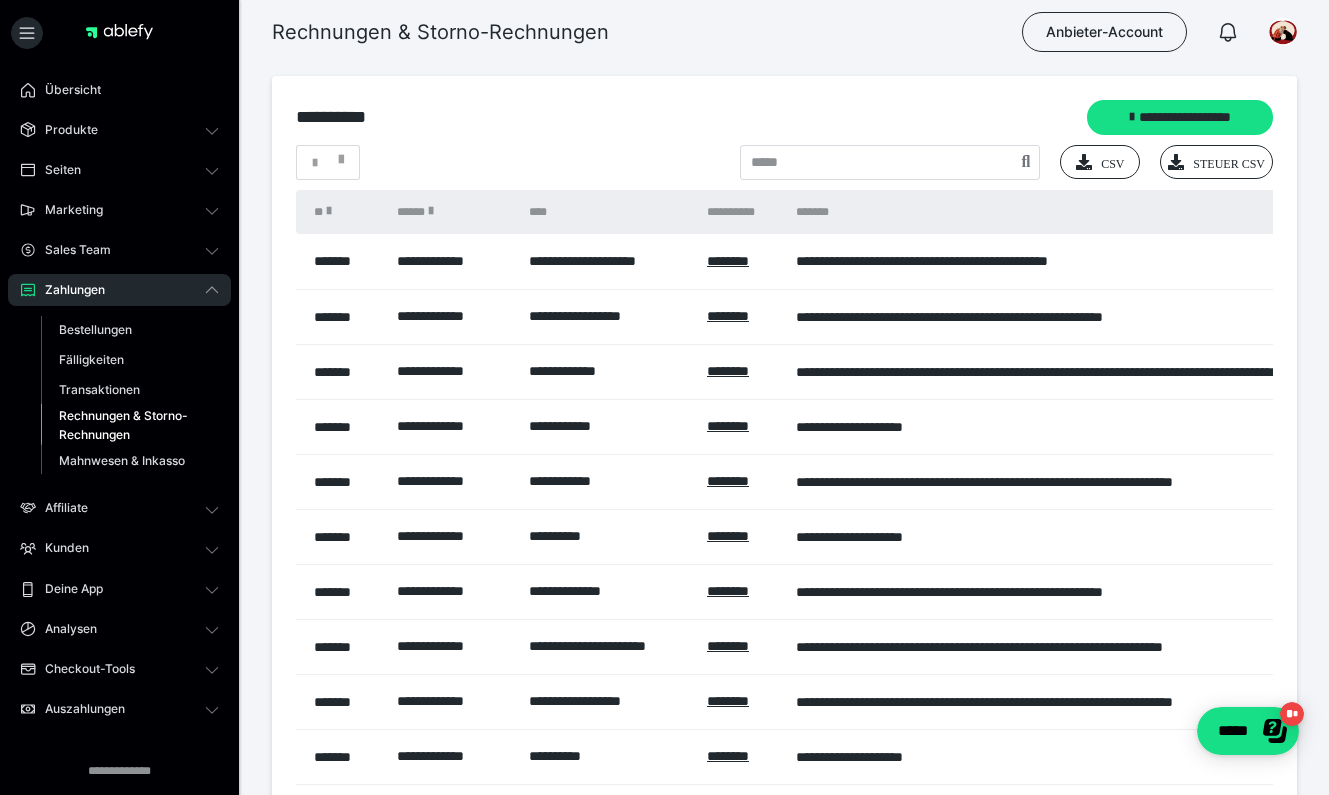 scroll, scrollTop: 0, scrollLeft: 0, axis: both 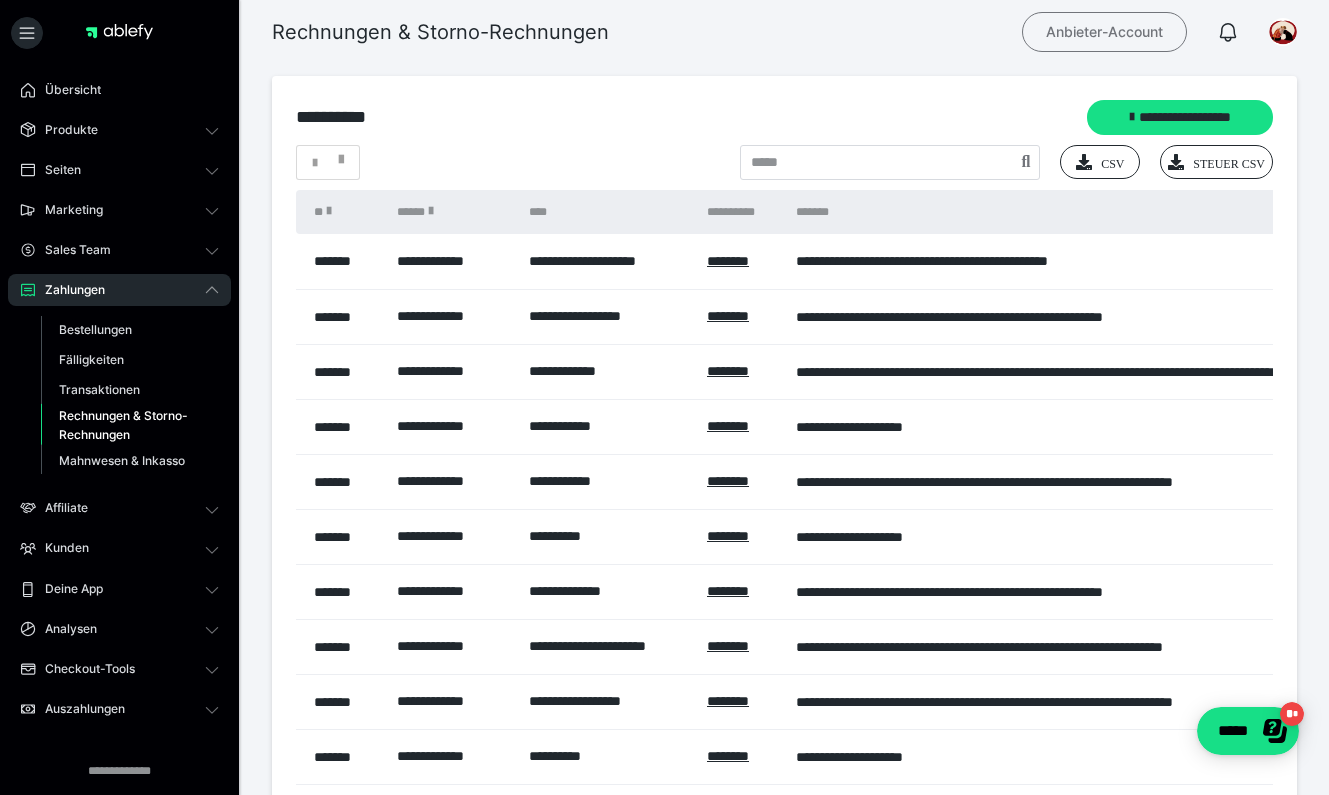 click on "Anbieter-Account" at bounding box center [1104, 32] 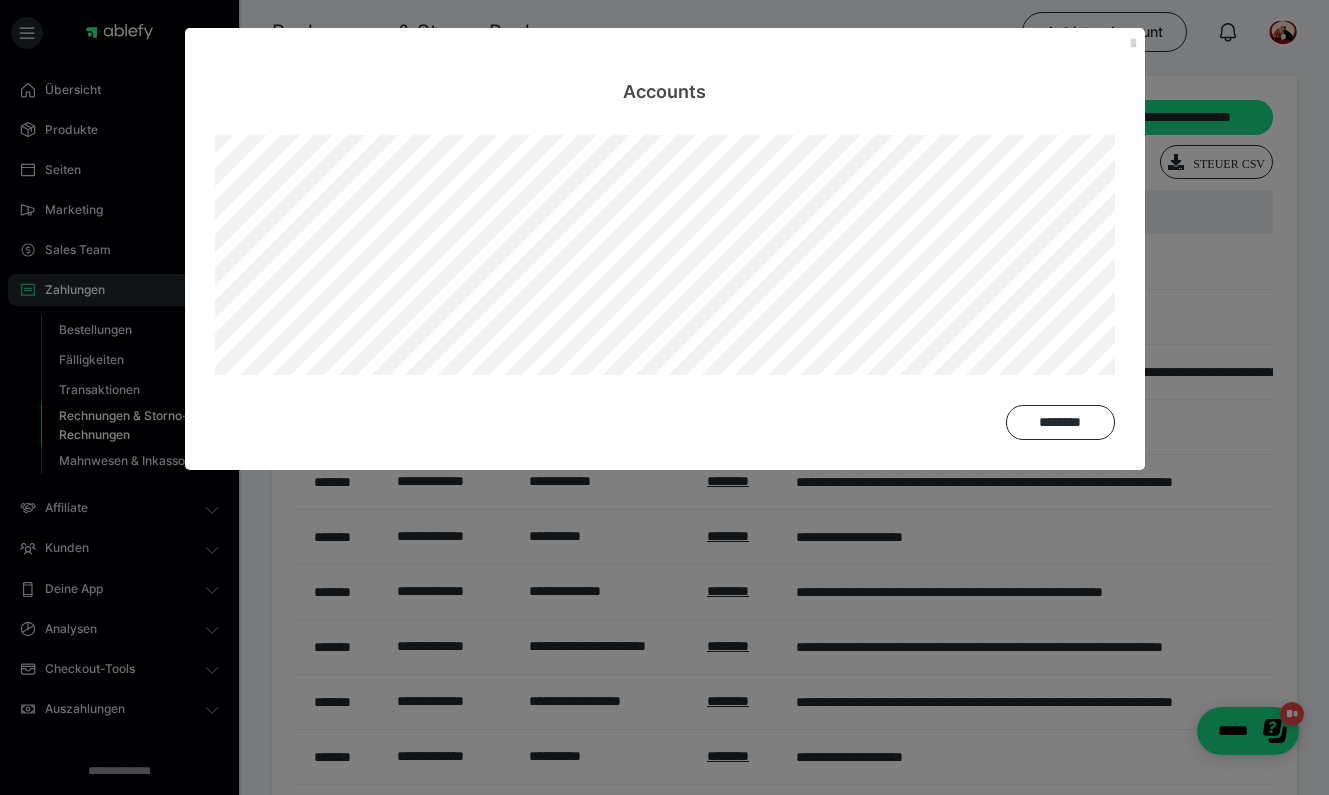 click at bounding box center [1133, 44] 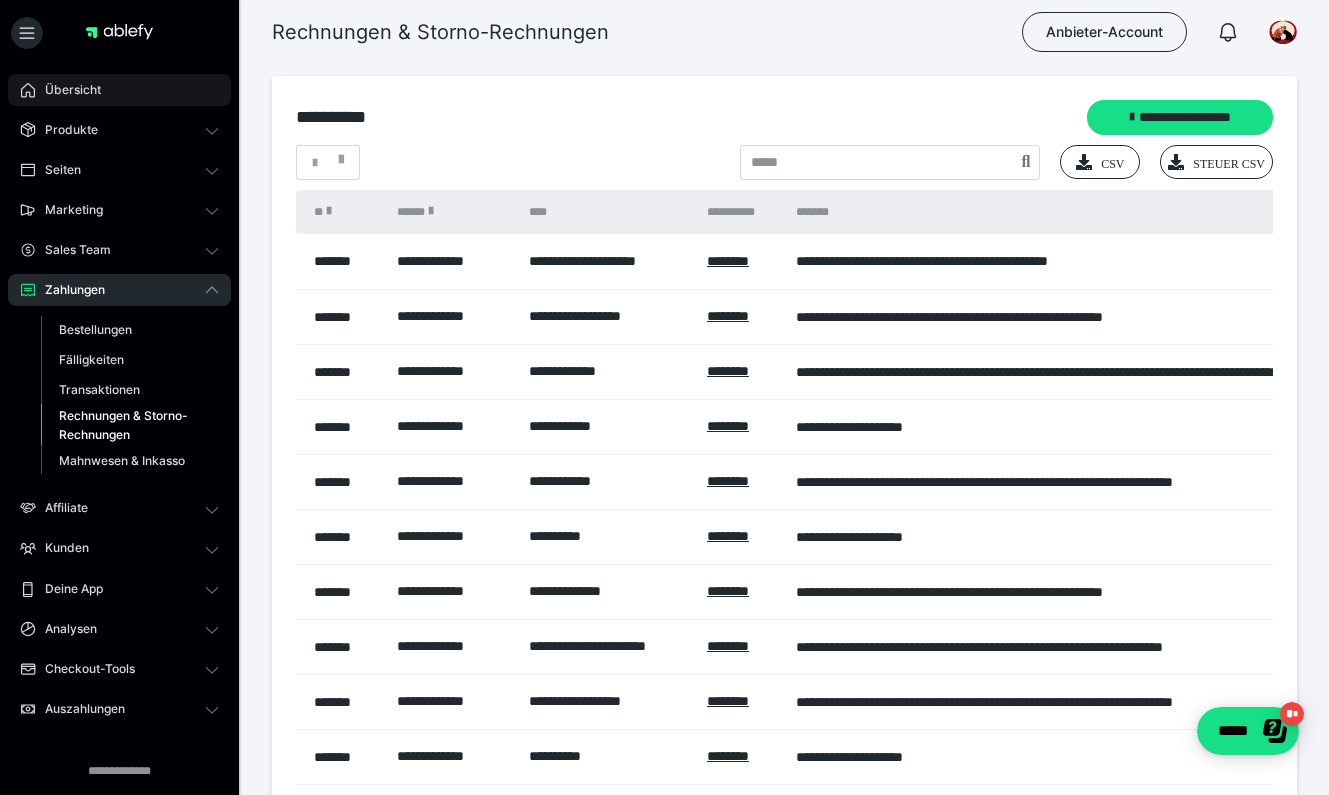 click on "Übersicht" at bounding box center (119, 90) 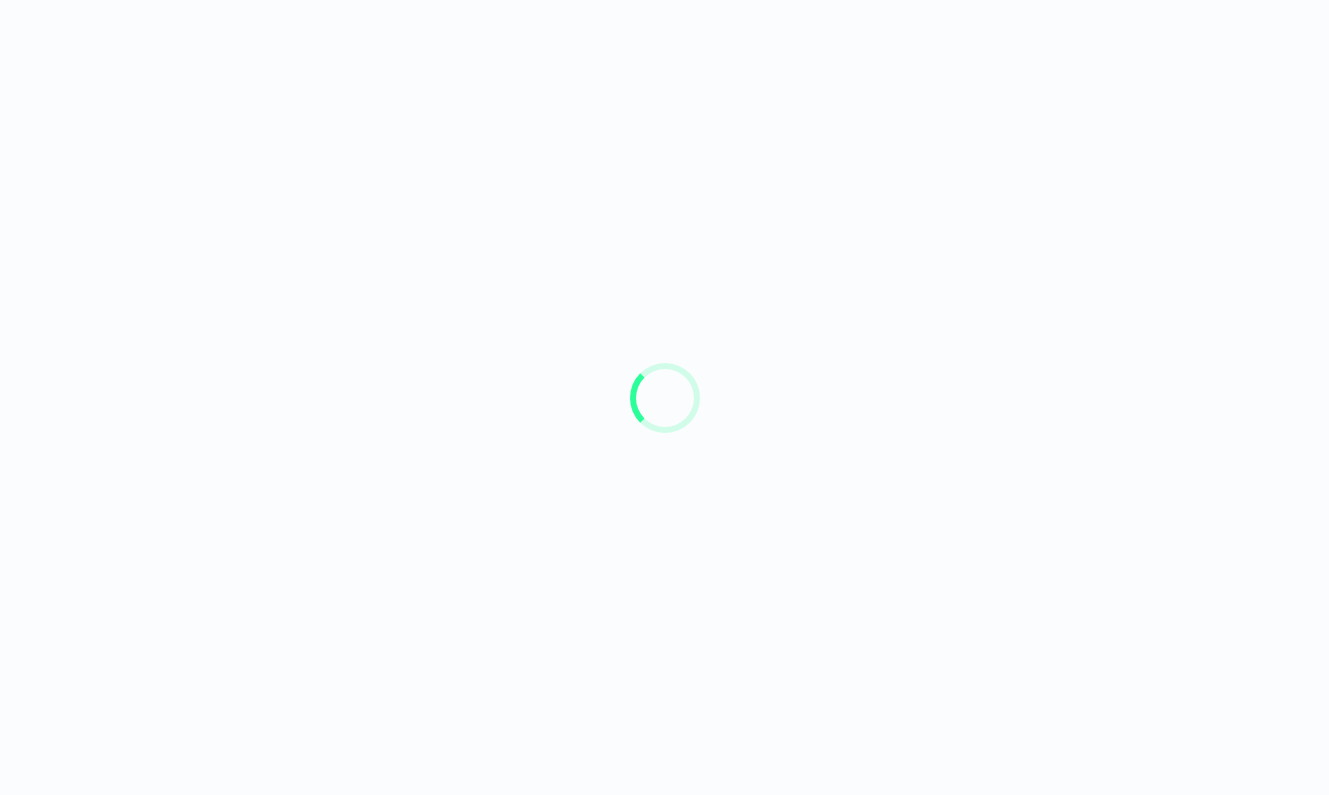 scroll, scrollTop: 0, scrollLeft: 0, axis: both 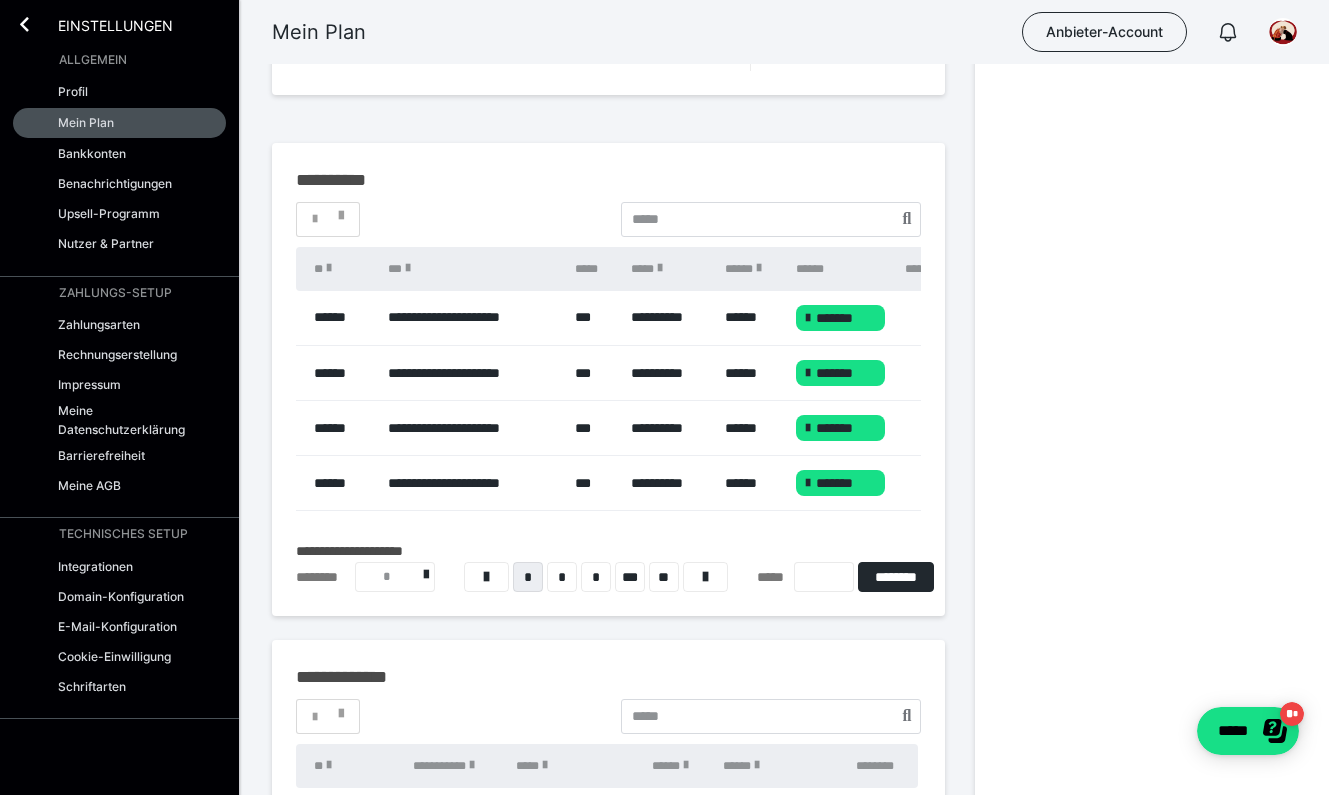click on "**********" at bounding box center [471, 373] 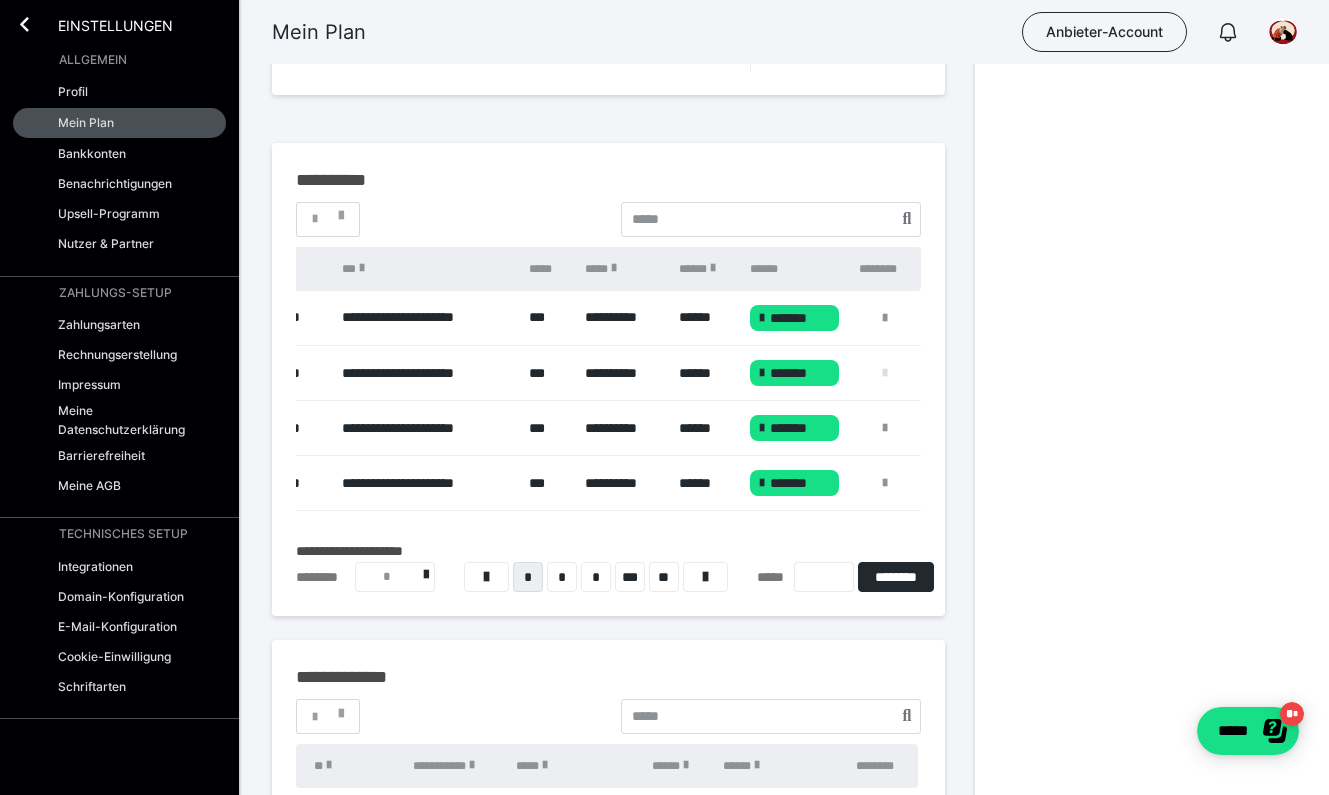 scroll, scrollTop: 0, scrollLeft: 46, axis: horizontal 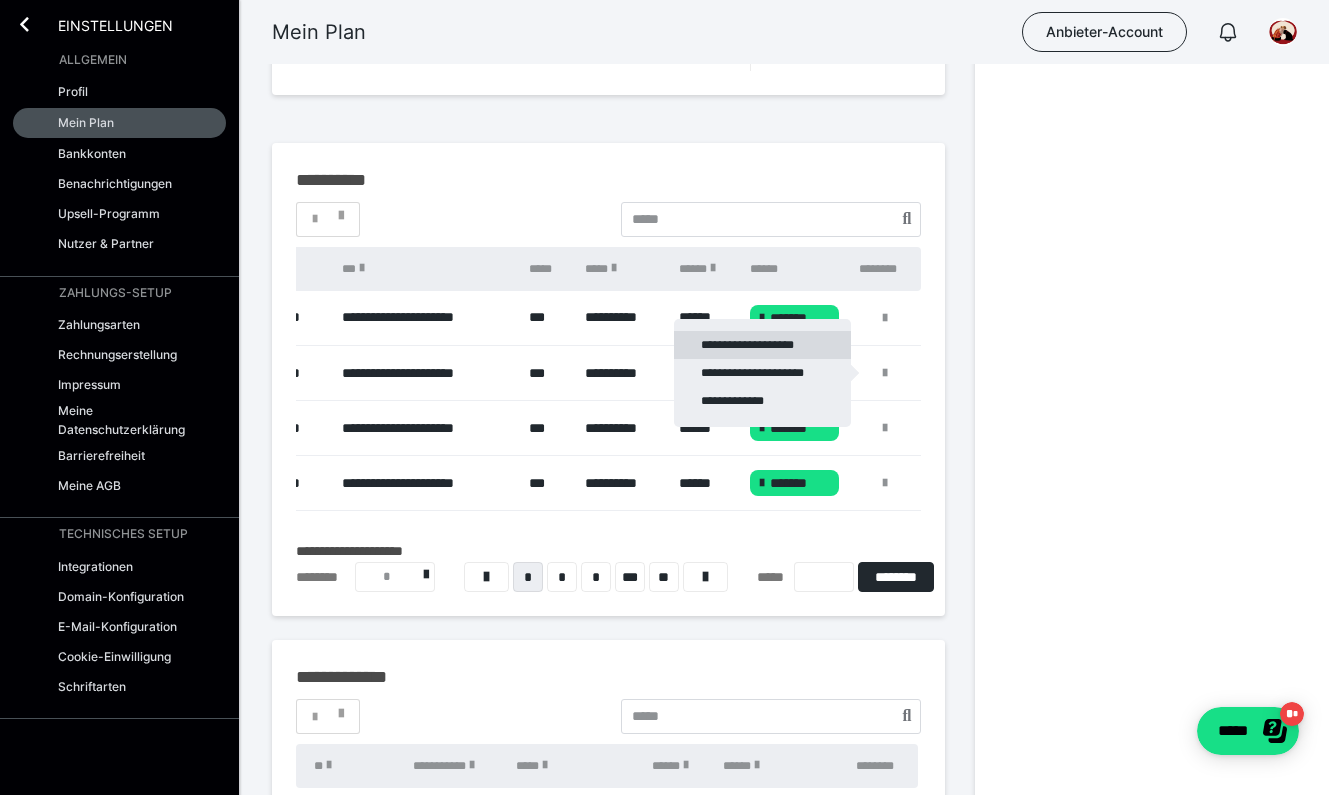 click on "**********" at bounding box center (762, 345) 